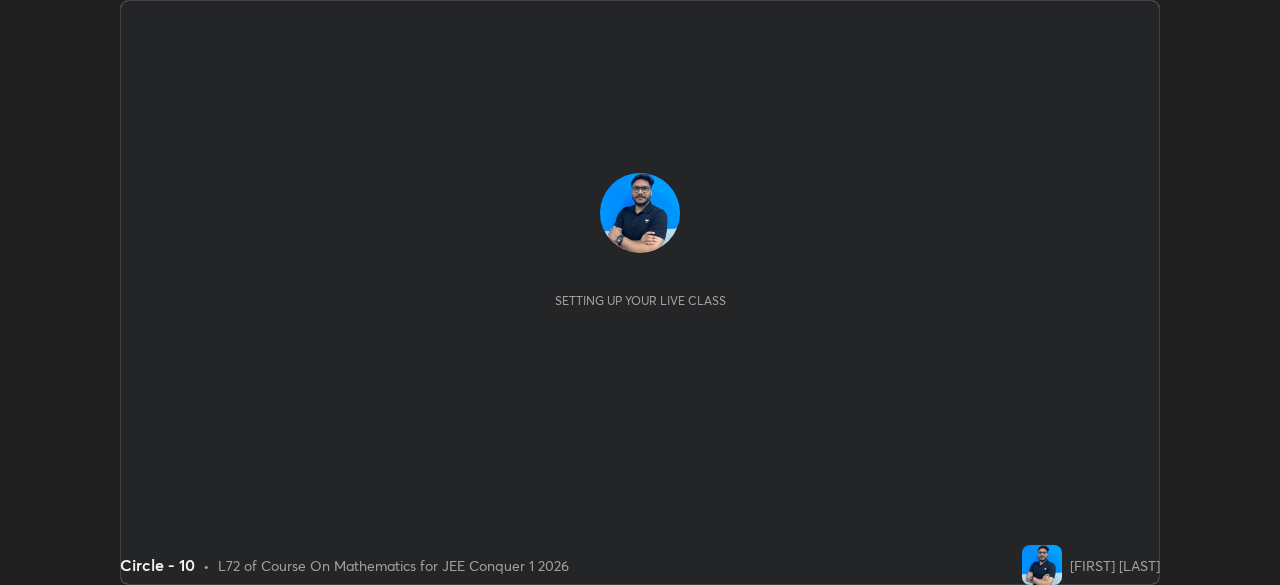 scroll, scrollTop: 0, scrollLeft: 0, axis: both 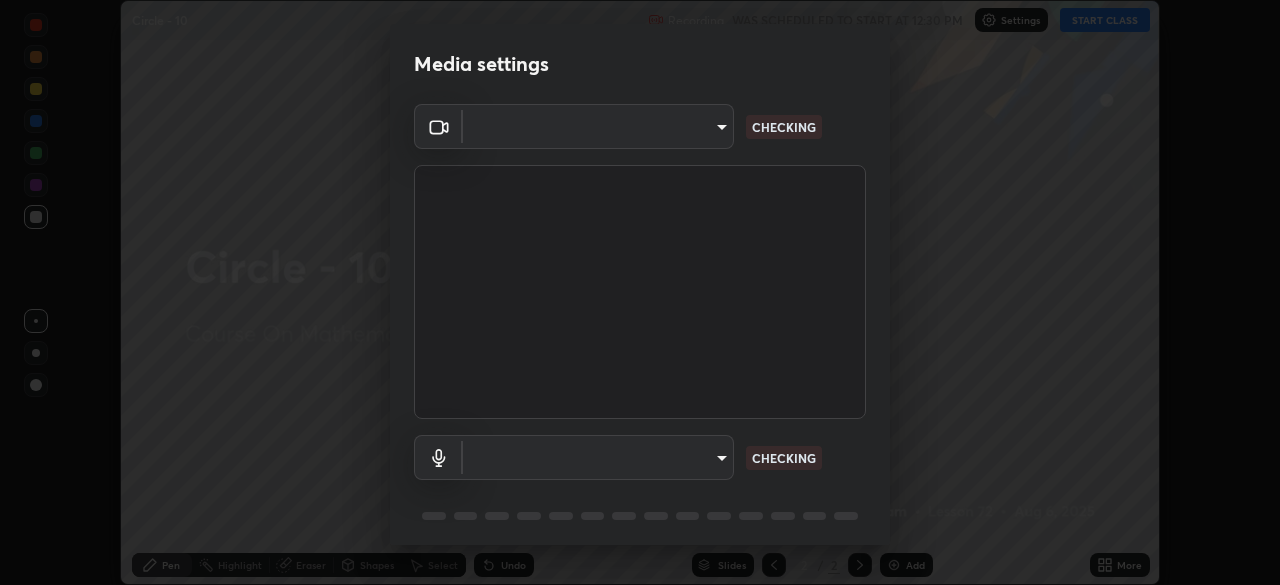 type on "5b0ce39d11be3a435715daab6ad7fa25508616855f5d18a60cdf0faa8df0ce2b" 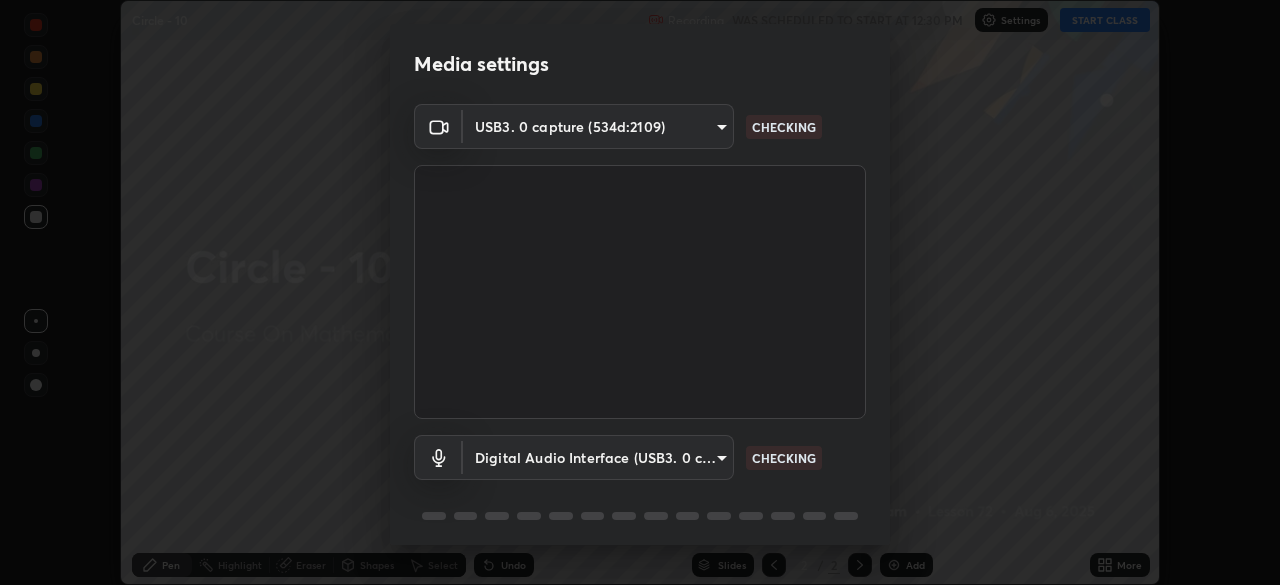 scroll, scrollTop: 71, scrollLeft: 0, axis: vertical 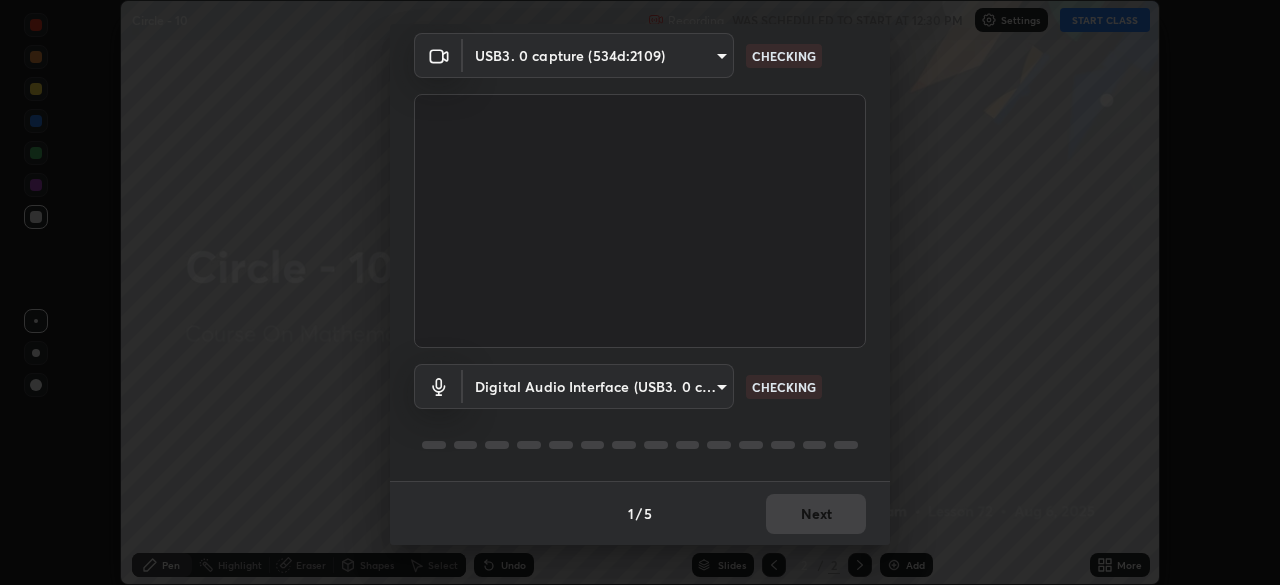 click on "Erase all Circle - 10 Recording WAS SCHEDULED TO START AT  12:30 PM Settings START CLASS Setting up your live class Circle - 10 • L72 of Course On Mathematics for JEE Conquer 1 2026 [FIRST] [LAST] Pen Highlight Eraser Shapes Select Undo Slides 2 / 2 Add More No doubts shared Encourage your learners to ask a doubt for better clarity Report an issue Reason for reporting Buffering Chat not working Audio - Video sync issue Educator video quality low ​ Attach an image Report Media settings USB3. 0 capture (534d:2109) [HASH] CHECKING Digital Audio Interface (USB3. 0 capture) [HASH] CHECKING 1 / 5 Next" at bounding box center (640, 292) 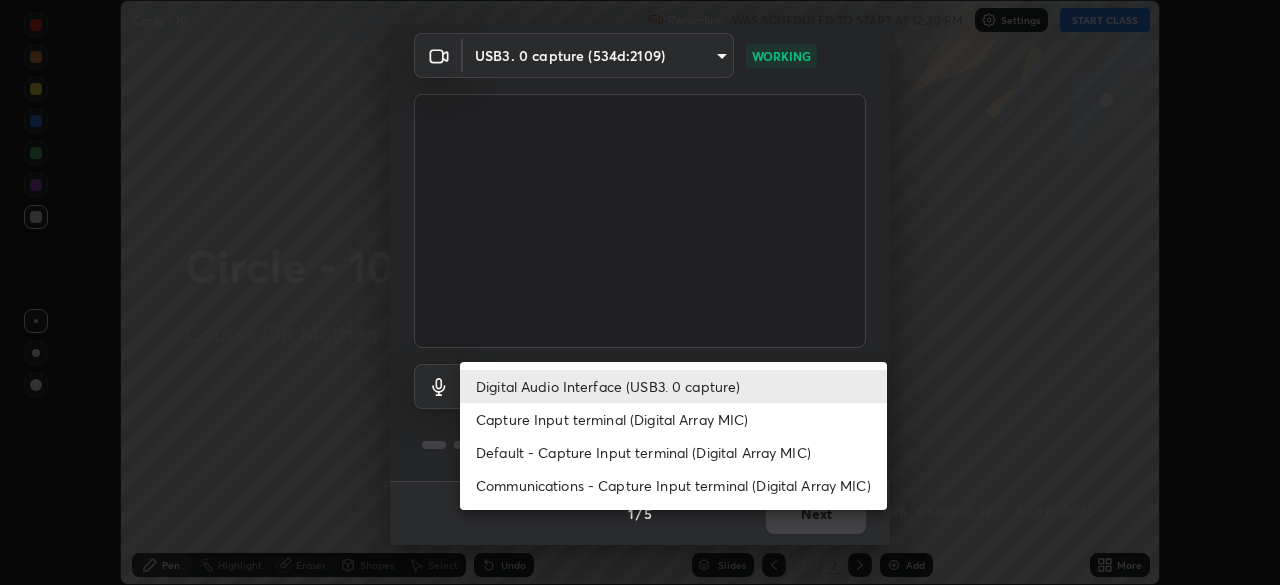 click on "Communications - Capture Input terminal (Digital Array MIC)" at bounding box center [673, 485] 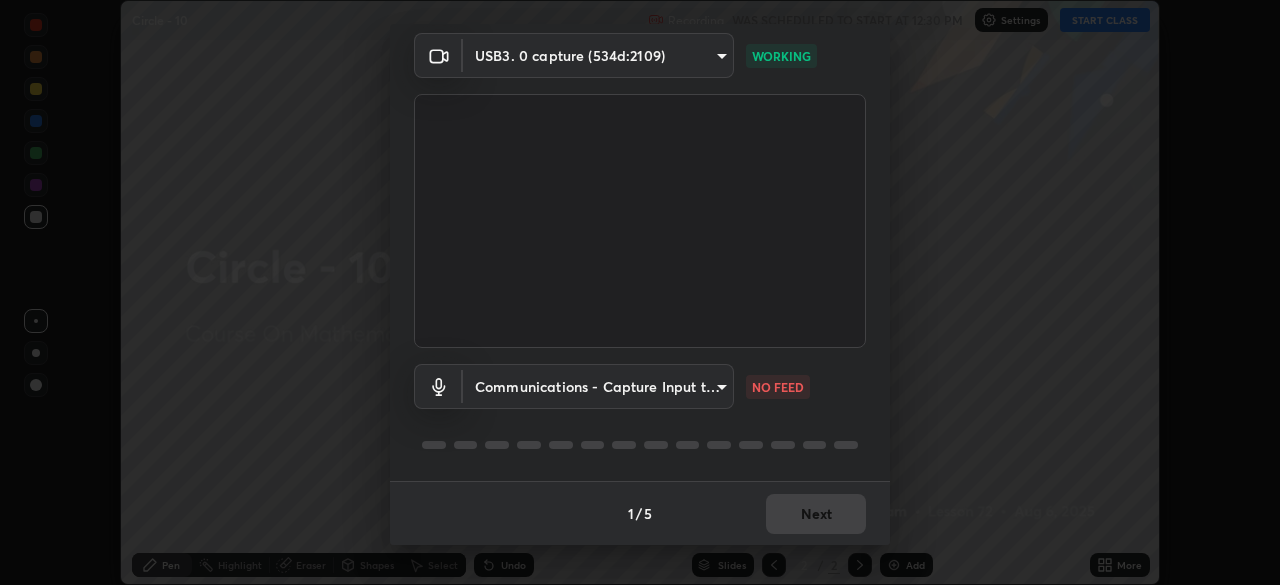click on "Erase all Circle - 10 Recording WAS SCHEDULED TO START AT  12:30 PM Settings START CLASS Setting up your live class Circle - 10 • L72 of Course On Mathematics for JEE Conquer 1 2026 [FIRST] [LAST] Pen Highlight Eraser Shapes Select Undo Slides 2 / 2 Add More No doubts shared Encourage your learners to ask a doubt for better clarity Report an issue Reason for reporting Buffering Chat not working Audio - Video sync issue Educator video quality low ​ Attach an image Report Media settings USB3. 0 capture (534d:2109) [HASH] WORKING Communications - Capture Input terminal (Digital Array MIC) communications NO FEED 1 / 5 Next" at bounding box center [640, 292] 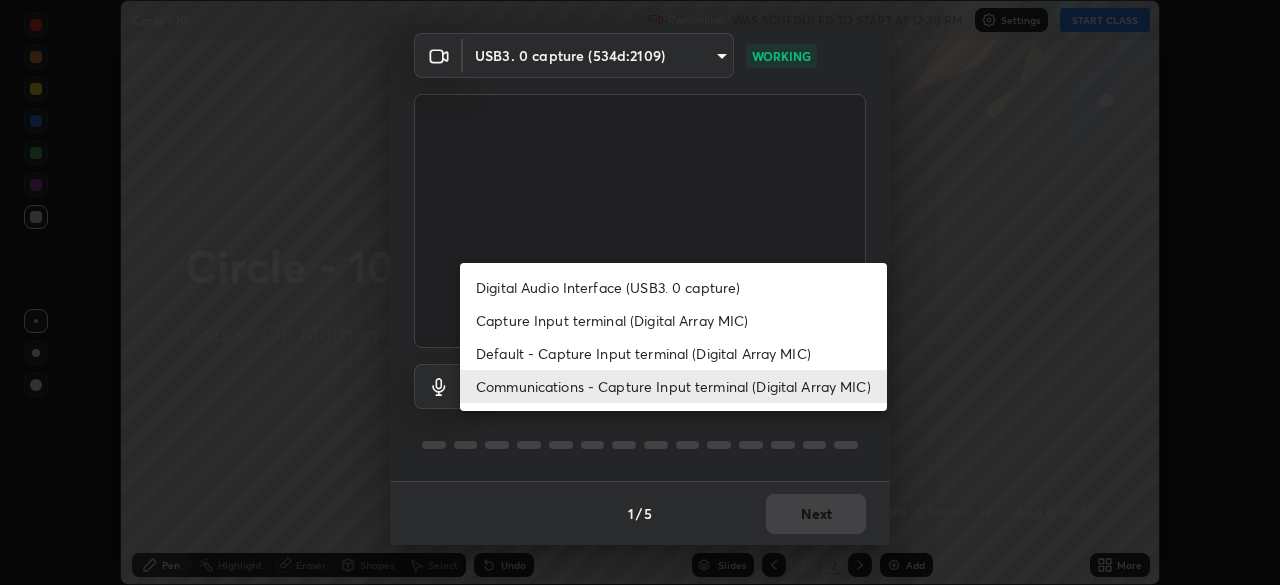 click on "Digital Audio Interface (USB3. 0 capture)" at bounding box center (673, 287) 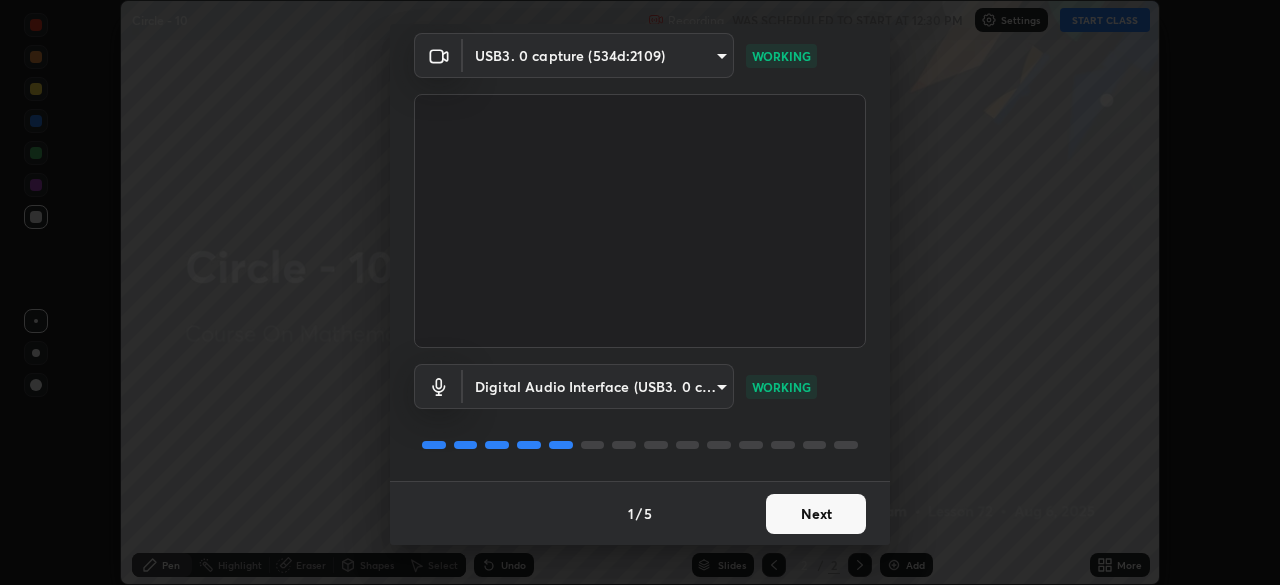 click on "Next" at bounding box center [816, 514] 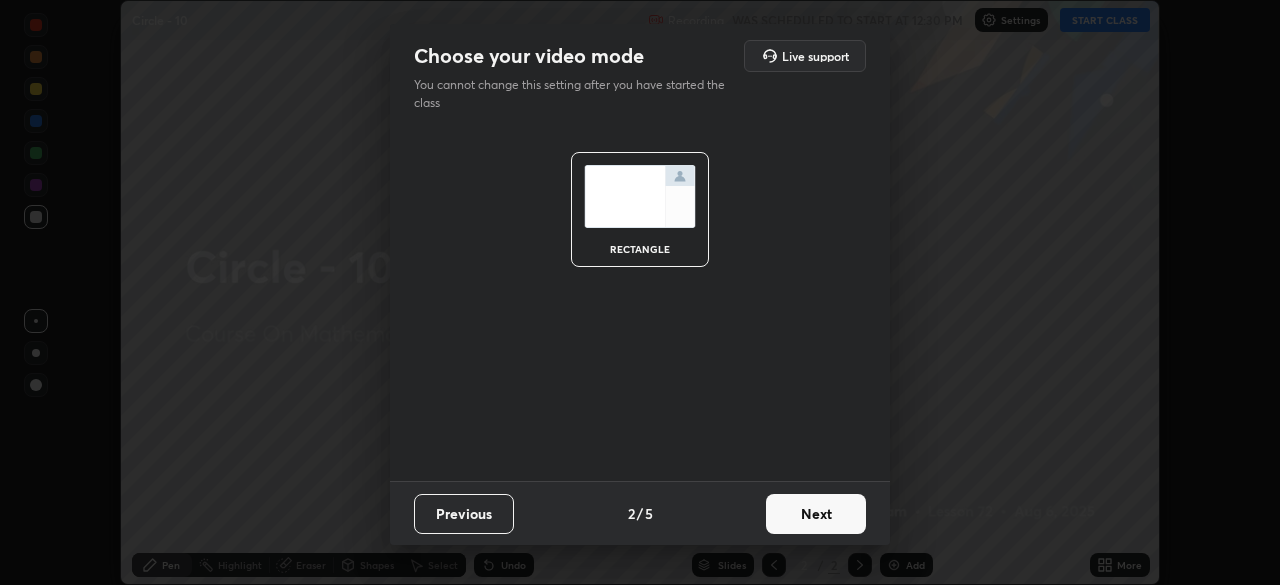 scroll, scrollTop: 0, scrollLeft: 0, axis: both 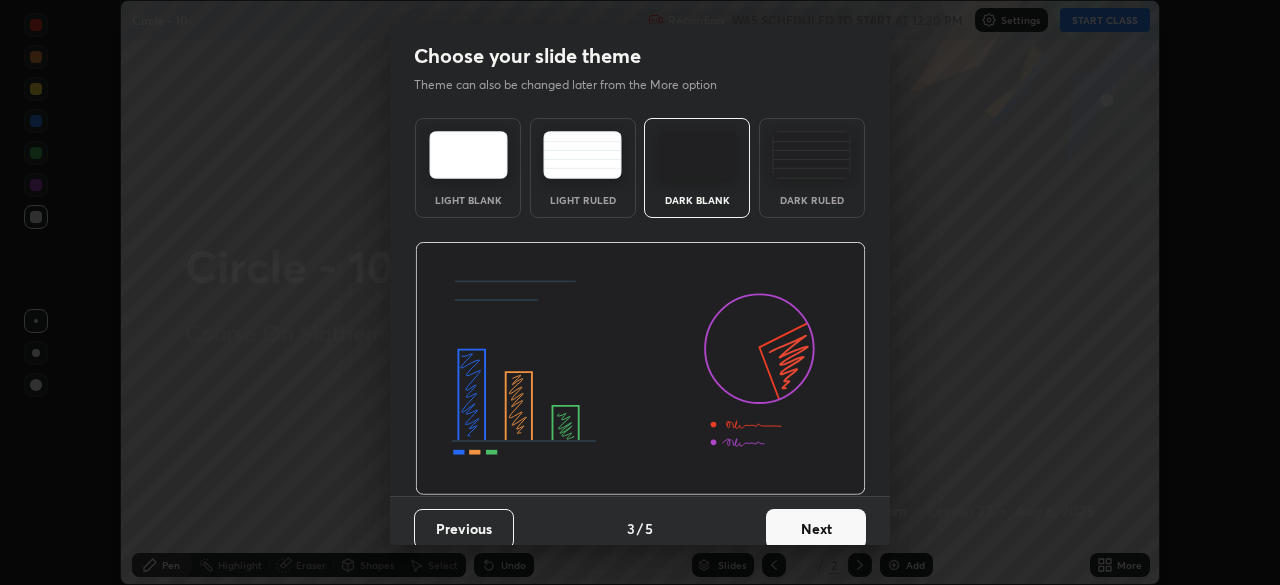 click on "Next" at bounding box center (816, 529) 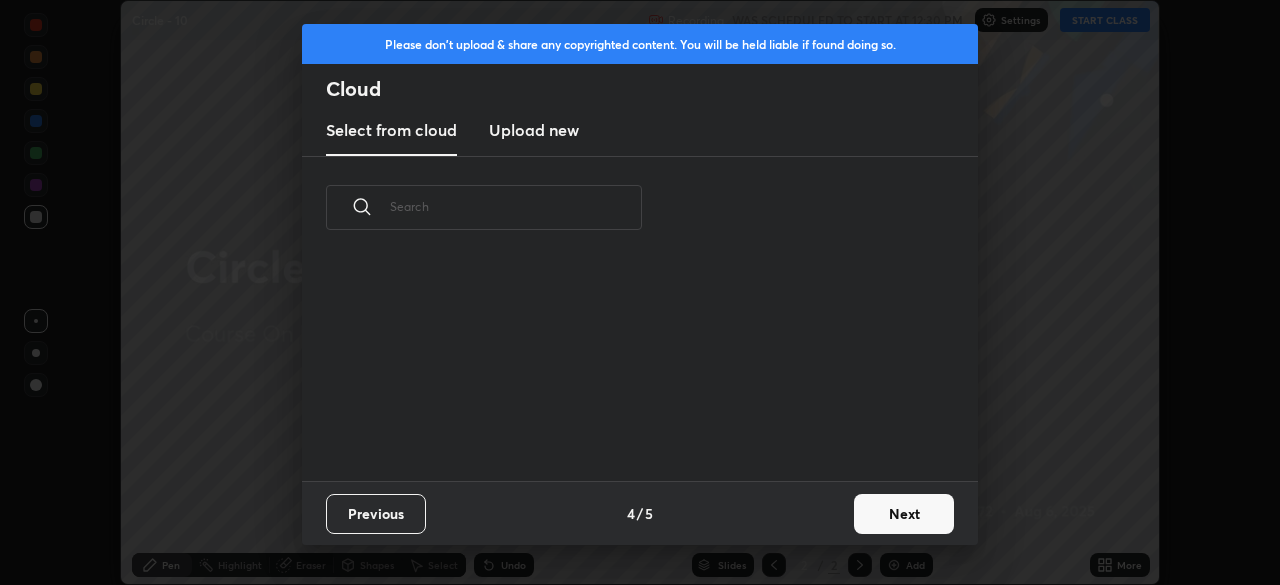 click on "Next" at bounding box center (904, 514) 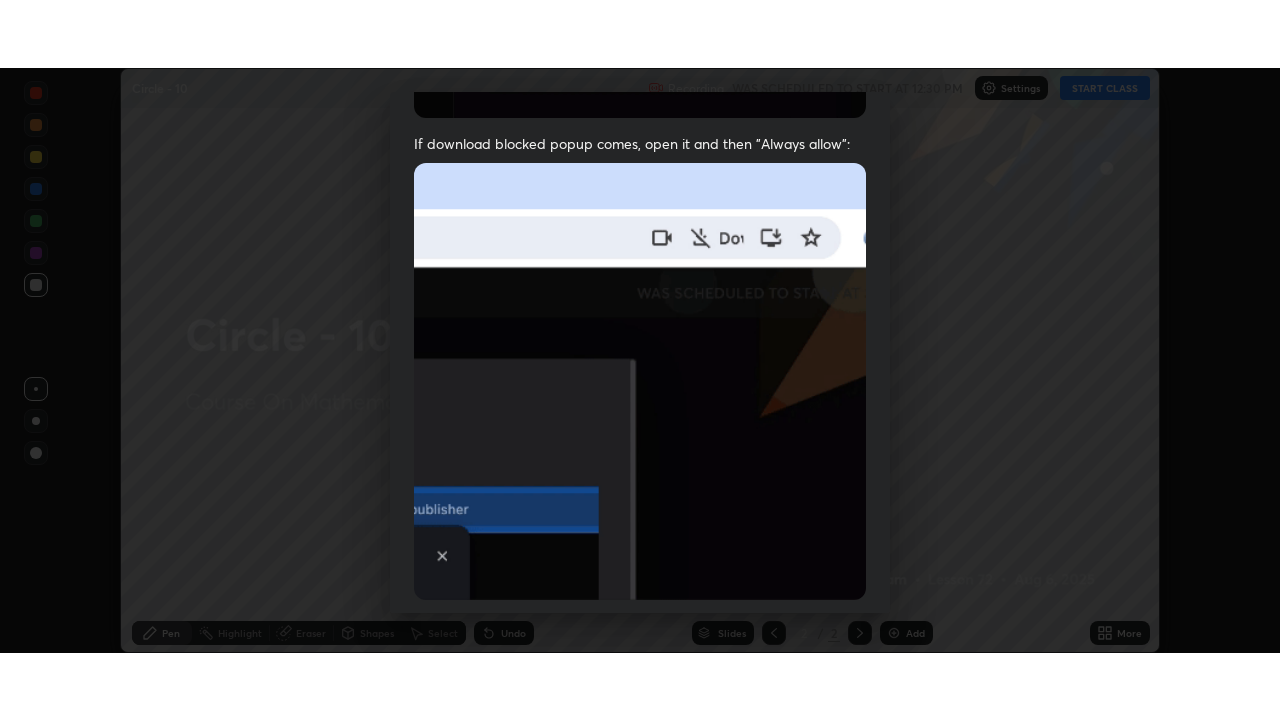 scroll, scrollTop: 479, scrollLeft: 0, axis: vertical 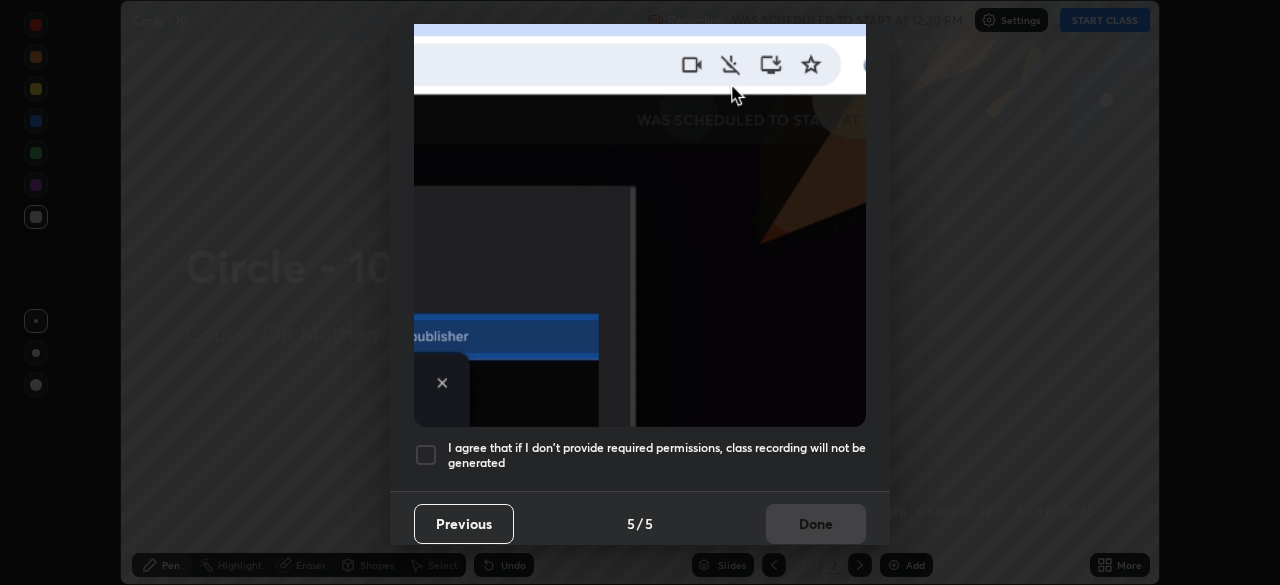 click on "I agree that if I don't provide required permissions, class recording will not be generated" at bounding box center [657, 455] 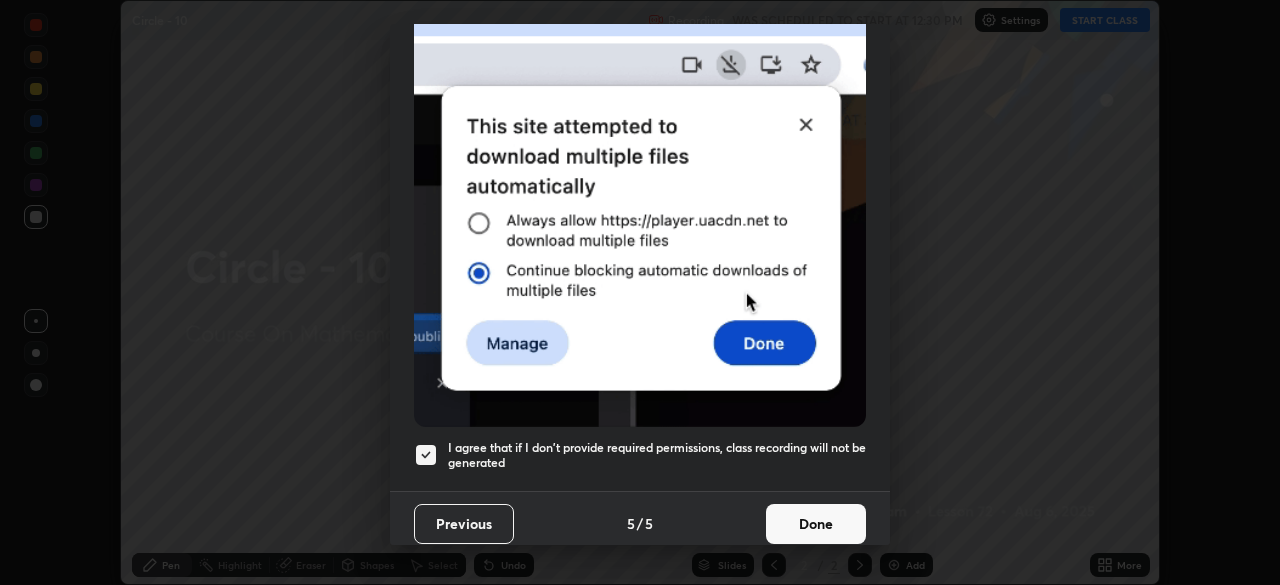 click on "Done" at bounding box center [816, 524] 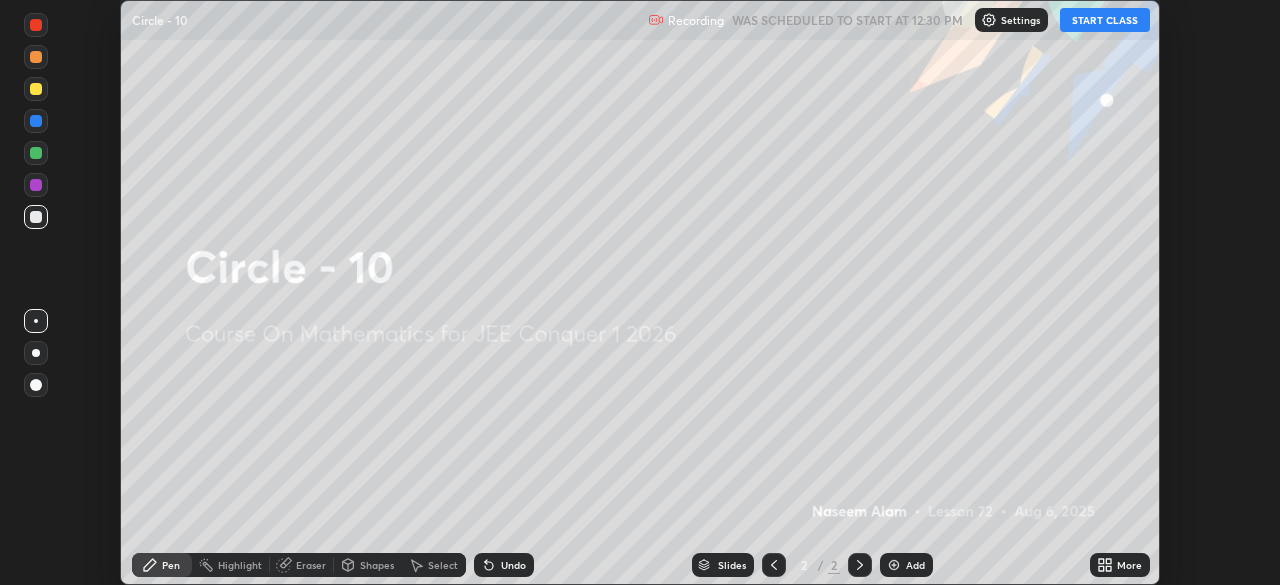 click on "More" at bounding box center (1120, 565) 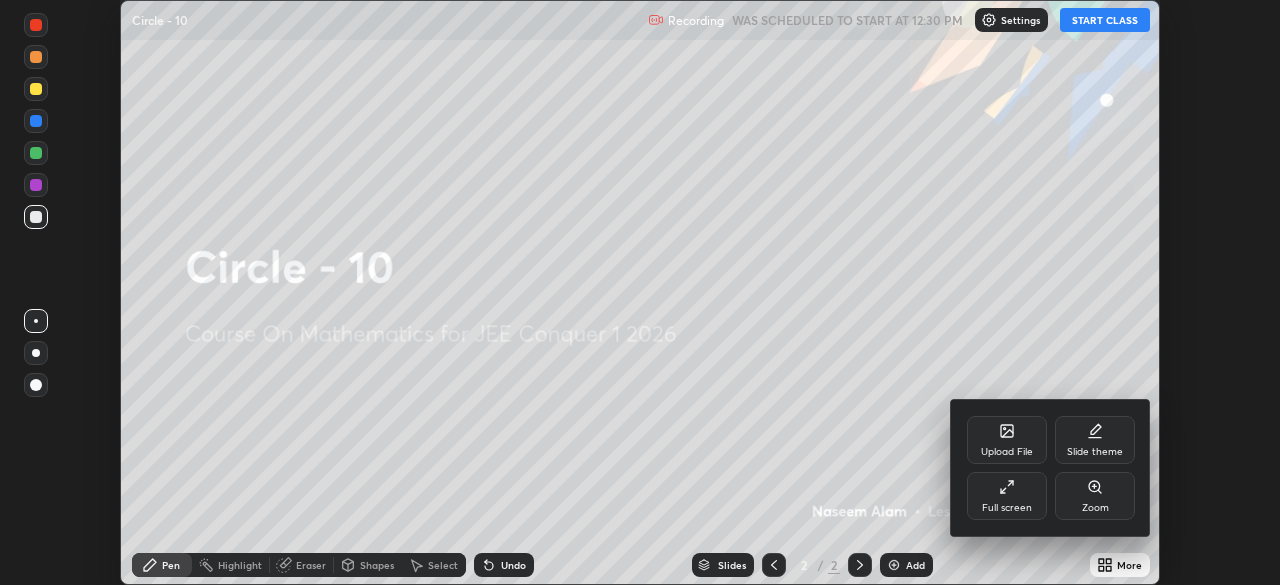 click on "Full screen" at bounding box center (1007, 496) 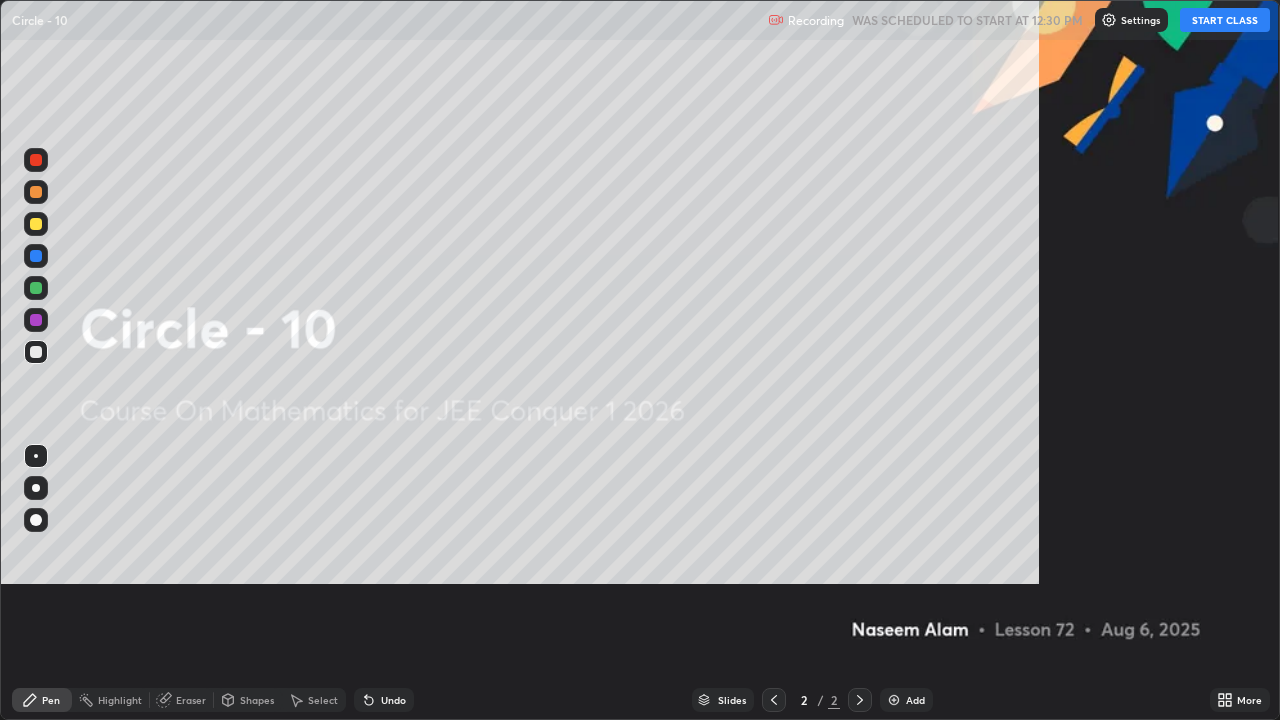 scroll, scrollTop: 99280, scrollLeft: 98720, axis: both 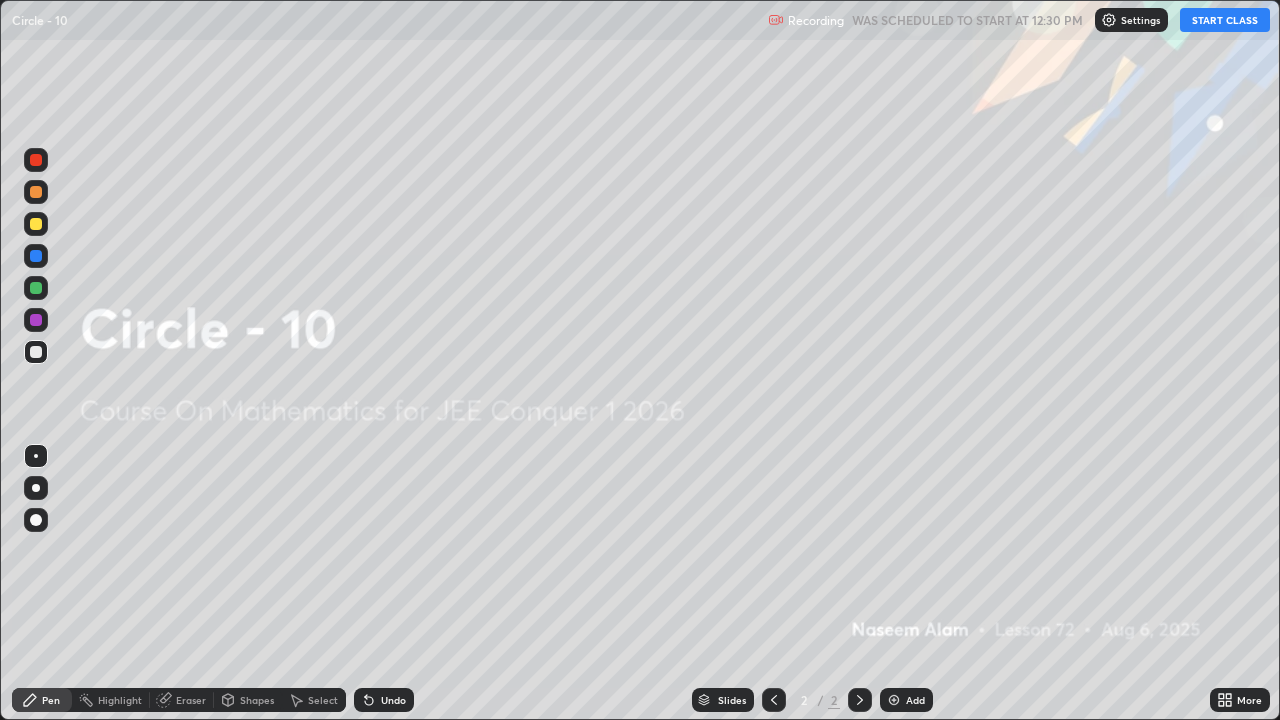 click on "START CLASS" at bounding box center [1225, 20] 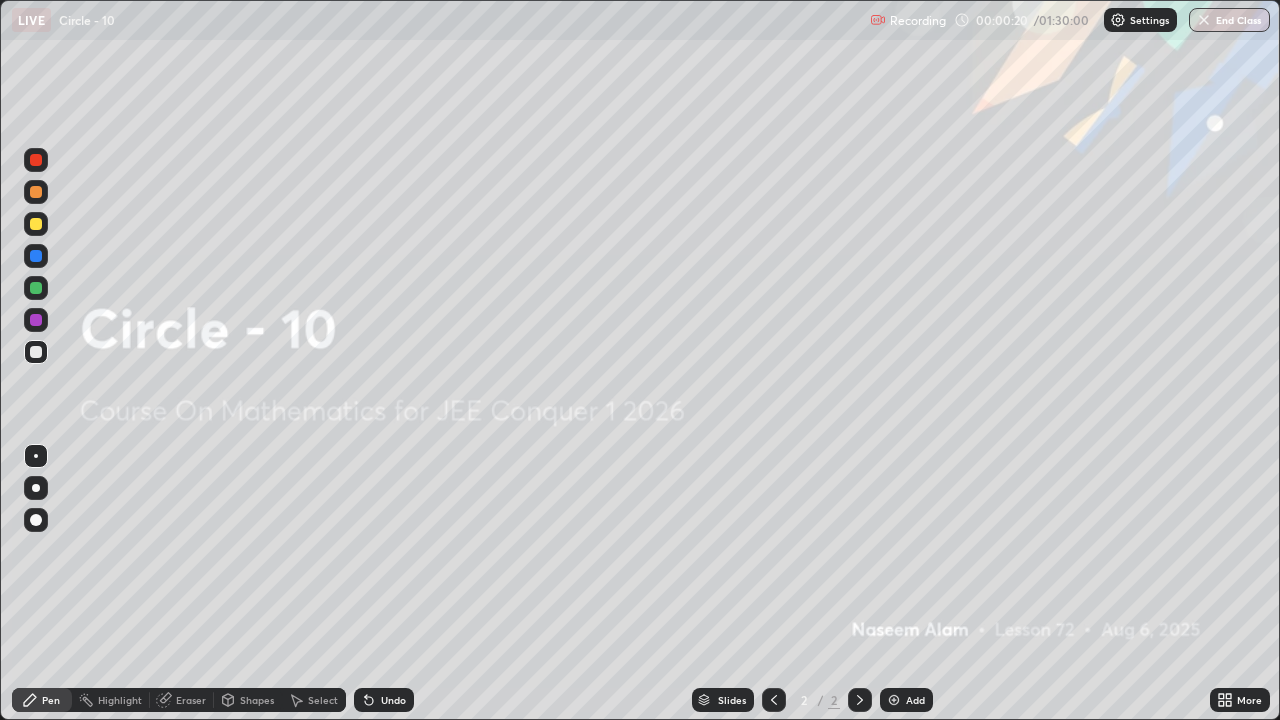 click on "Add" at bounding box center [906, 700] 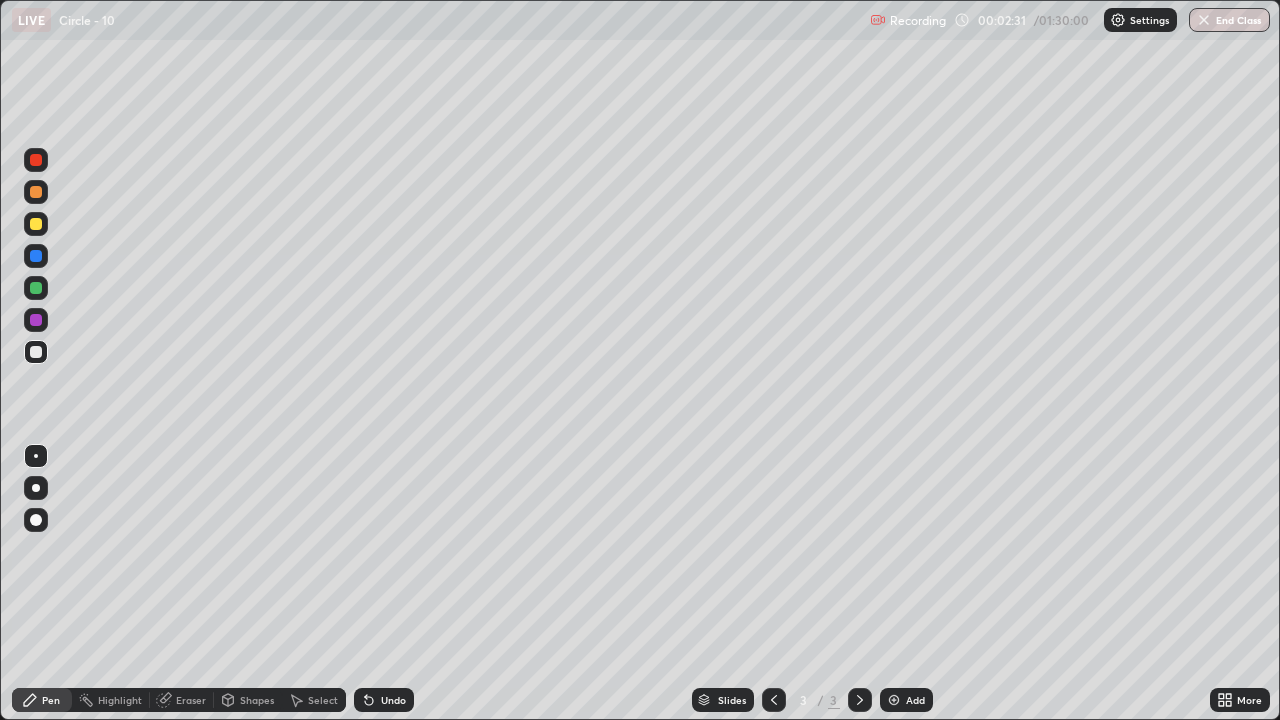 click at bounding box center (36, 224) 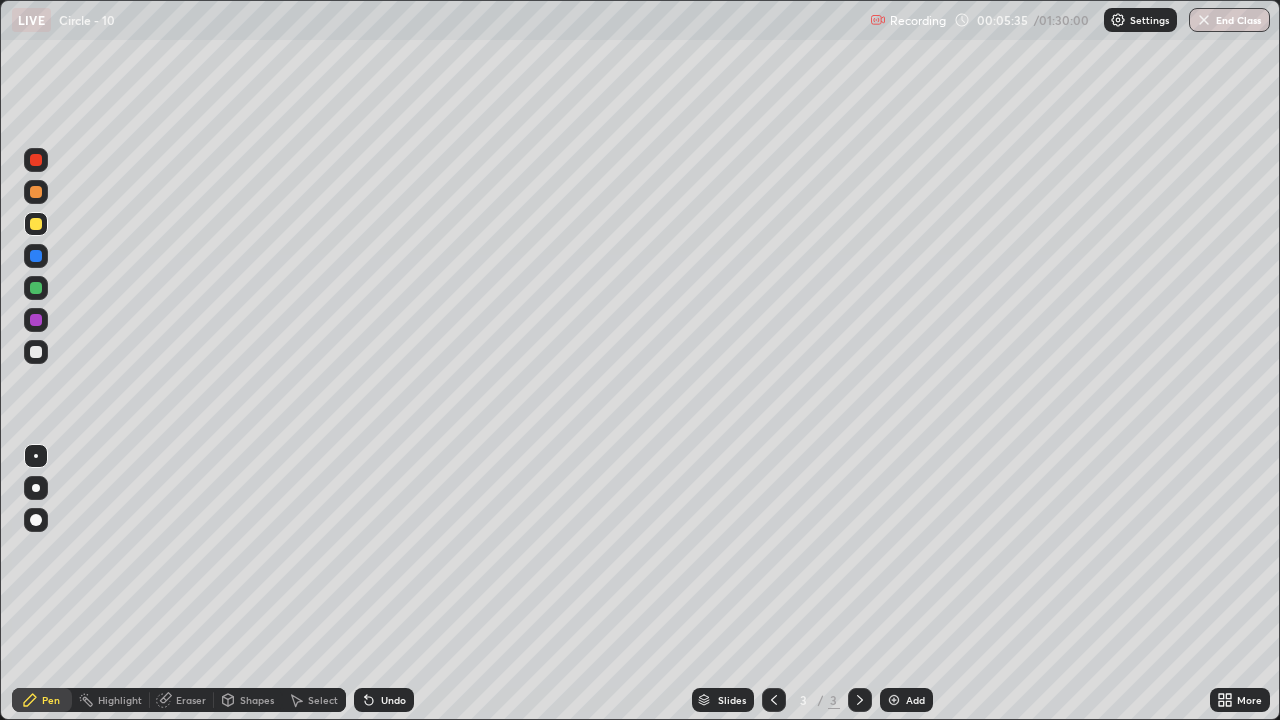 click on "Eraser" at bounding box center [191, 700] 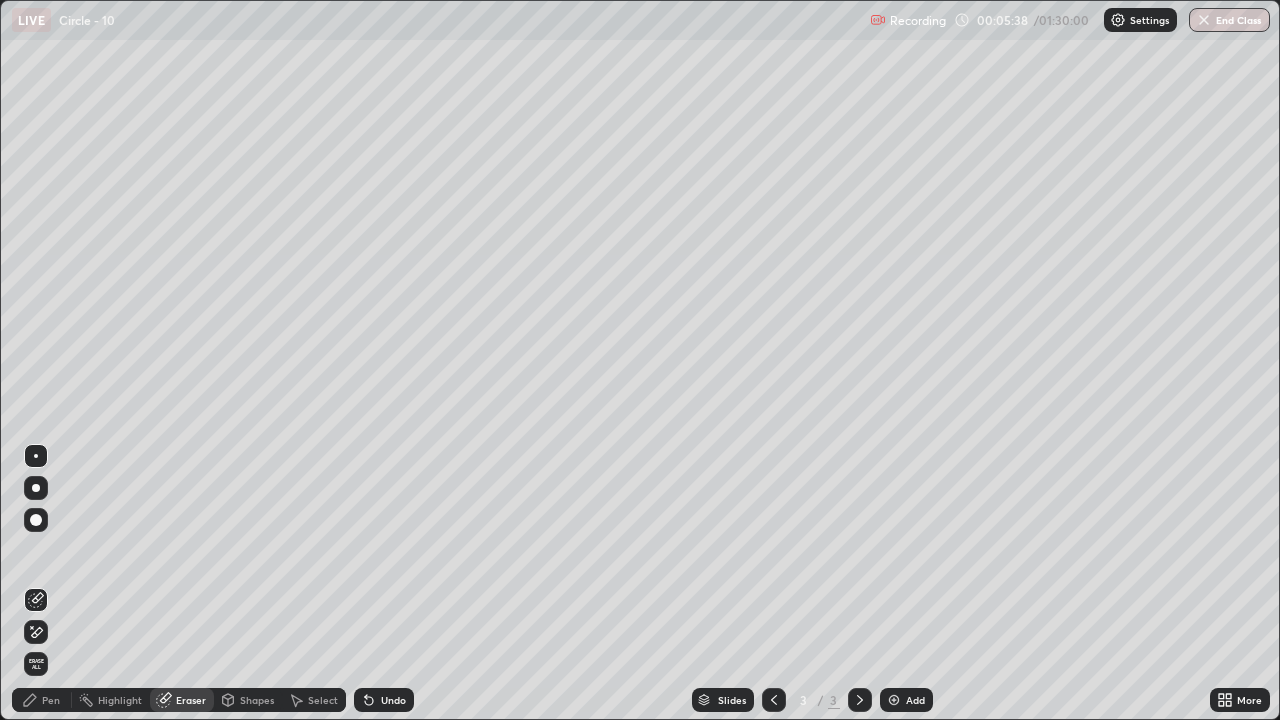 click on "Pen" at bounding box center [42, 700] 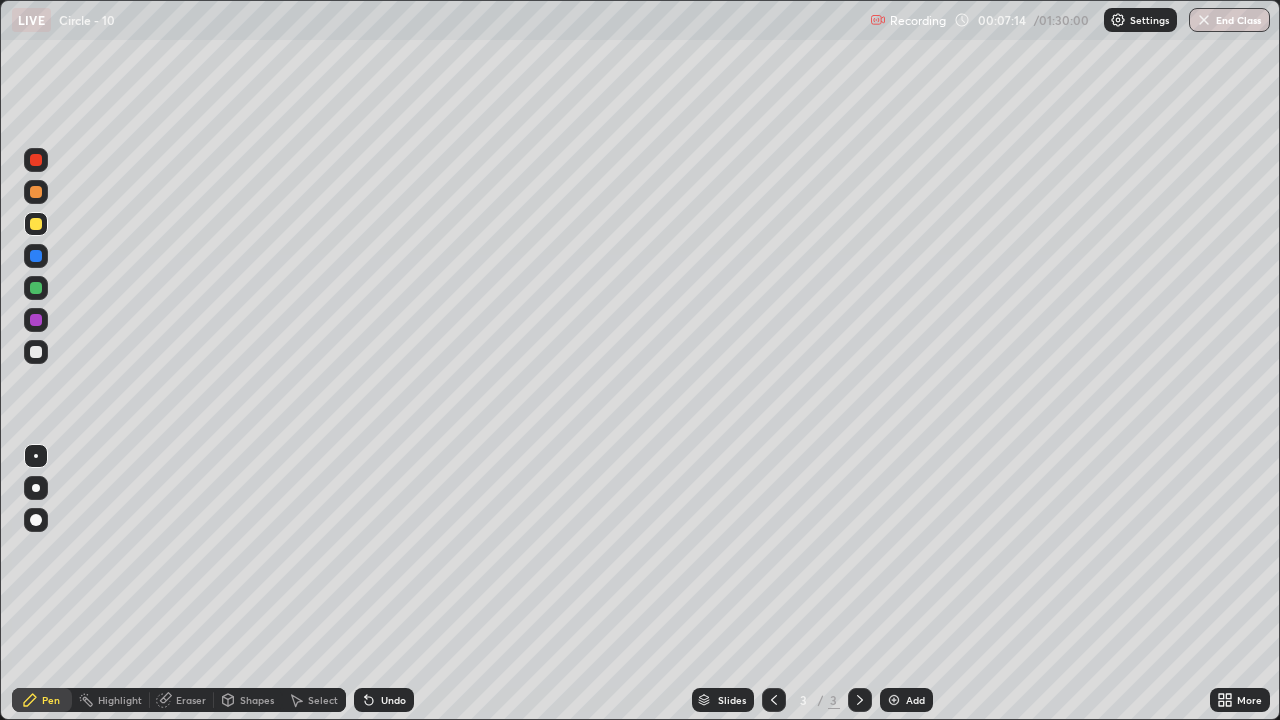 click on "Add" at bounding box center (915, 700) 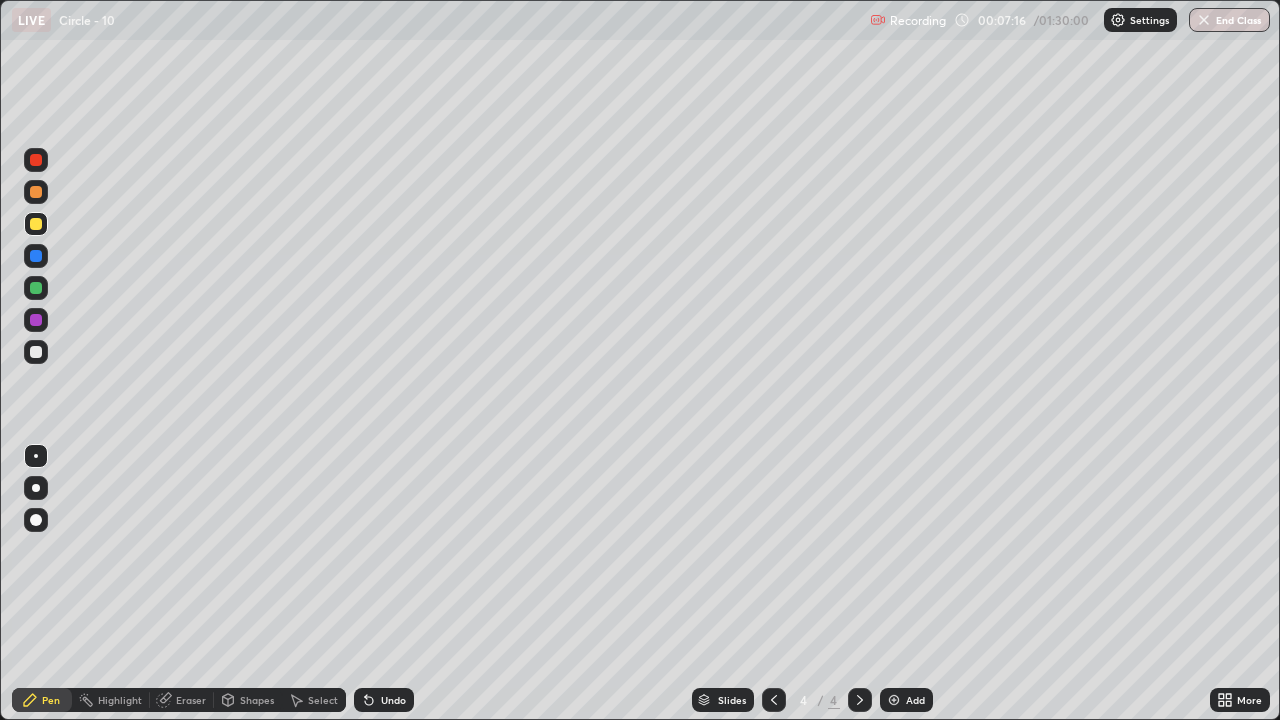 click at bounding box center (36, 352) 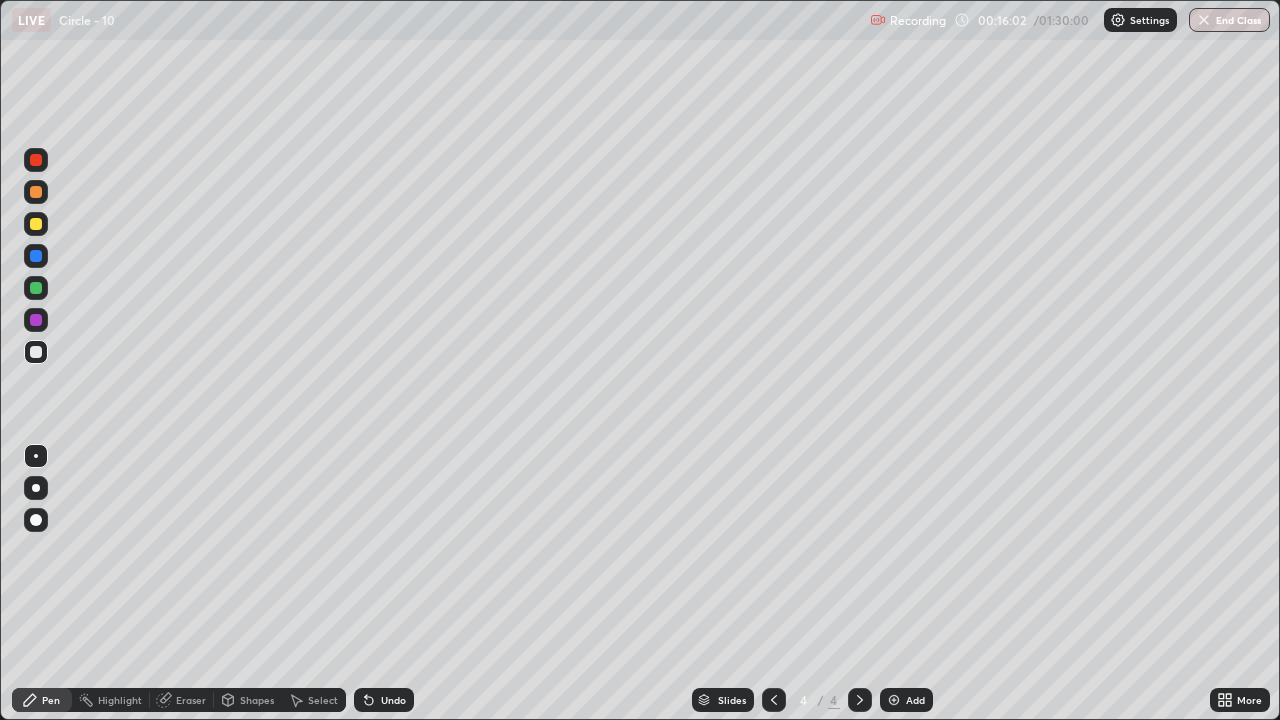 click on "Undo" at bounding box center [384, 700] 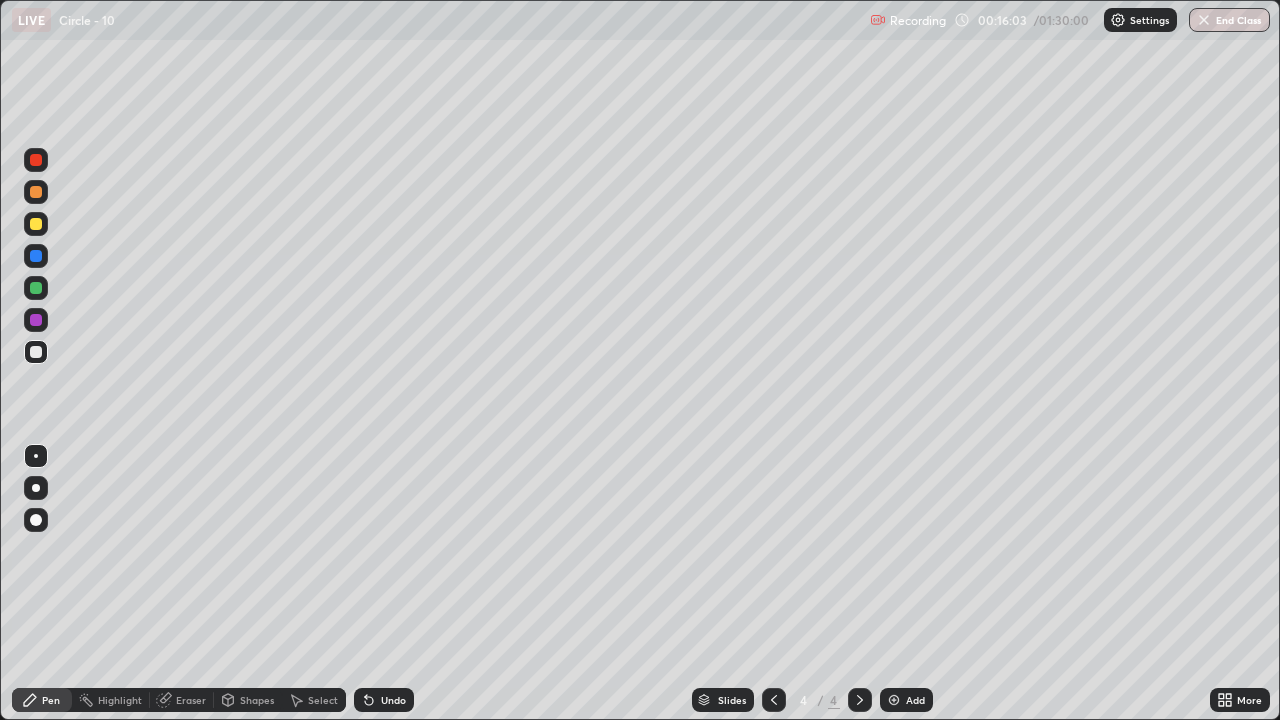 click on "Undo" at bounding box center (384, 700) 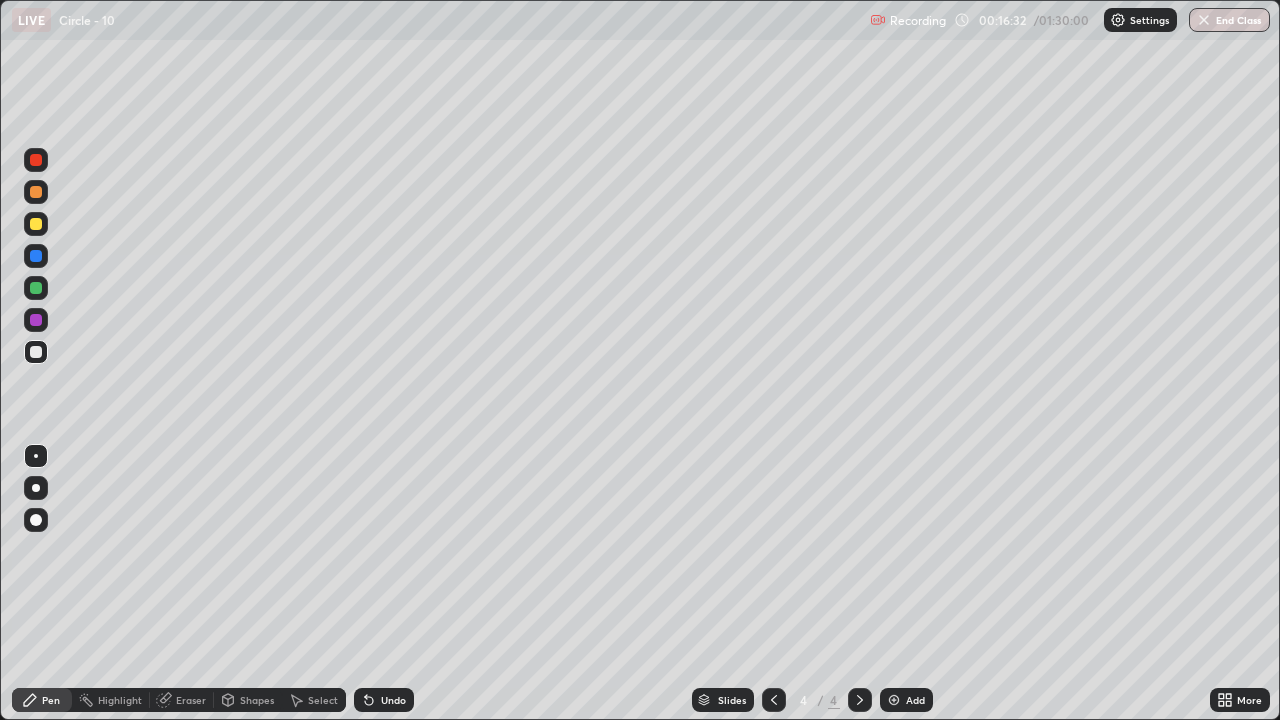 click on "Undo" at bounding box center (384, 700) 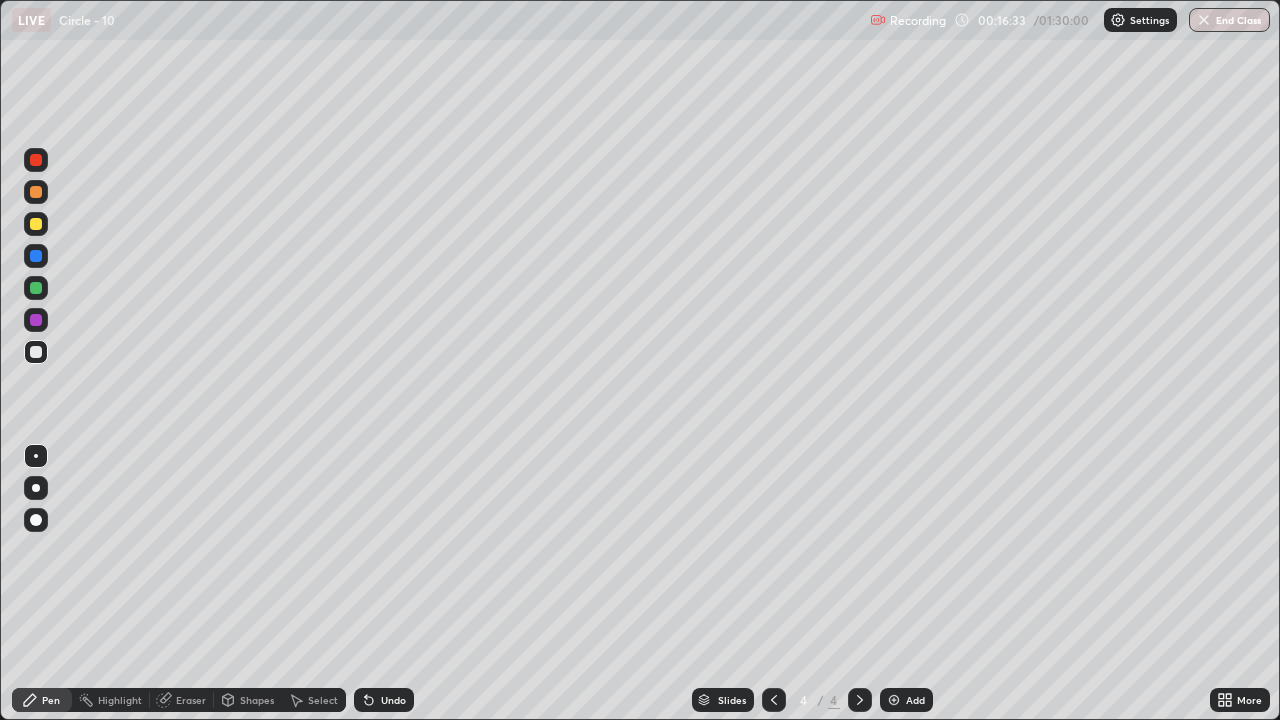 click on "Undo" at bounding box center [384, 700] 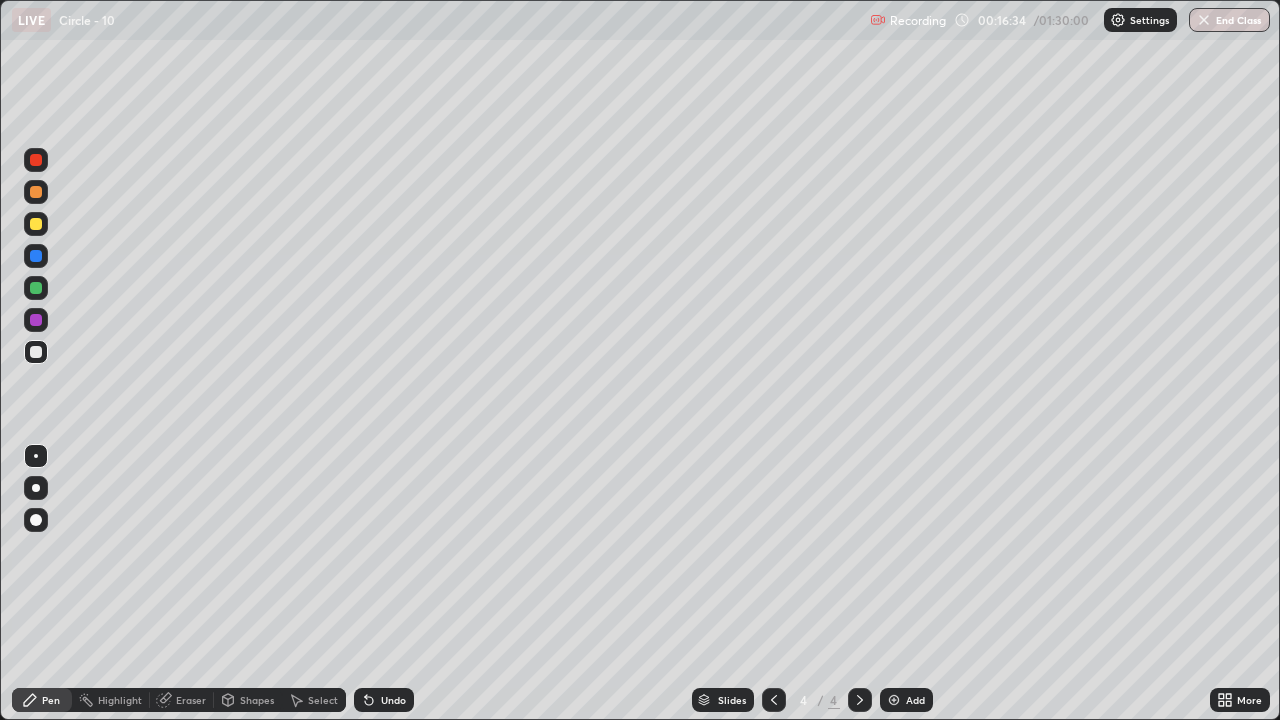 click on "Undo" at bounding box center [393, 700] 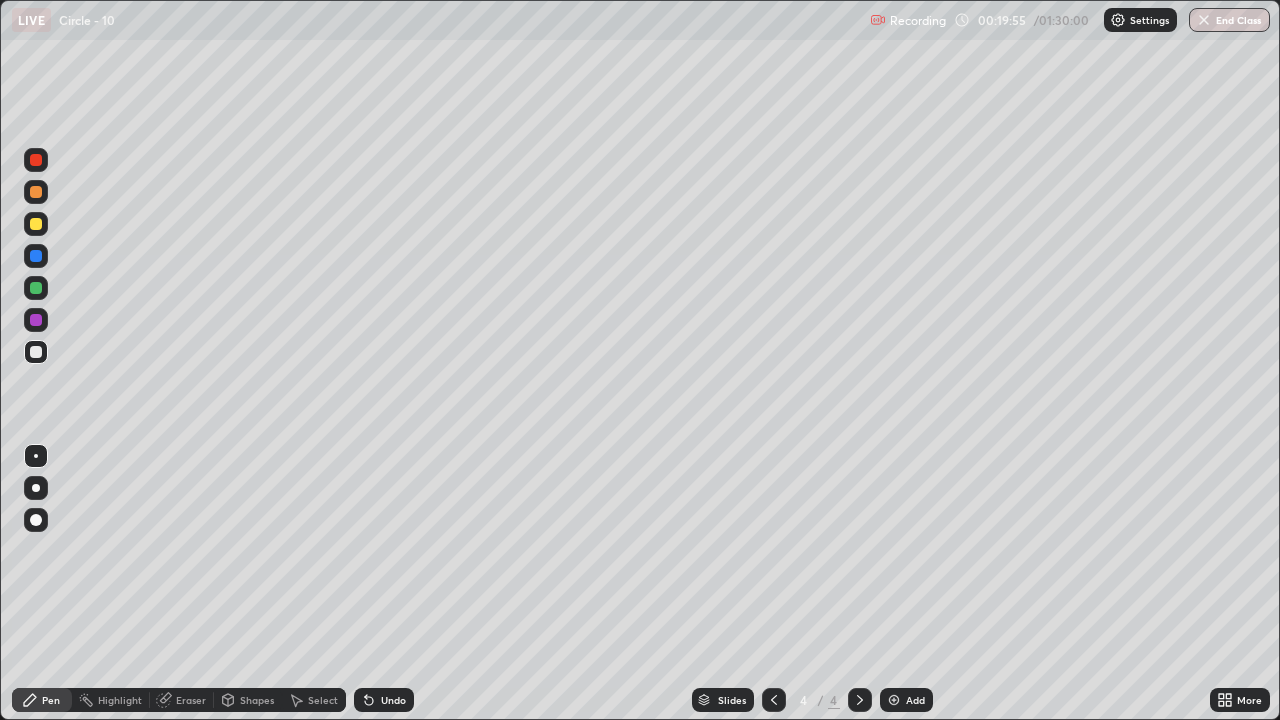 click on "Add" at bounding box center [915, 700] 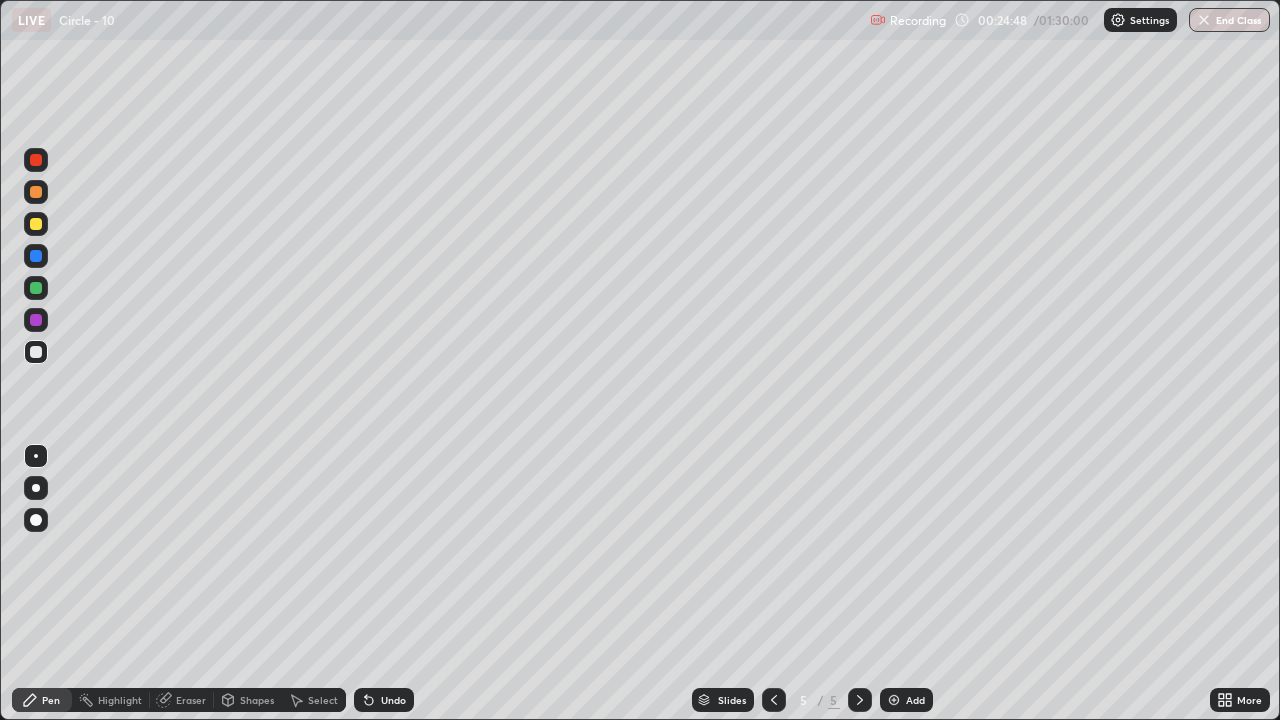 click on "Undo" at bounding box center (393, 700) 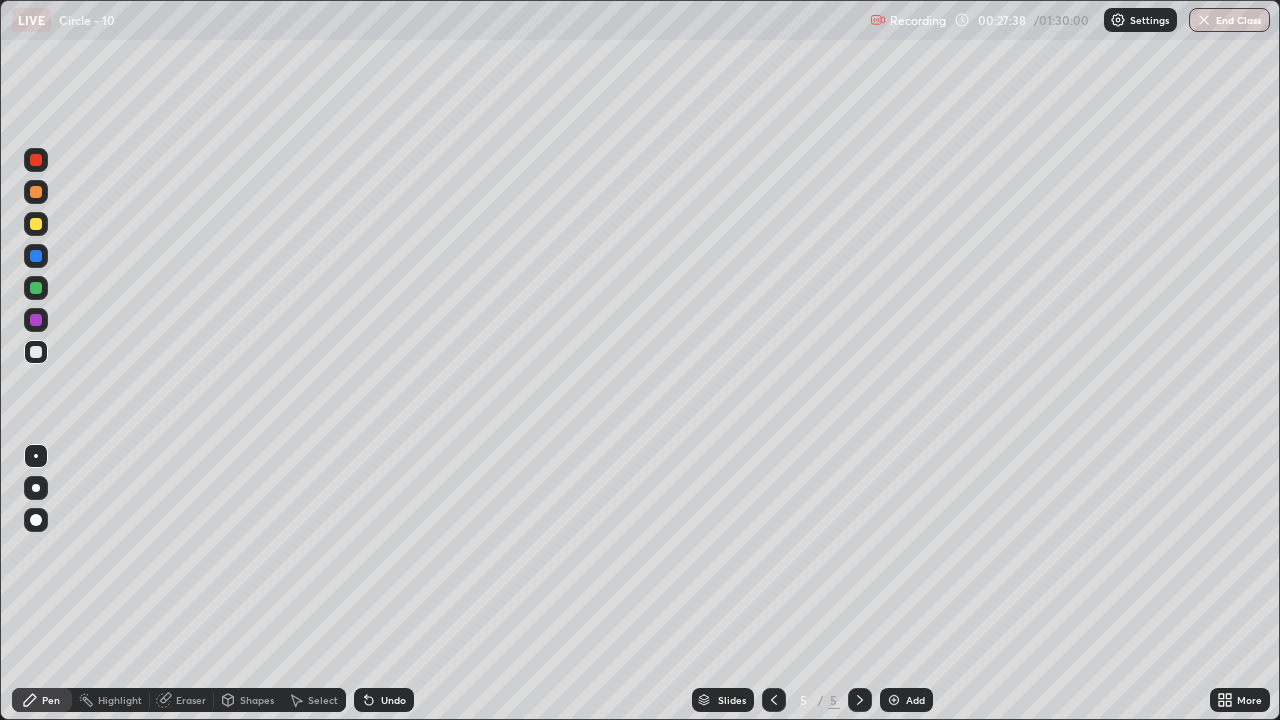 click on "Select" at bounding box center [323, 700] 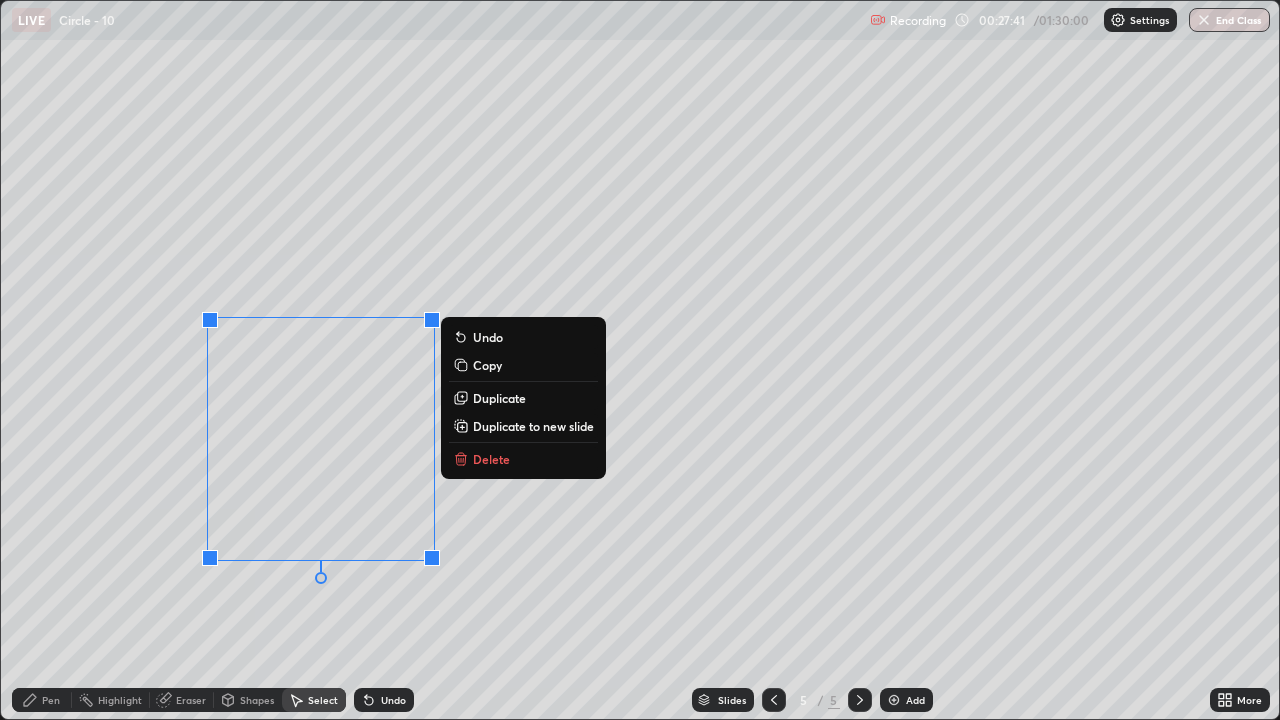 click on "Delete" at bounding box center [491, 459] 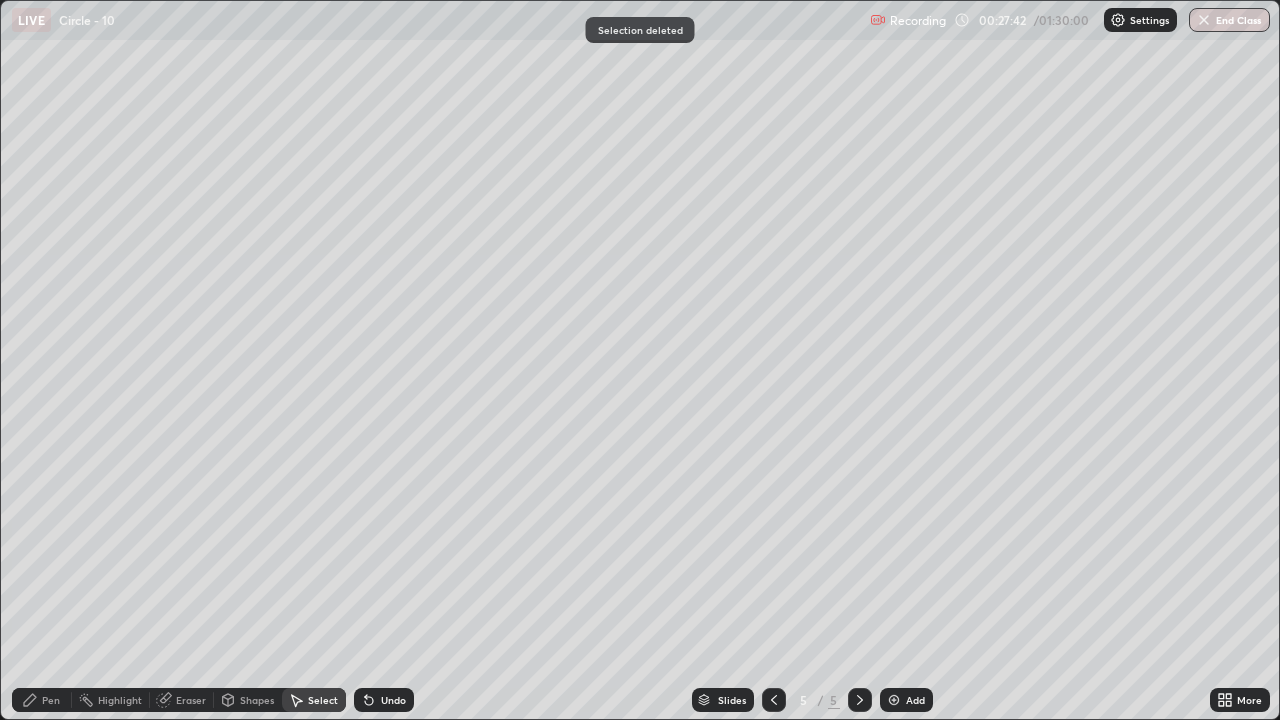 click on "Pen" at bounding box center (42, 700) 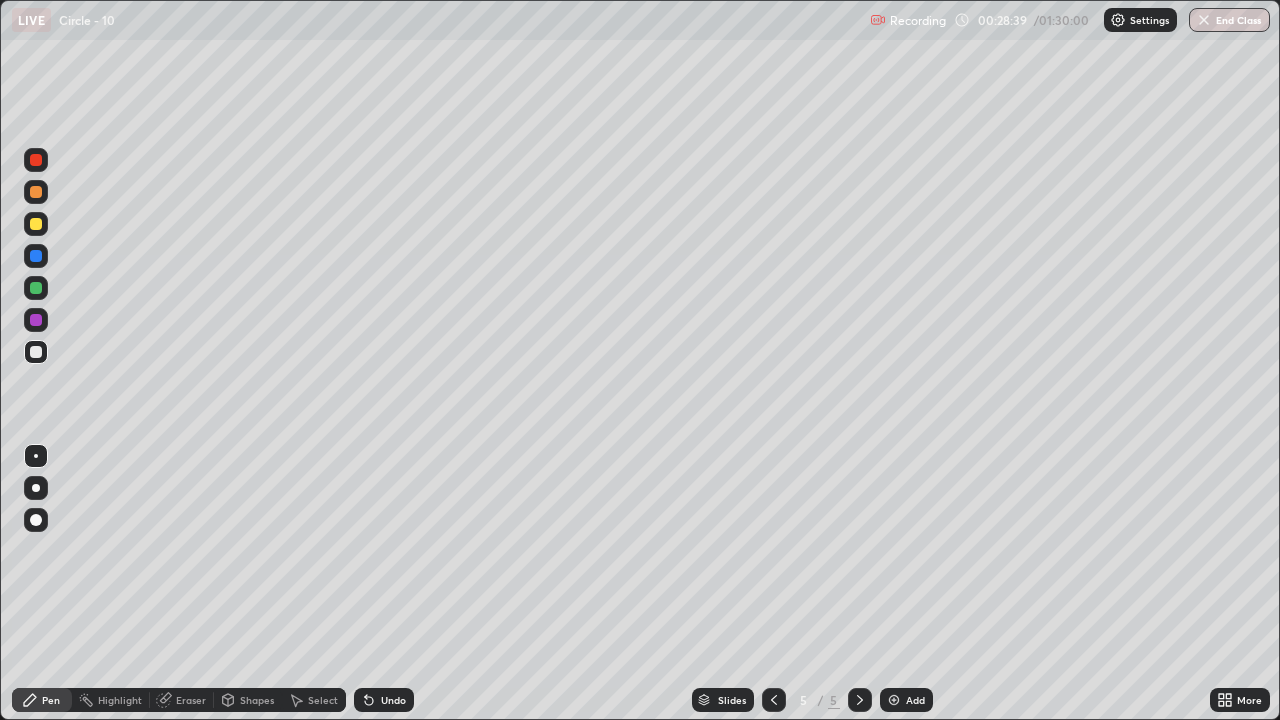 click on "Select" at bounding box center (314, 700) 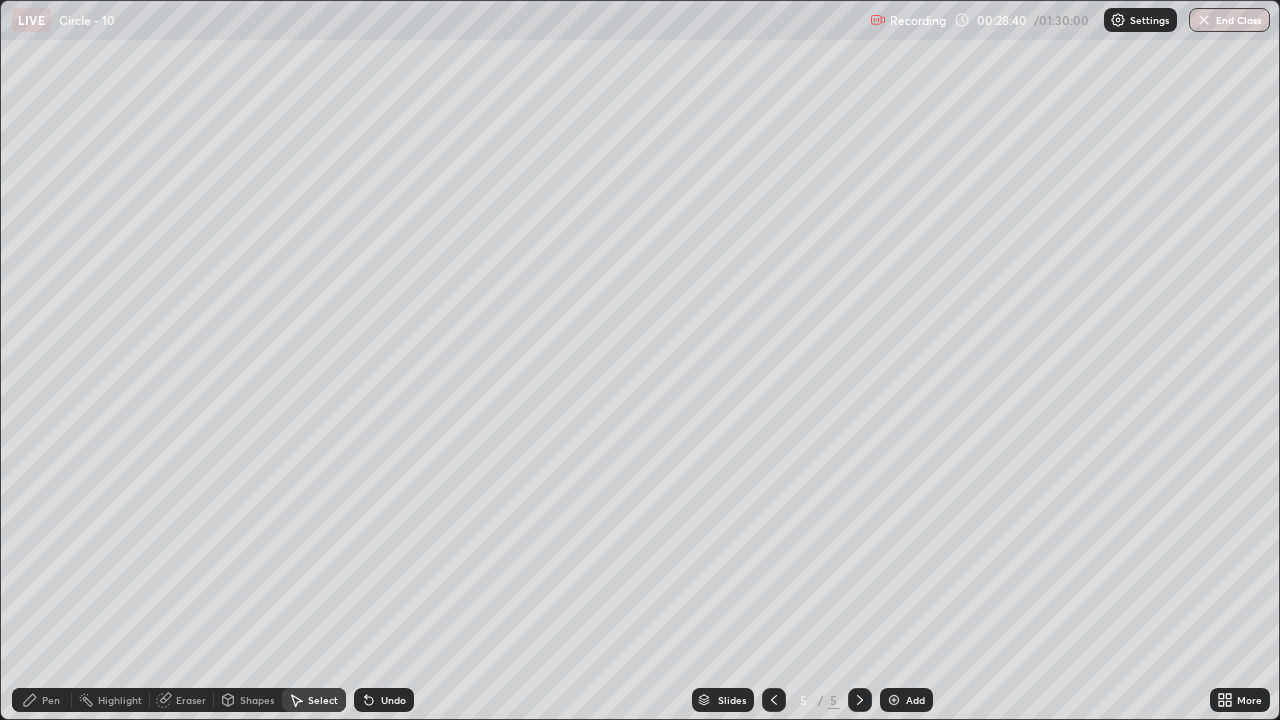 click on "Pen" at bounding box center (42, 700) 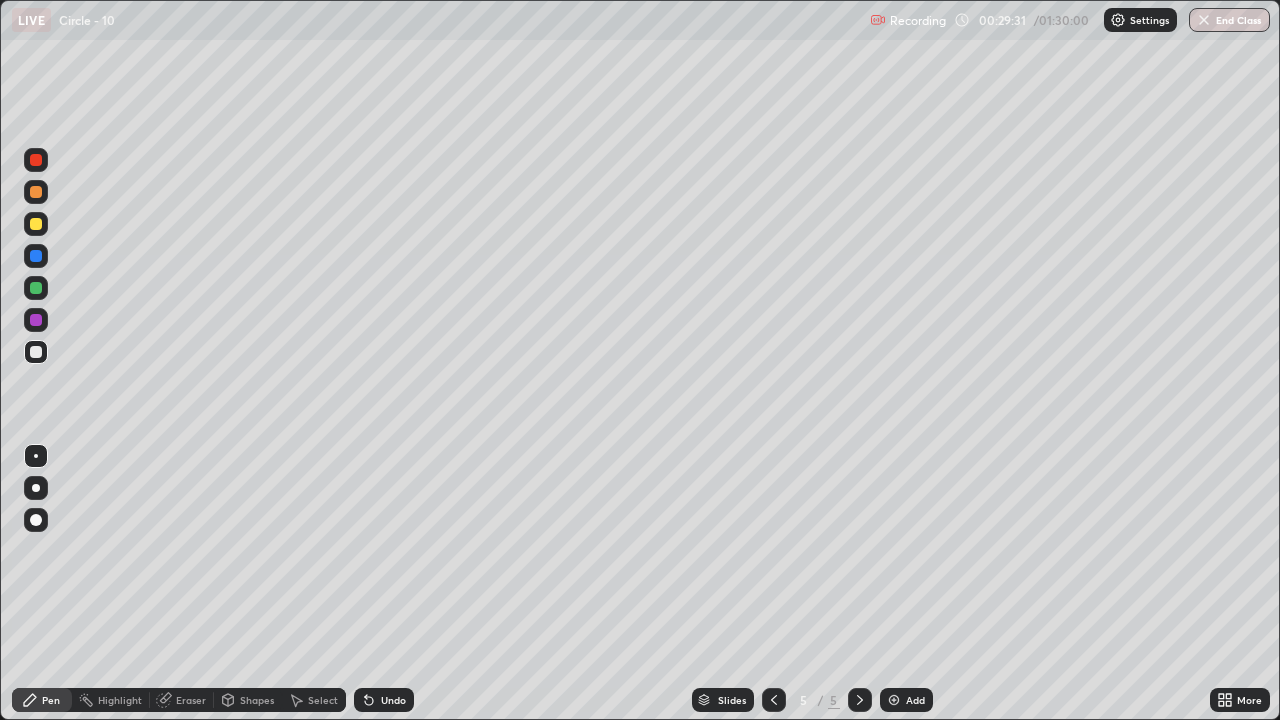 click on "Add" at bounding box center [915, 700] 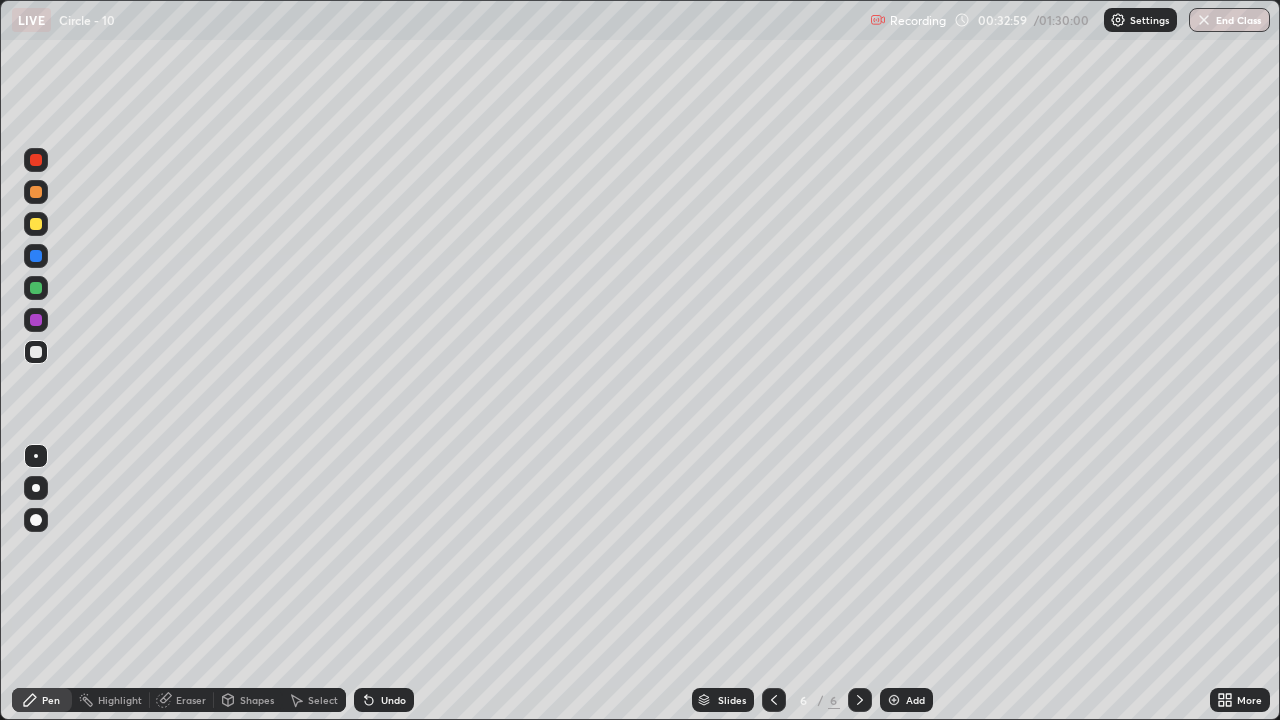 click on "Select" at bounding box center (323, 700) 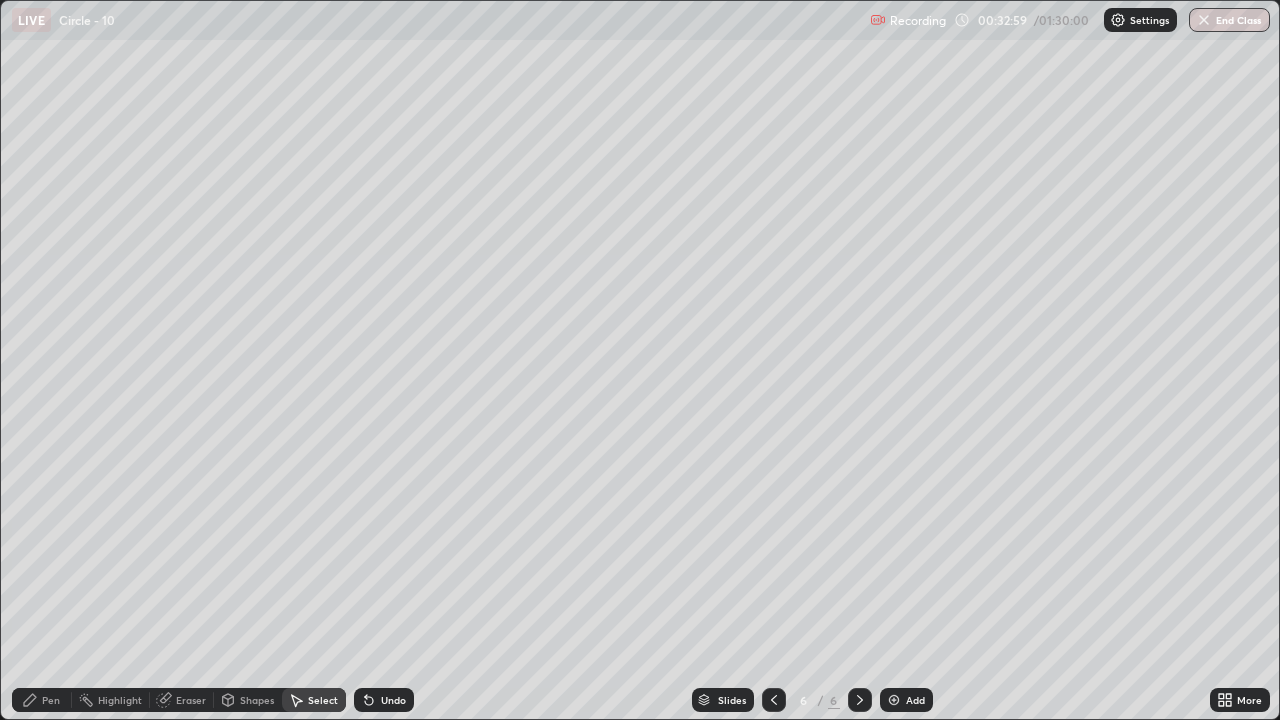 click on "Shapes" at bounding box center [257, 700] 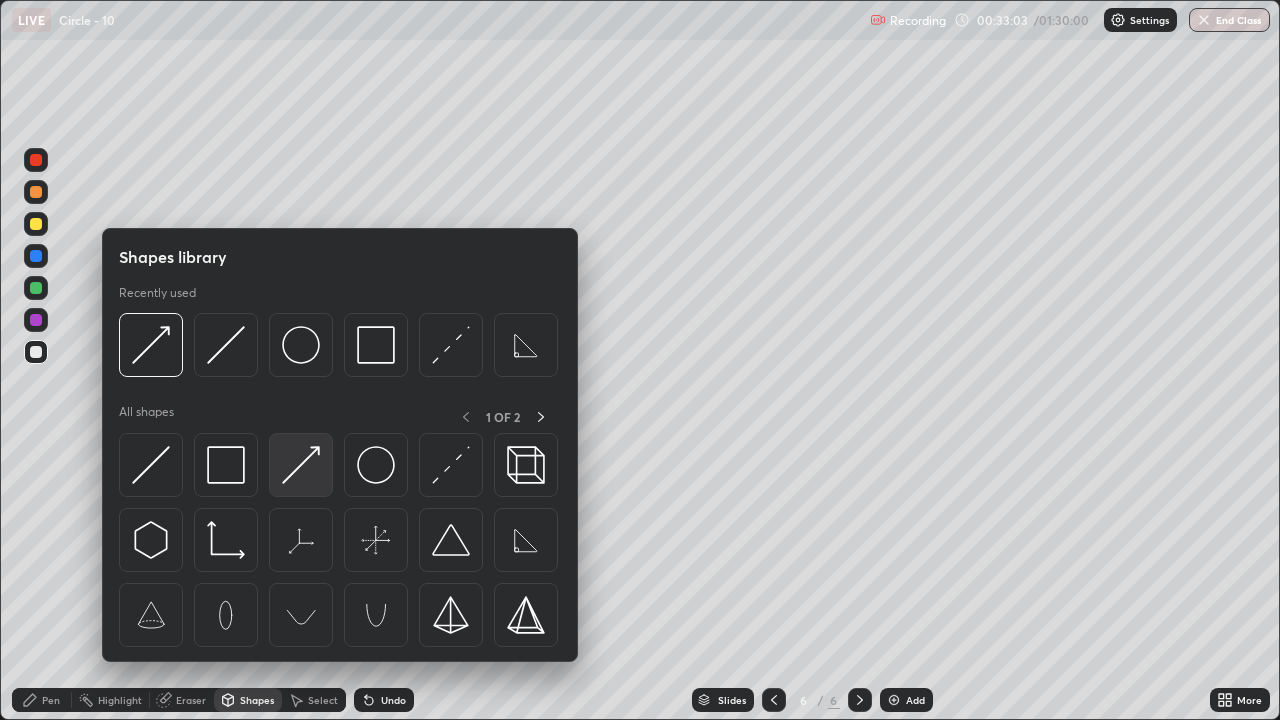 click at bounding box center [301, 465] 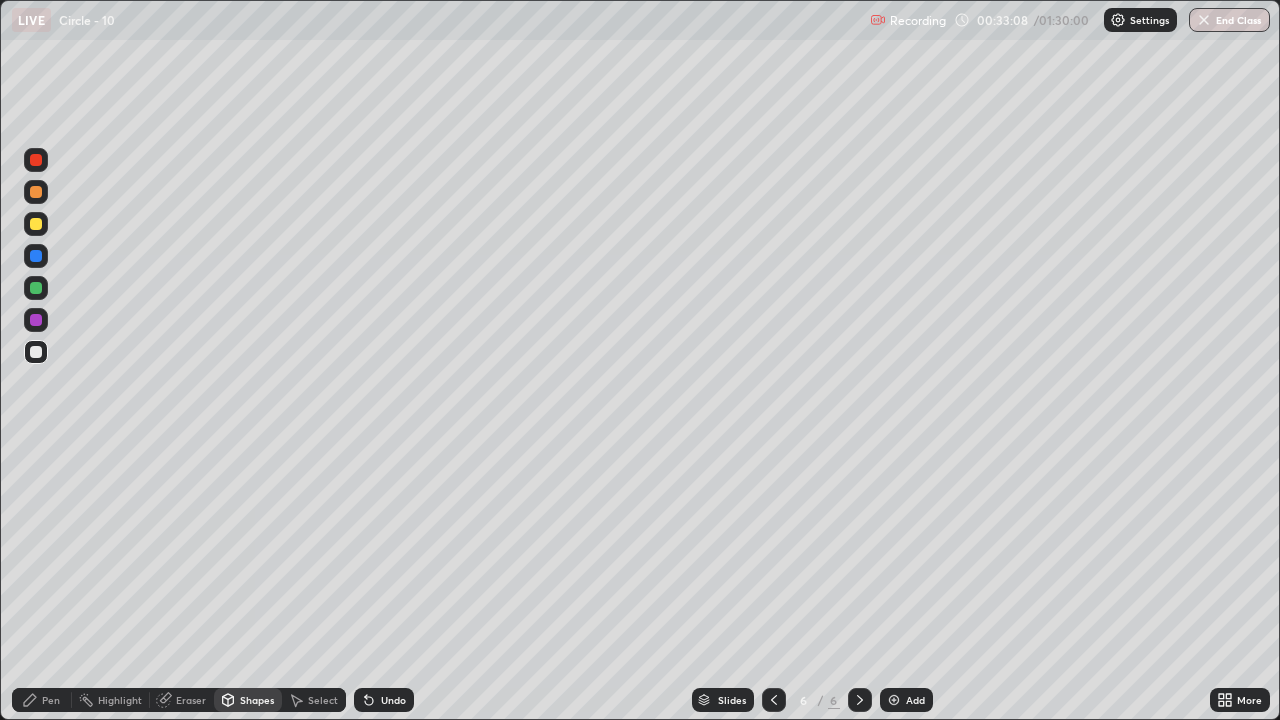 click on "Shapes" at bounding box center (257, 700) 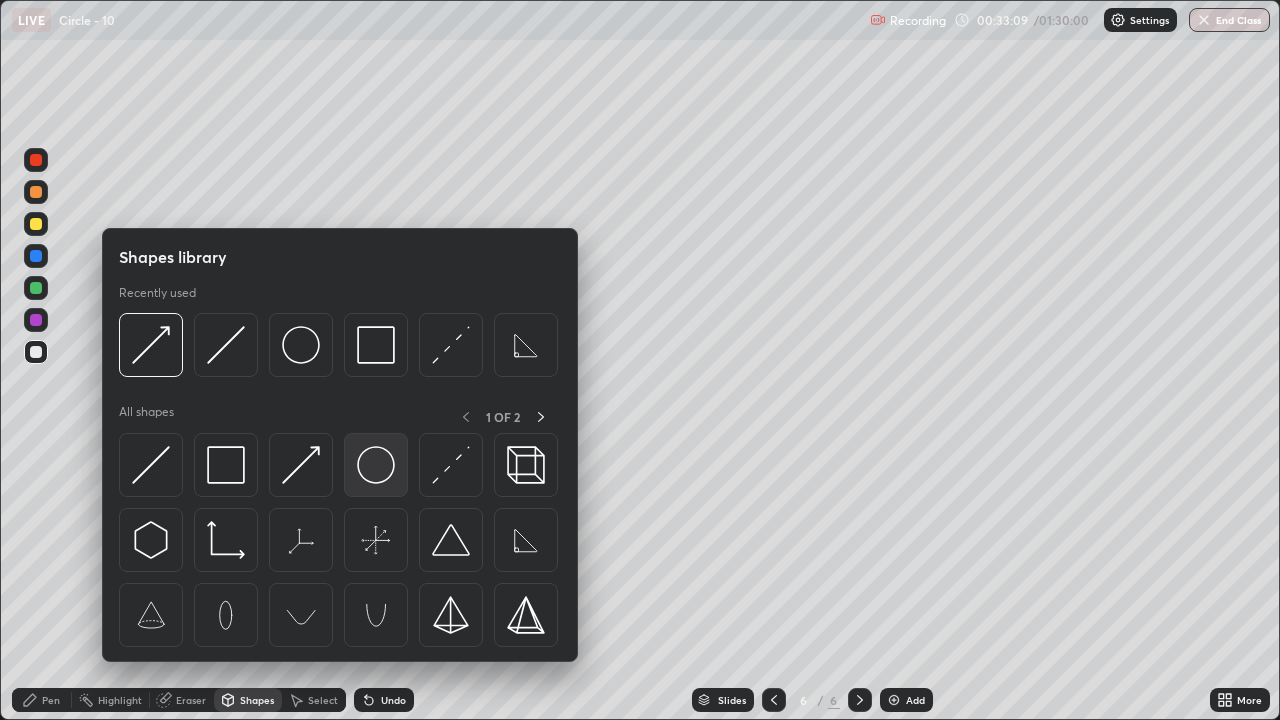 click at bounding box center [376, 465] 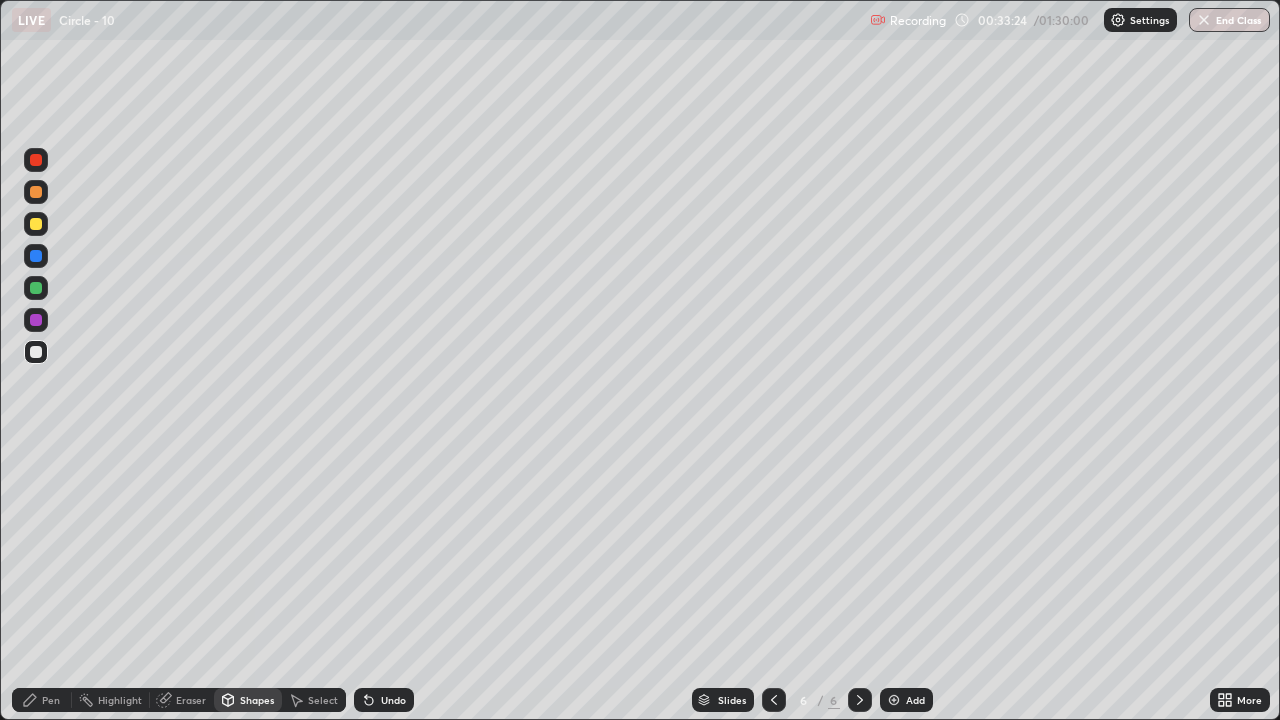 click on "Select" at bounding box center (323, 700) 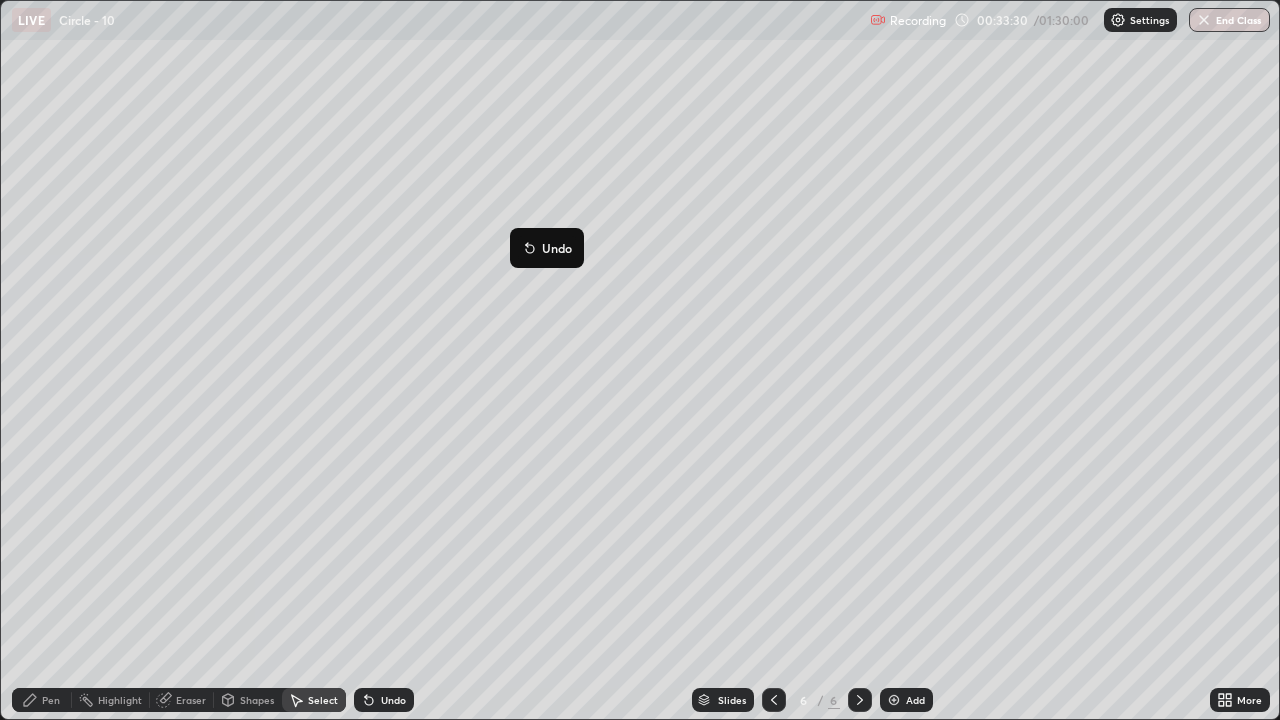 click on "0 ° Undo Copy Duplicate Duplicate to new slide Delete" at bounding box center [640, 360] 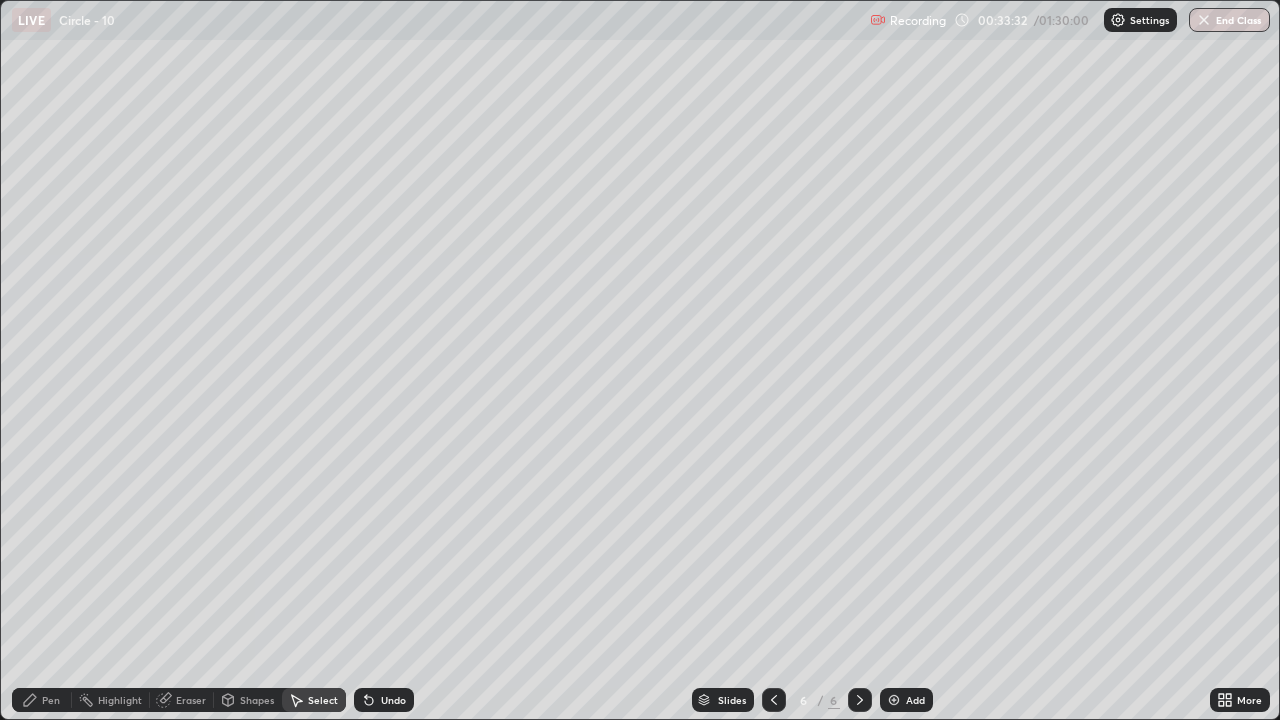 click 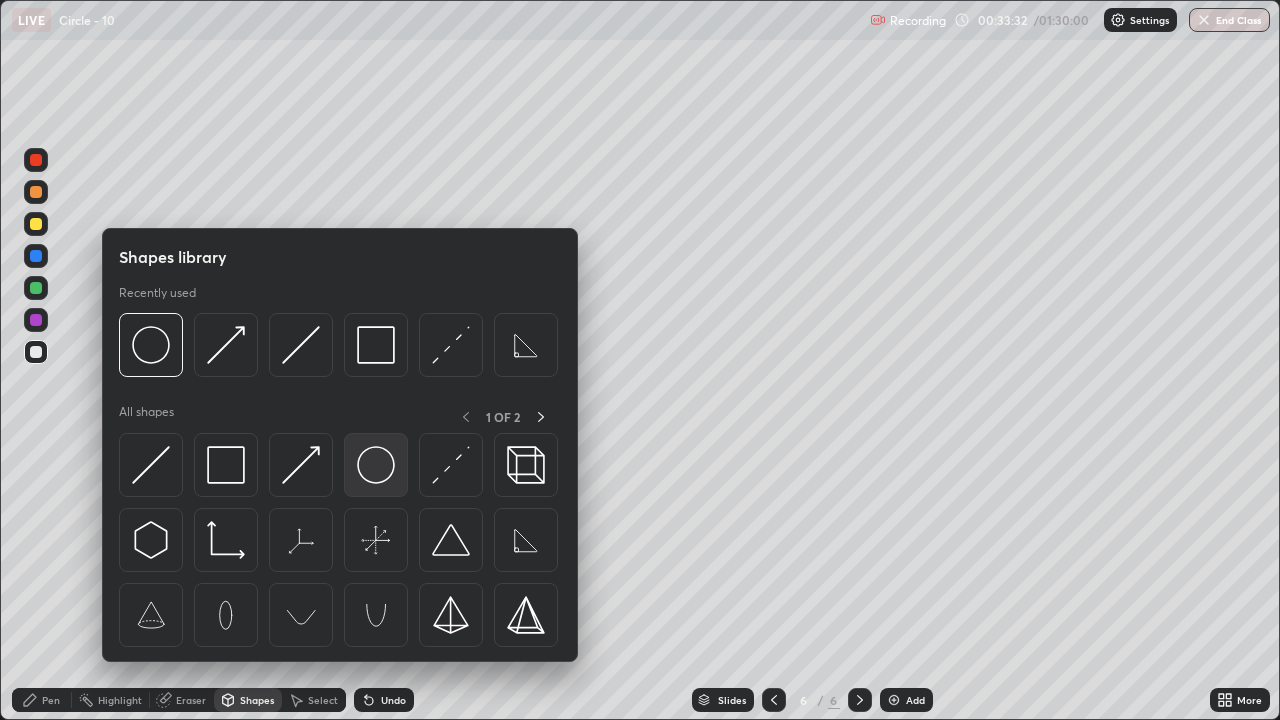 click at bounding box center [376, 465] 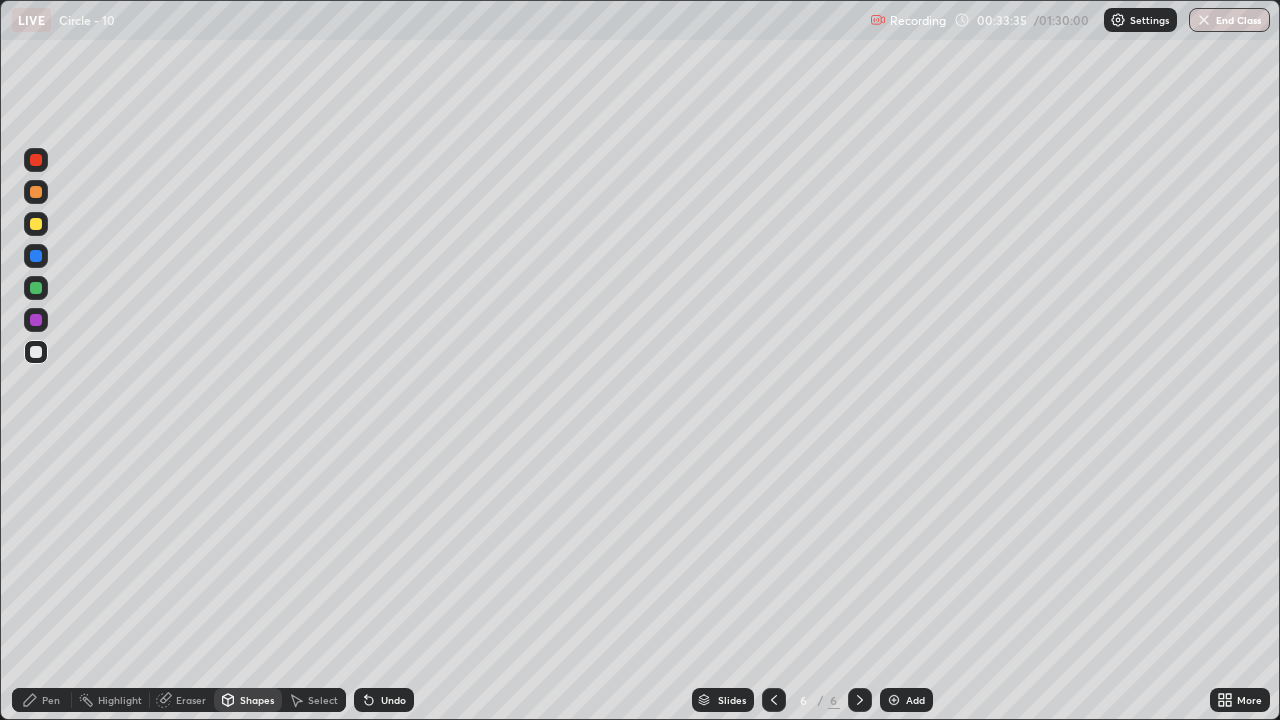 click on "Select" at bounding box center [323, 700] 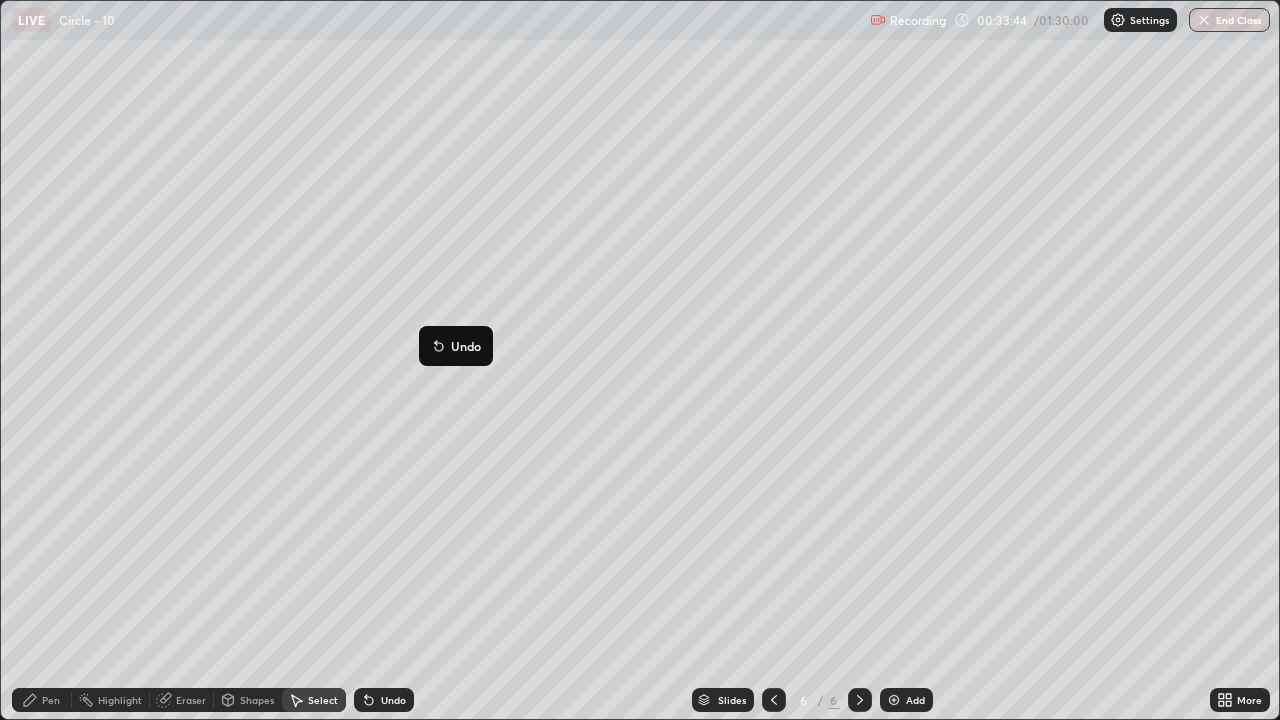click 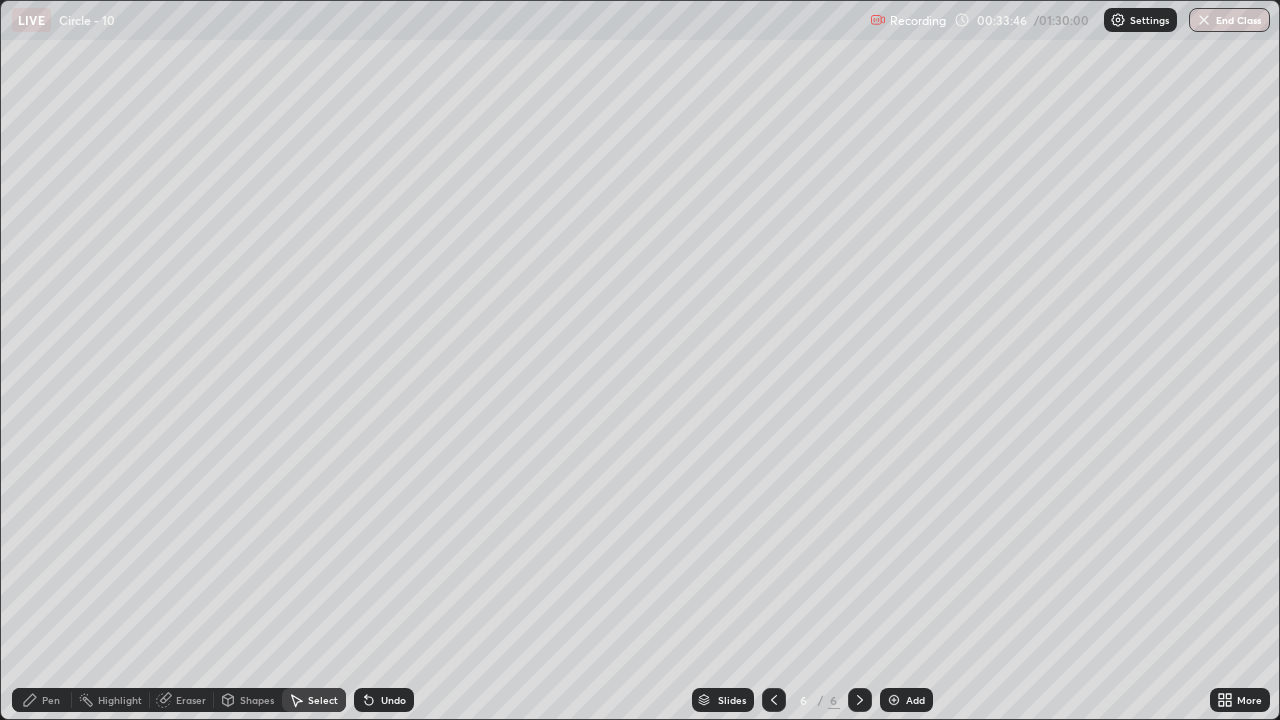 click on "Undo" at bounding box center [384, 700] 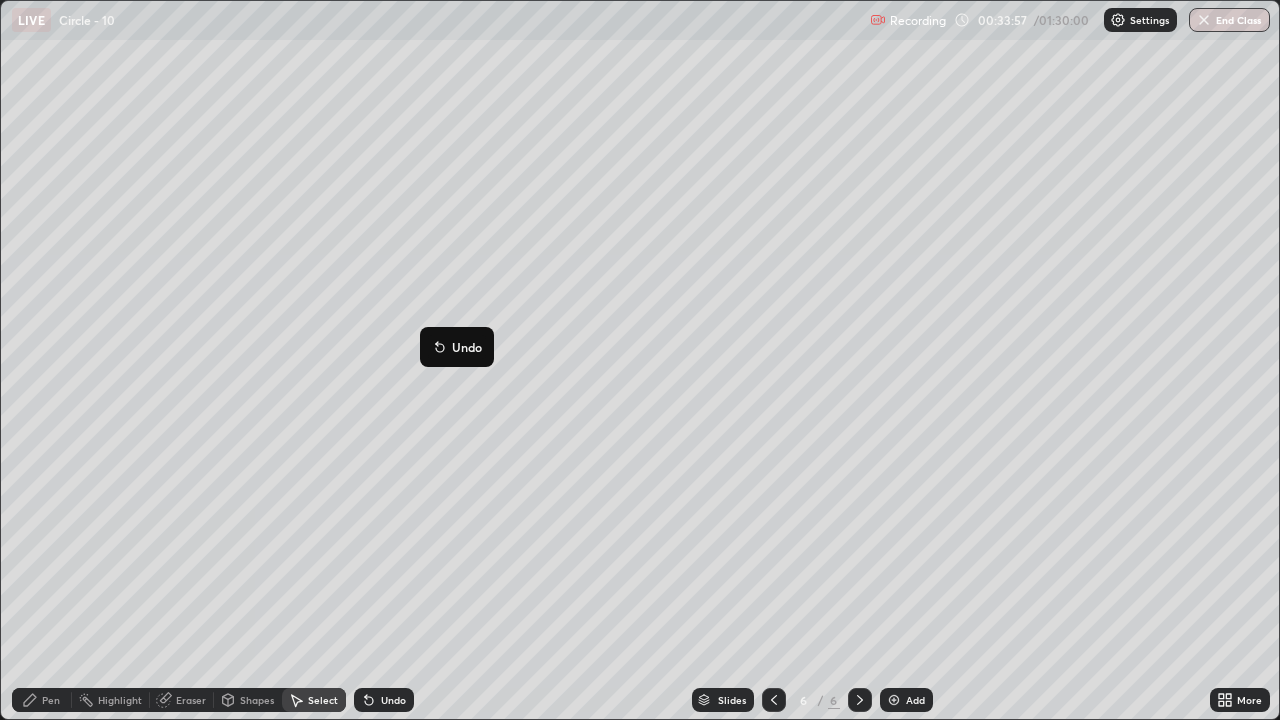 click on "0 ° Undo Copy Duplicate Duplicate to new slide Delete" at bounding box center [640, 360] 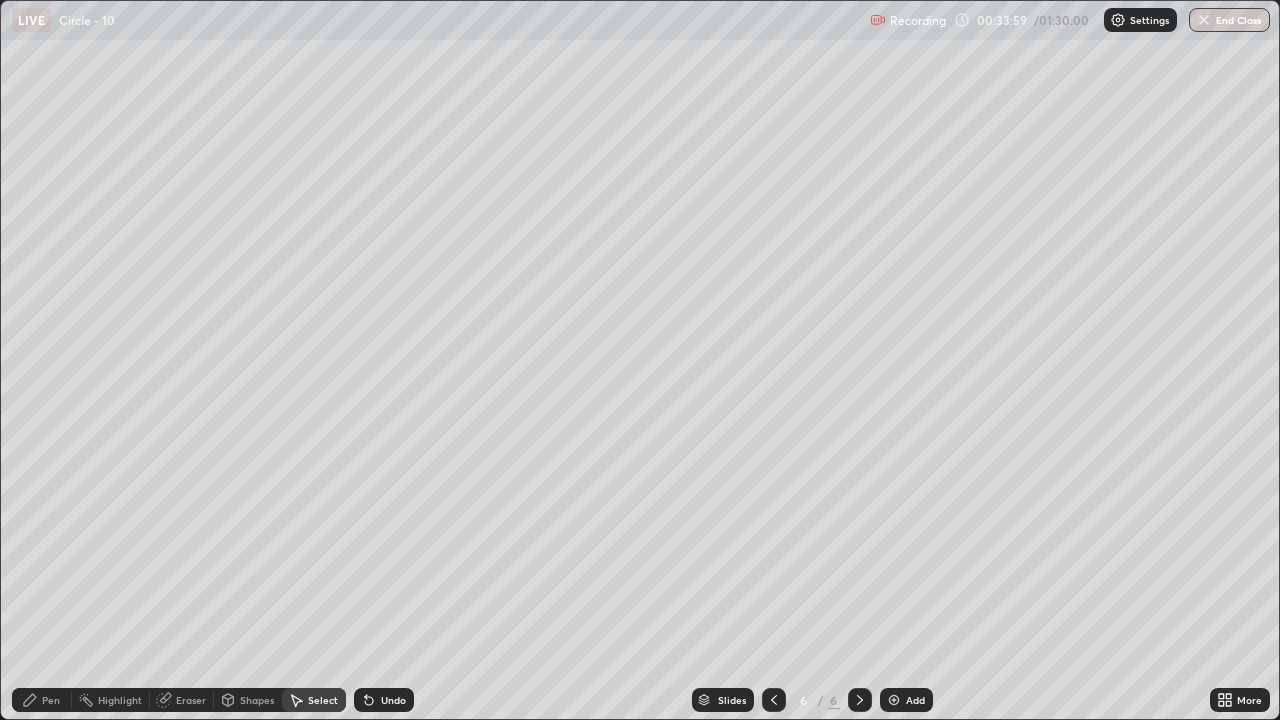 click on "Pen" at bounding box center (42, 700) 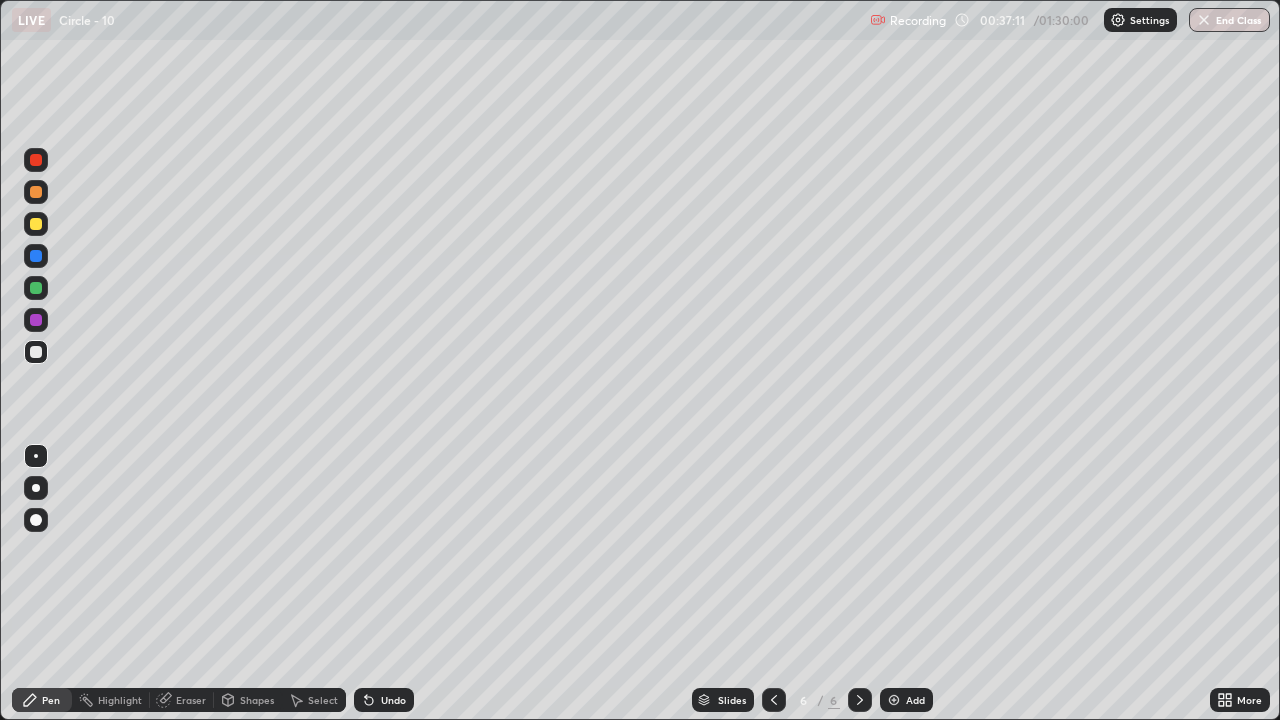 click at bounding box center (36, 224) 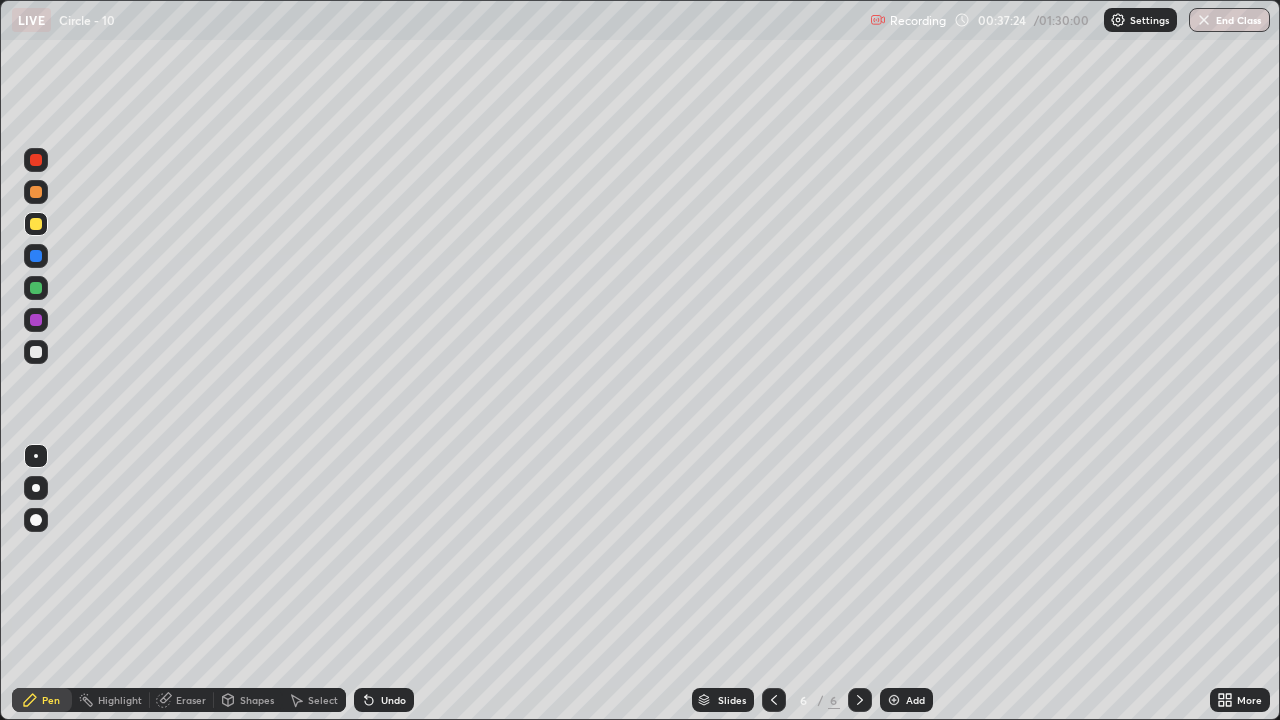 click at bounding box center (36, 352) 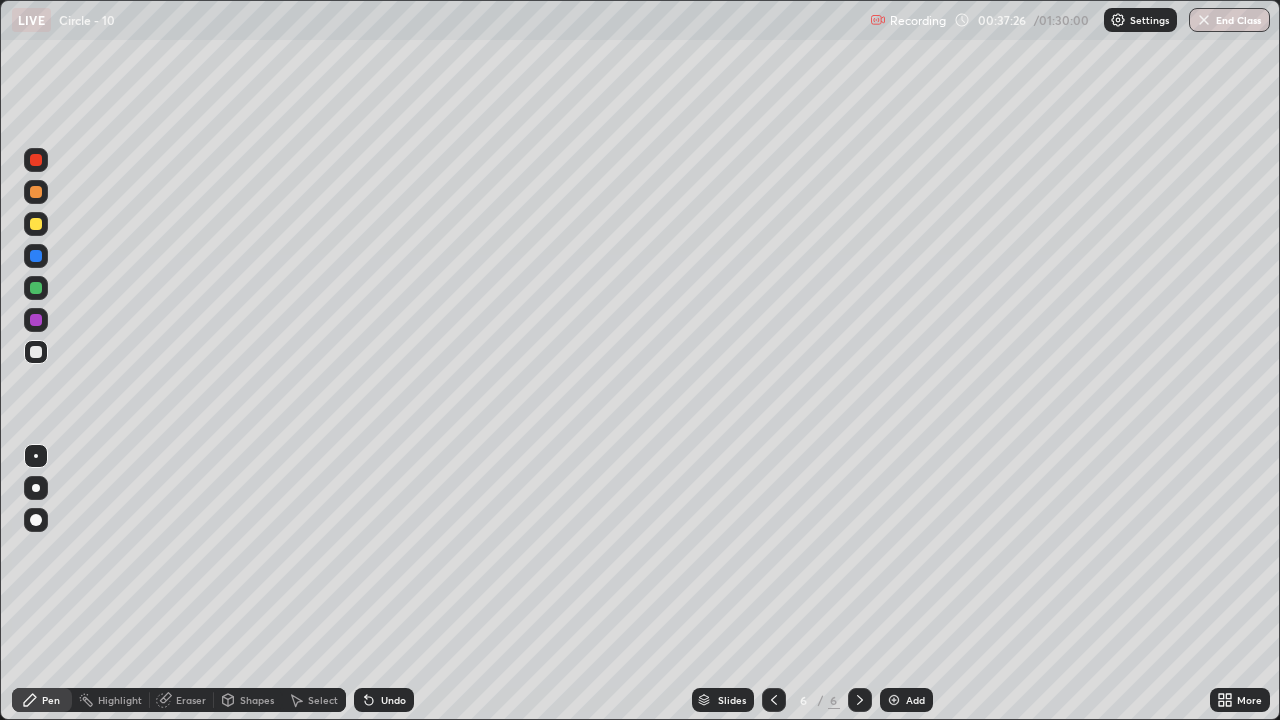 click at bounding box center [36, 224] 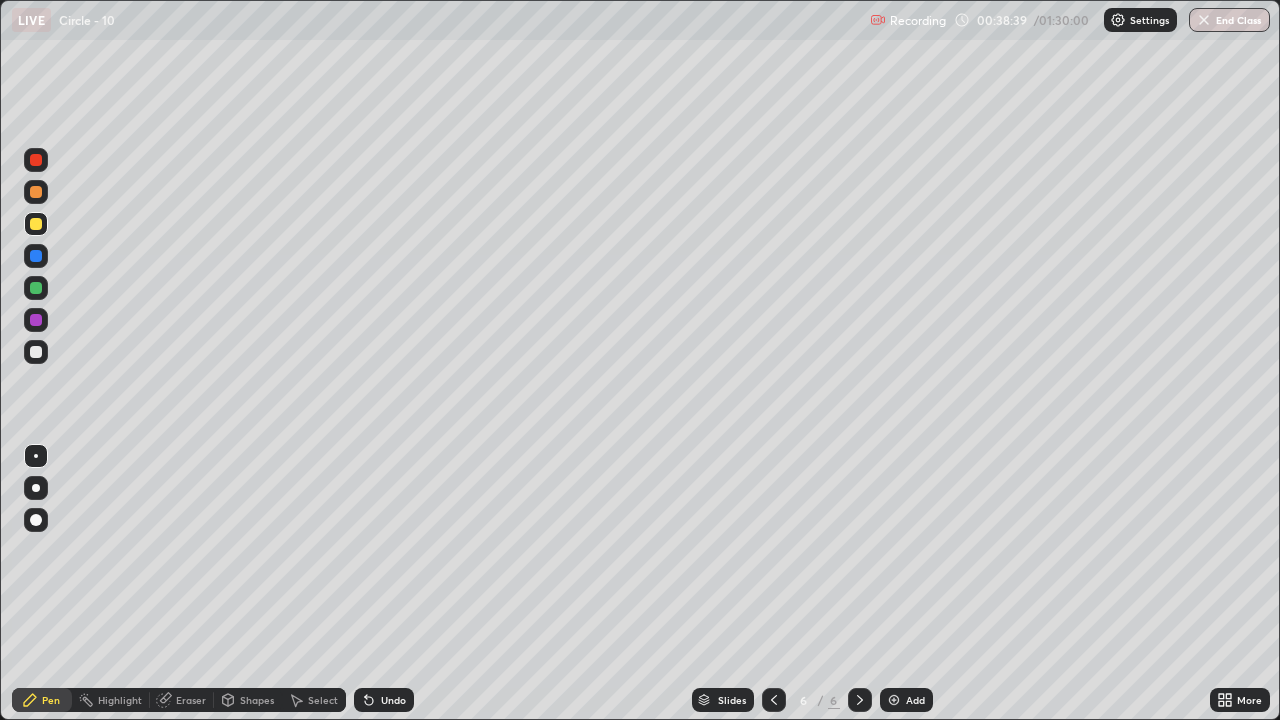 click at bounding box center [36, 288] 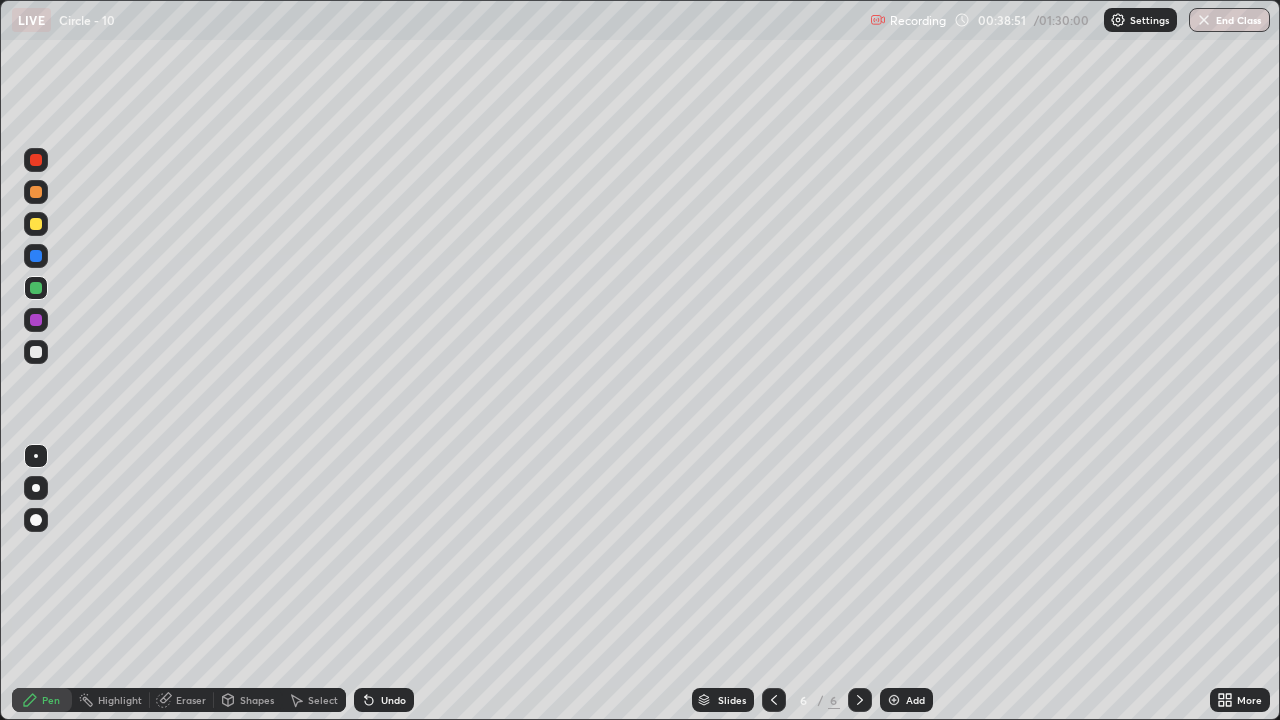 click at bounding box center (36, 320) 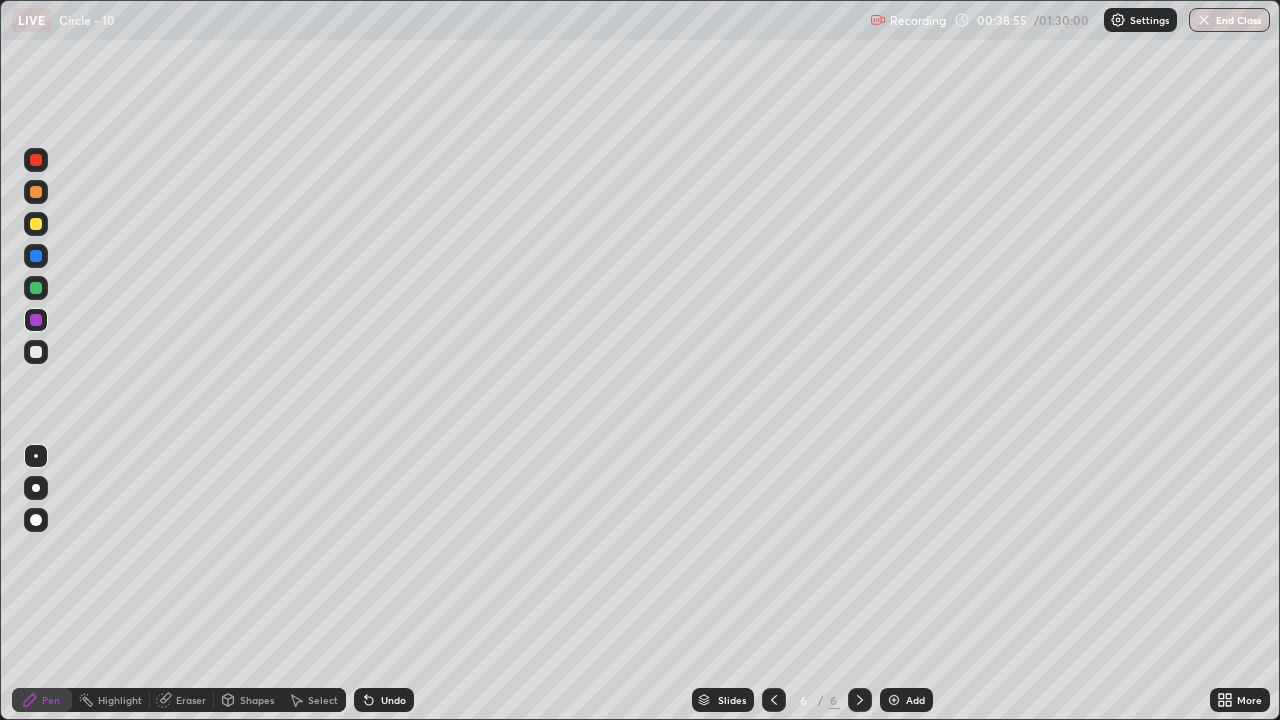 click at bounding box center [36, 192] 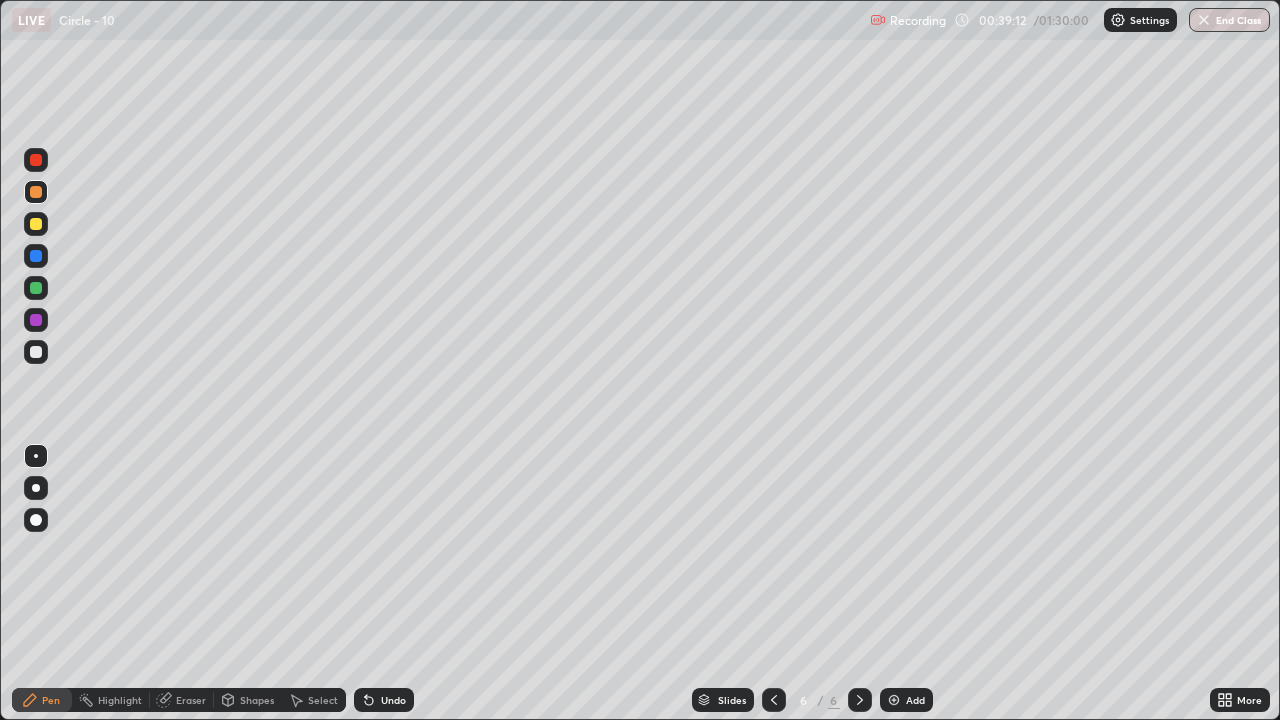 click at bounding box center [36, 352] 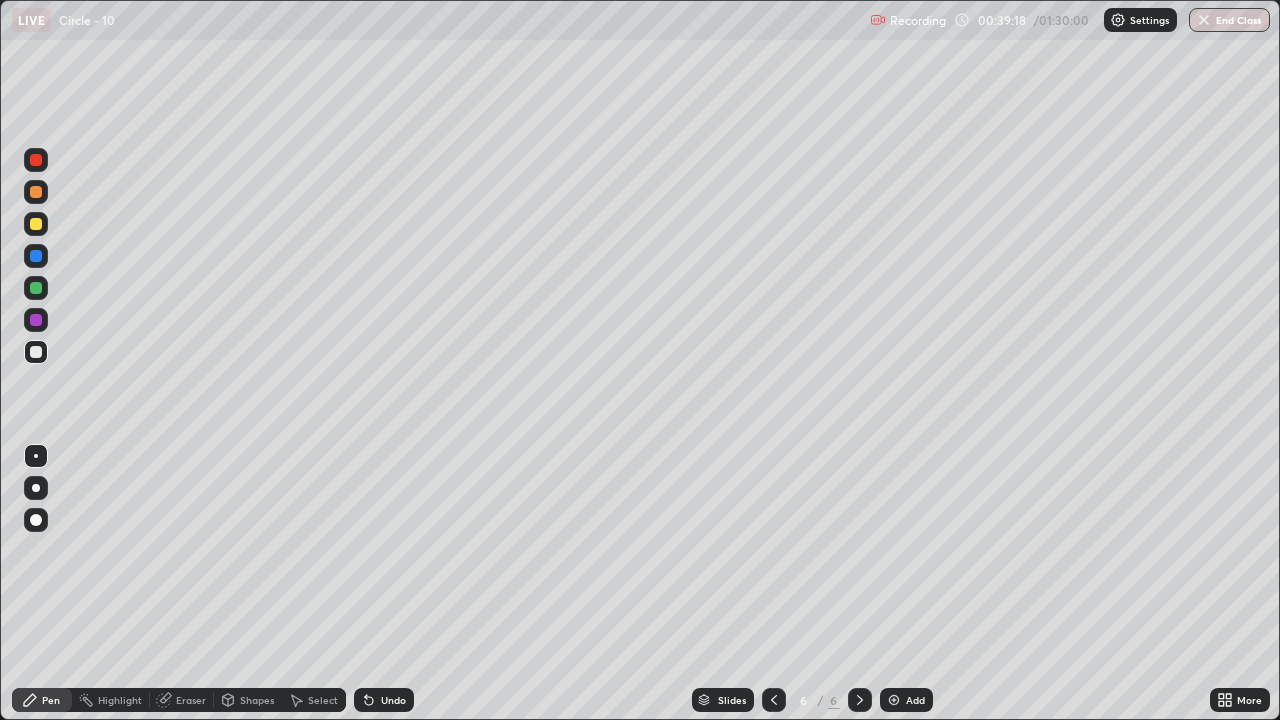 click 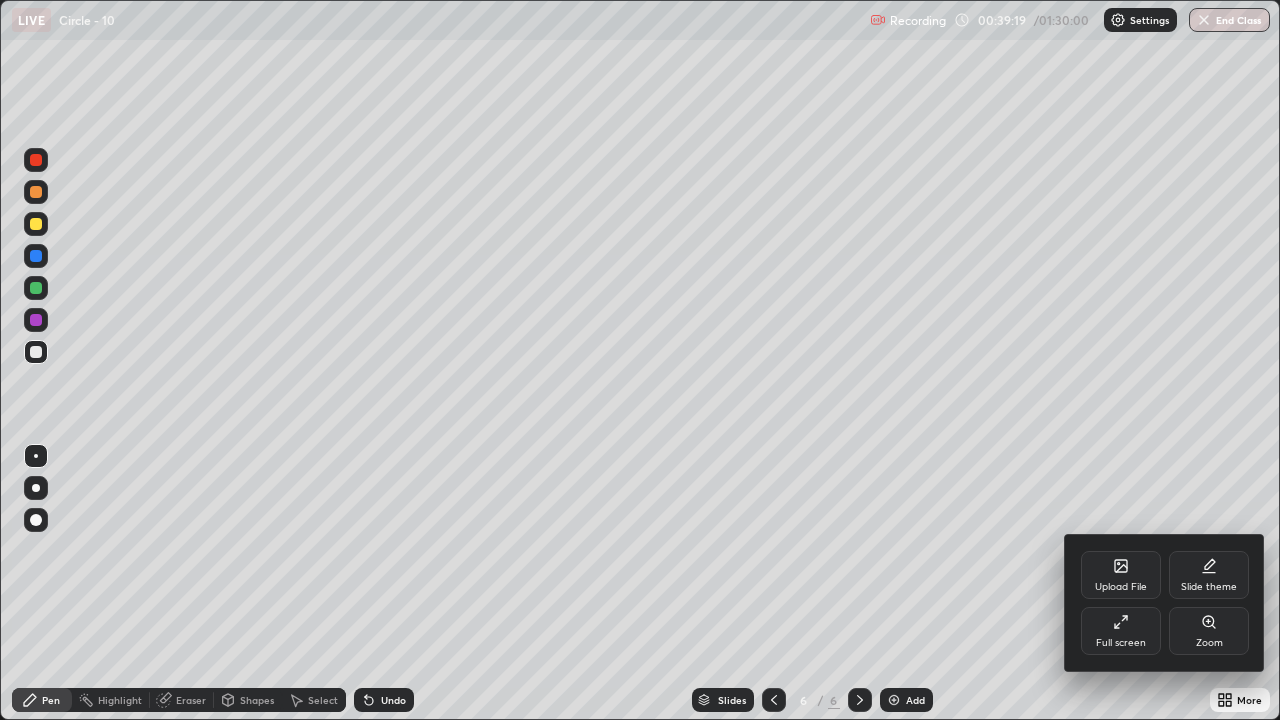 click on "Full screen" at bounding box center (1121, 631) 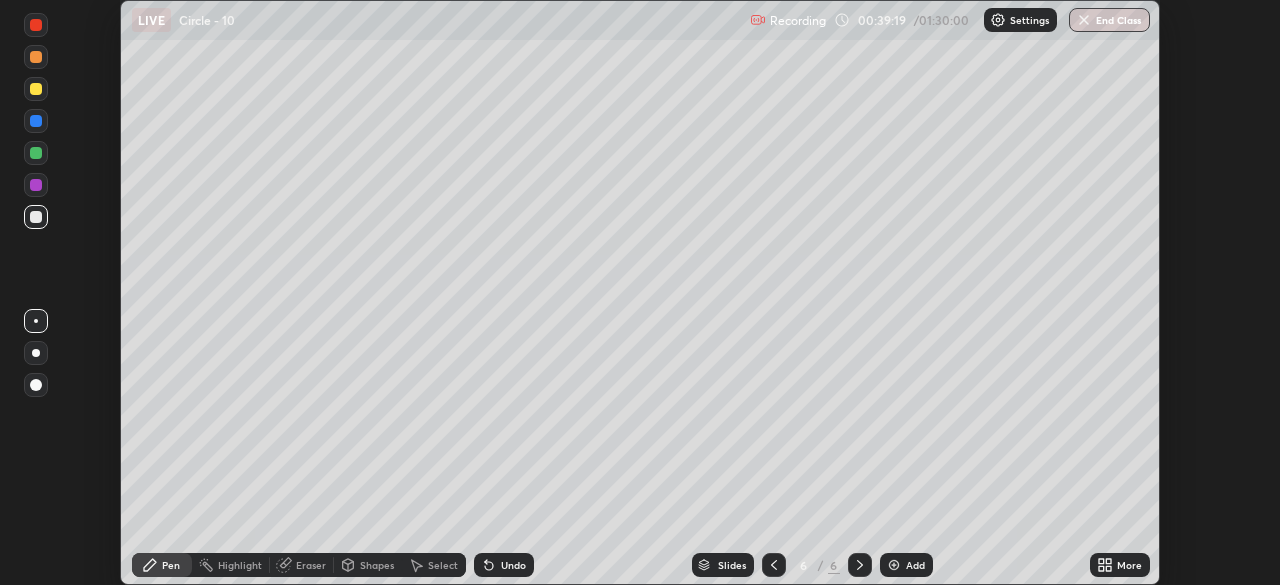 scroll, scrollTop: 585, scrollLeft: 1280, axis: both 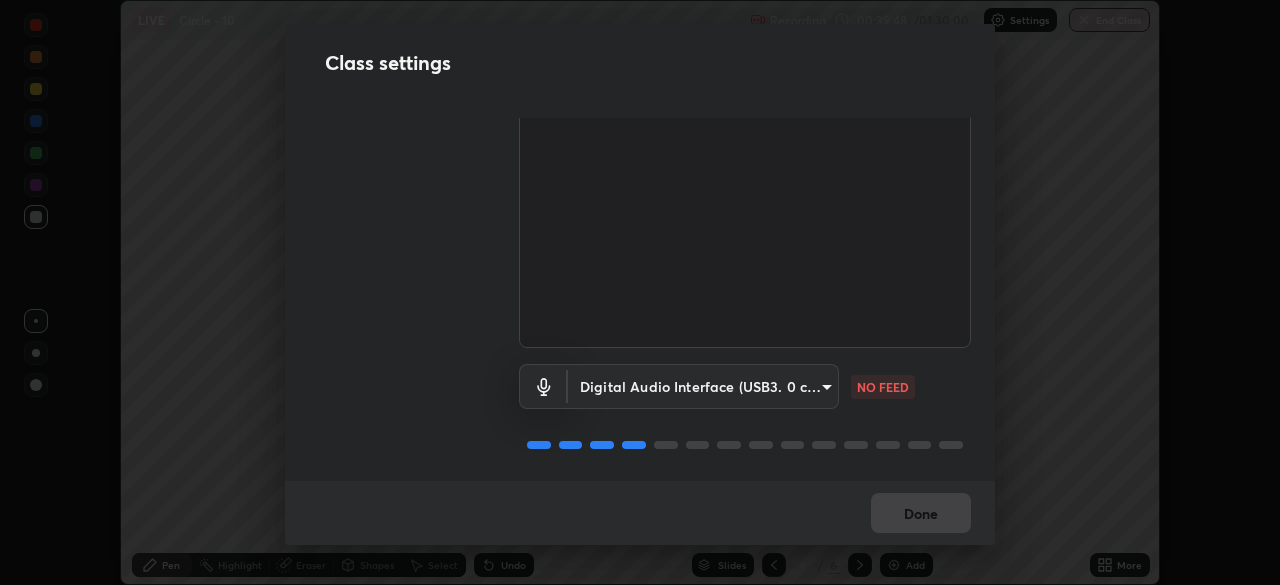 click on "Erase all LIVE Circle - 10 Recording 00:39:48 /  01:30:00 Settings End Class Setting up your live class Circle - 10 • L72 of Course On Mathematics for JEE Conquer 1 2026 Naseem Alam Pen Highlight Eraser Shapes Select Undo Slides 6 / 6 Add More No doubts shared Encourage your learners to ask a doubt for better clarity Report an issue Reason for reporting Buffering Chat not working Audio - Video sync issue Educator video quality low ​ Attach an image Report Class settings Audio & Video USB3. 0 capture (534d:2109) 5b0ce39d11be3a435715daab6ad7fa25508616855f5d18a60cdf0faa8df0ce2b WORKING Digital Audio Interface (USB3. 0 capture) 71fed962e4479aa471978983e502007eb62408f3e4339a7e0acd8532d65ddef6 NO FEED Done" at bounding box center (640, 292) 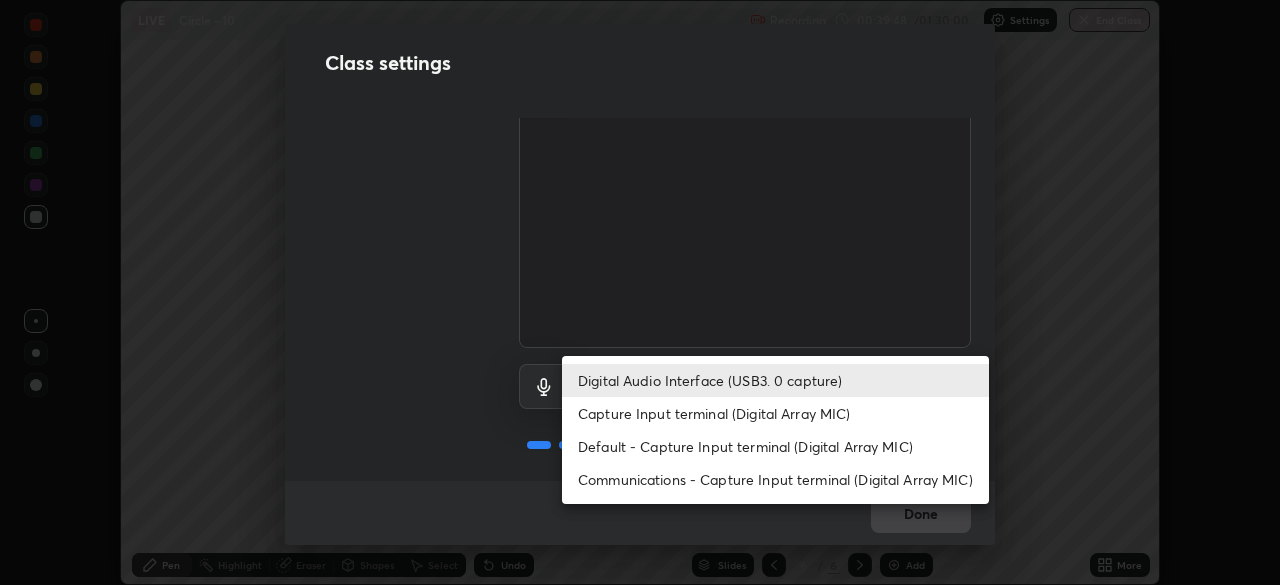 click on "Capture Input terminal (Digital Array MIC)" at bounding box center [775, 413] 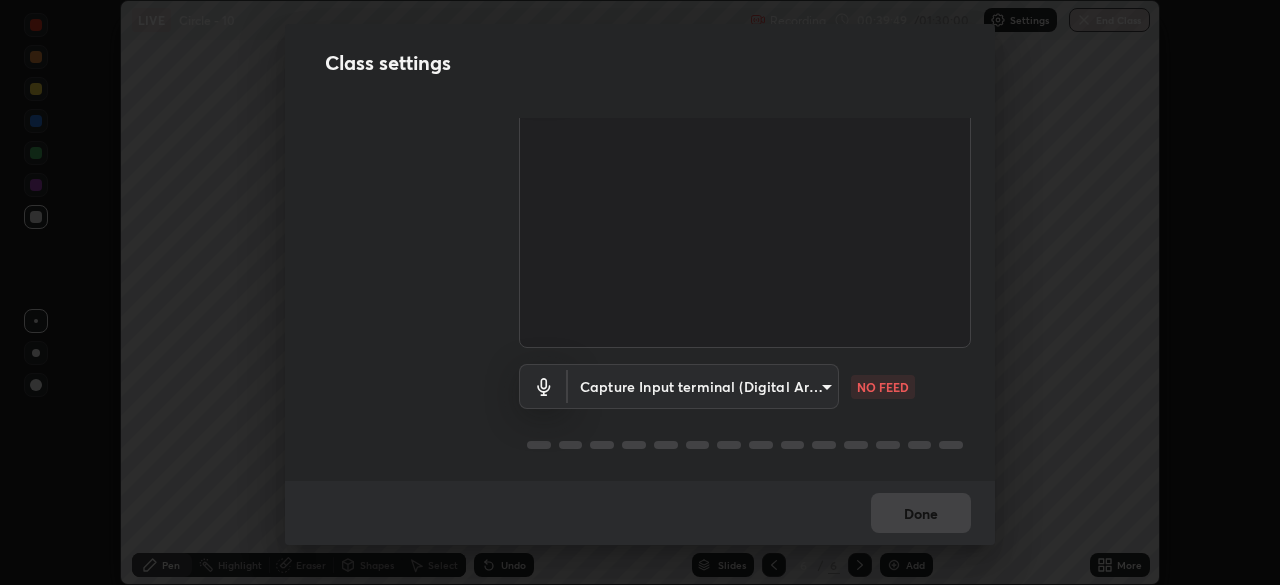 click on "Erase all LIVE Circle - 10 Recording 00:39:49 /  01:30:00 Settings End Class Setting up your live class Circle - 10 • L72 of Course On Mathematics for JEE Conquer 1 2026 Naseem Alam Pen Highlight Eraser Shapes Select Undo Slides 6 / 6 Add More No doubts shared Encourage your learners to ask a doubt for better clarity Report an issue Reason for reporting Buffering Chat not working Audio - Video sync issue Educator video quality low ​ Attach an image Report Class settings Audio & Video USB3. 0 capture (534d:2109) 5b0ce39d11be3a435715daab6ad7fa25508616855f5d18a60cdf0faa8df0ce2b WORKING Capture Input terminal (Digital Array MIC) 0cc9bf99e685aedc504070095158a94fd7fd61247a0d39e092e81423dc6161b0 NO FEED Done Digital Audio Interface (USB3. 0 capture) Capture Input terminal (Digital Array MIC) Default - Capture Input terminal (Digital Array MIC) Communications - Capture Input terminal (Digital Array MIC)" at bounding box center [640, 292] 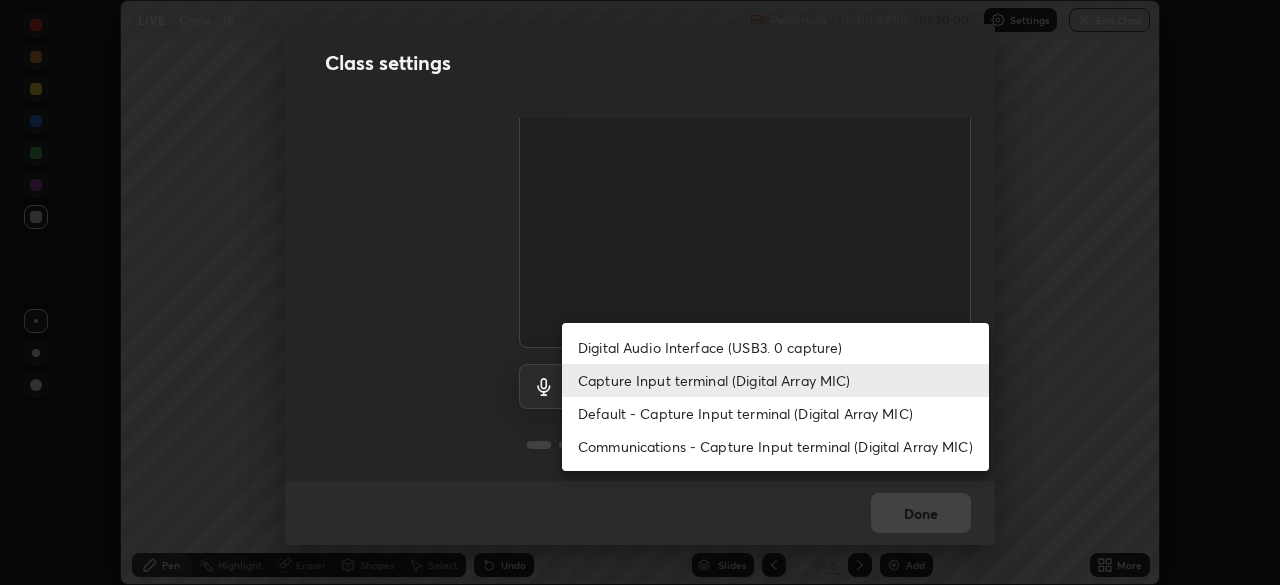 click on "Digital Audio Interface (USB3. 0 capture)" at bounding box center [775, 347] 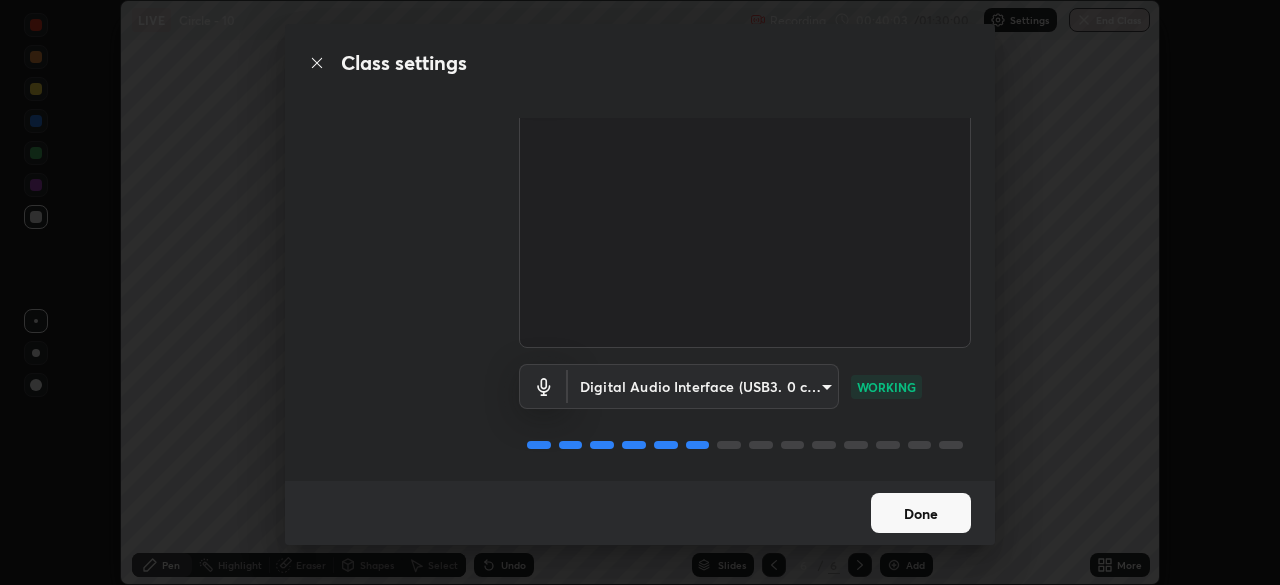 click on "Done" at bounding box center (921, 513) 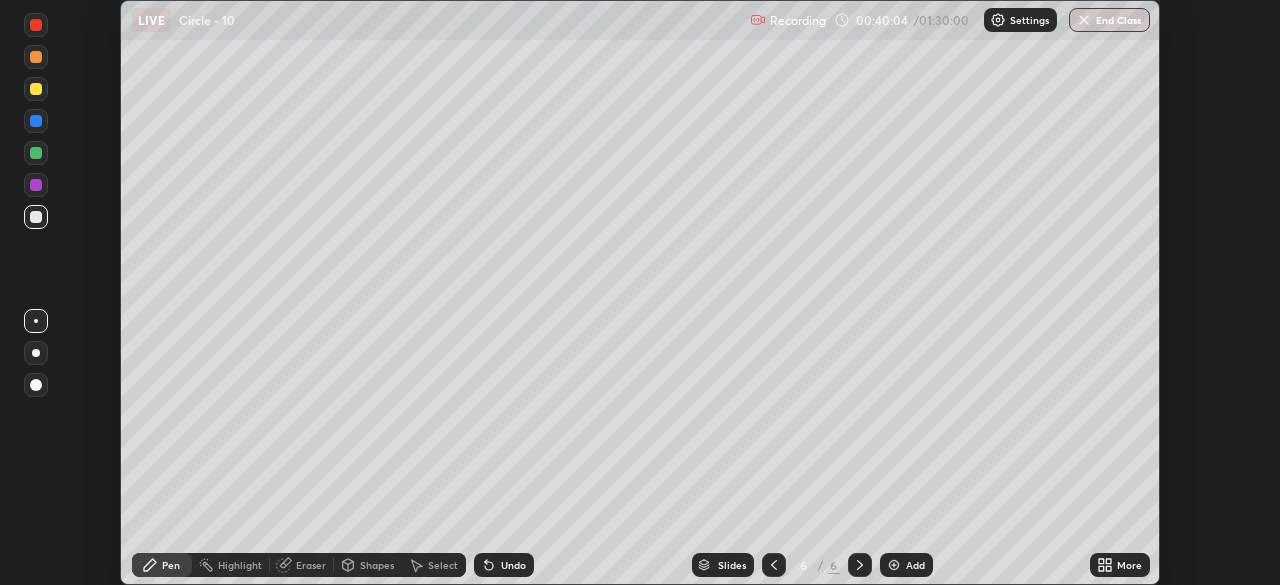 click 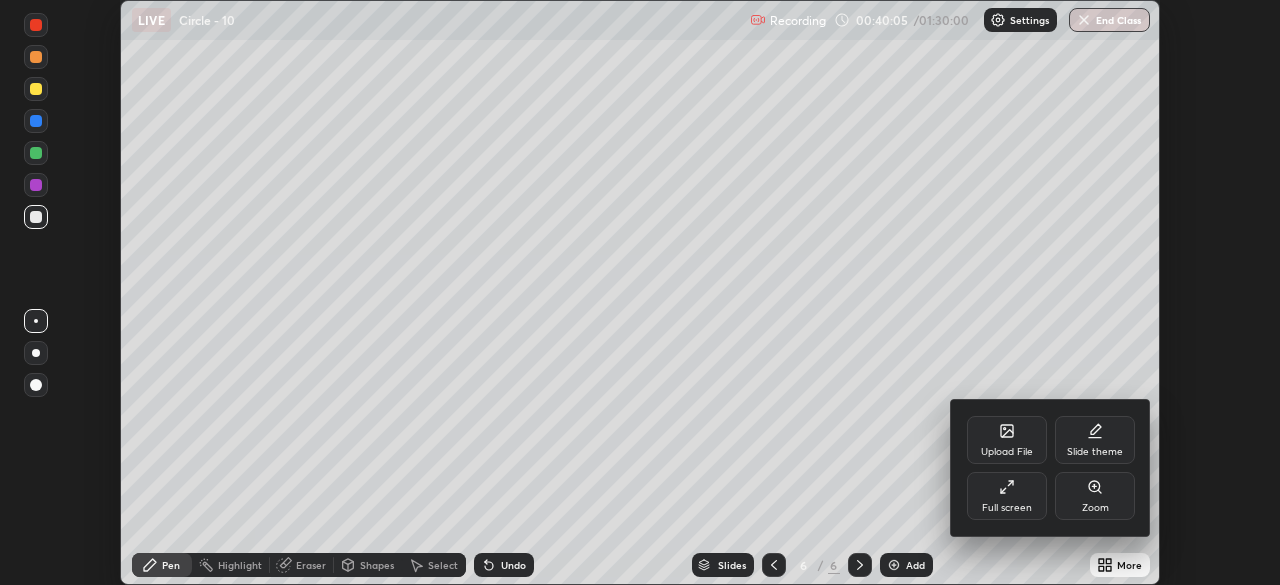 click on "Full screen" at bounding box center [1007, 508] 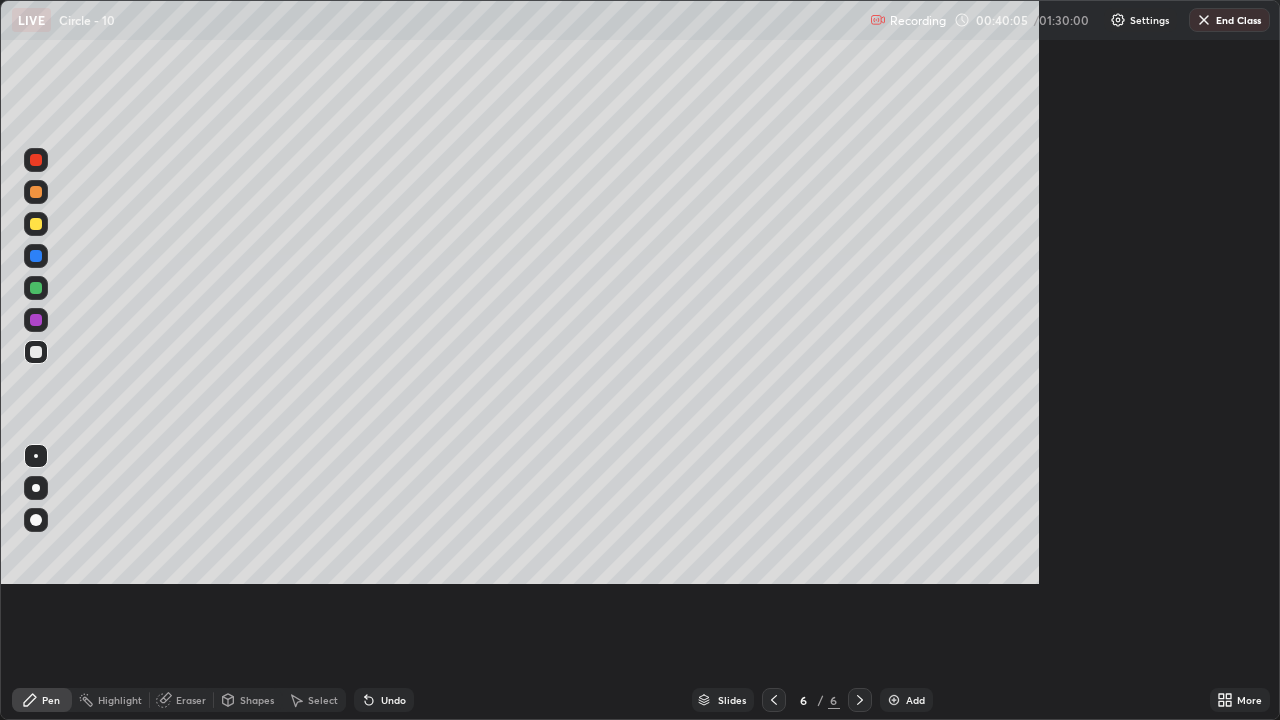 scroll, scrollTop: 99280, scrollLeft: 98720, axis: both 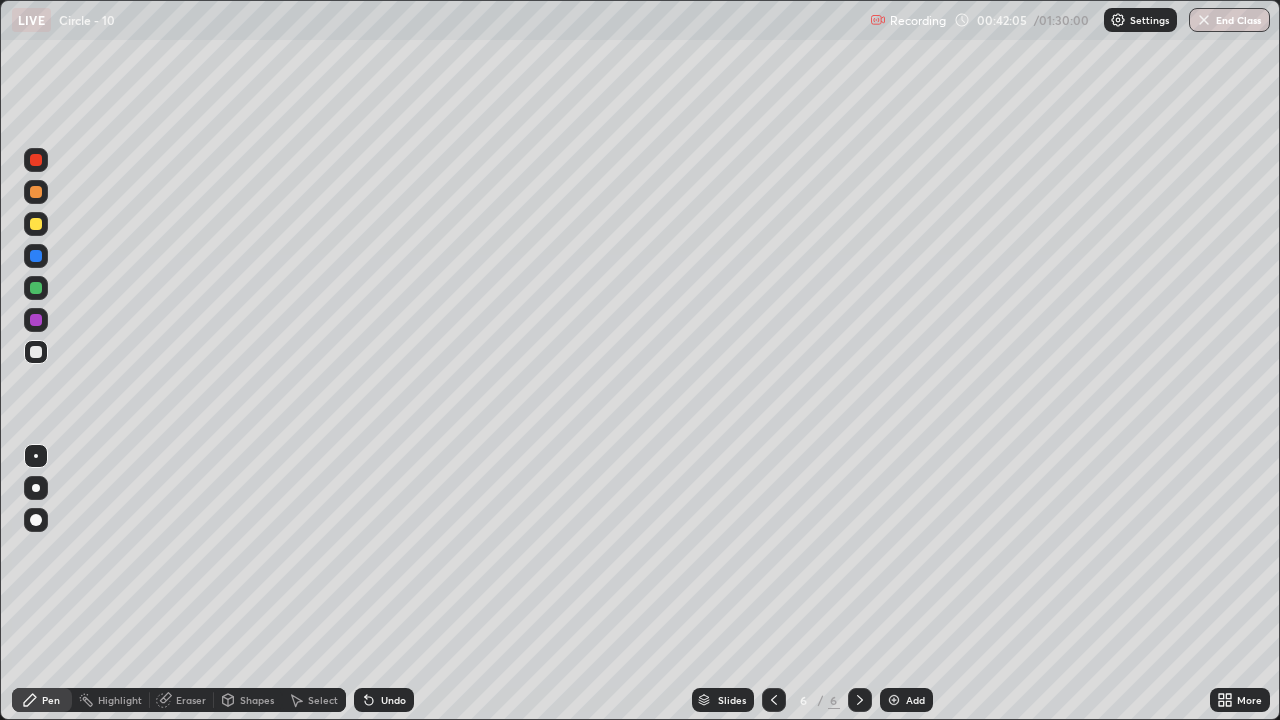 click on "Add" at bounding box center (915, 700) 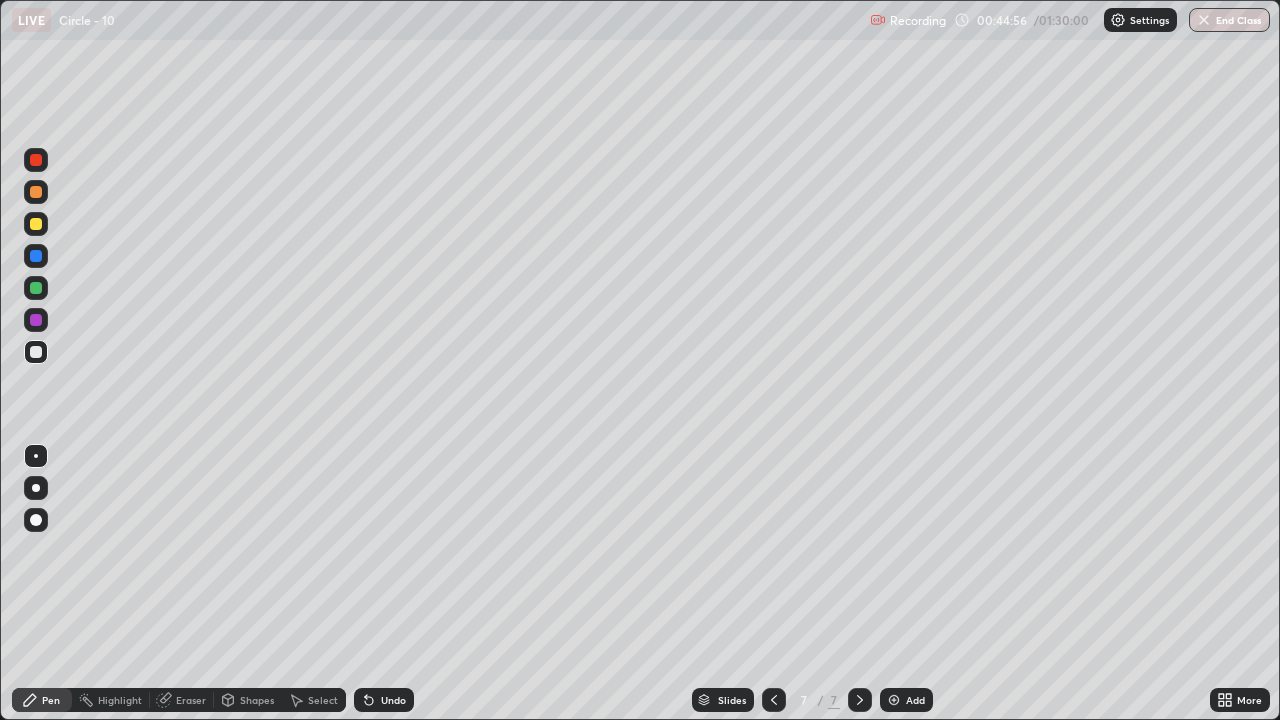 click on "Undo" at bounding box center [393, 700] 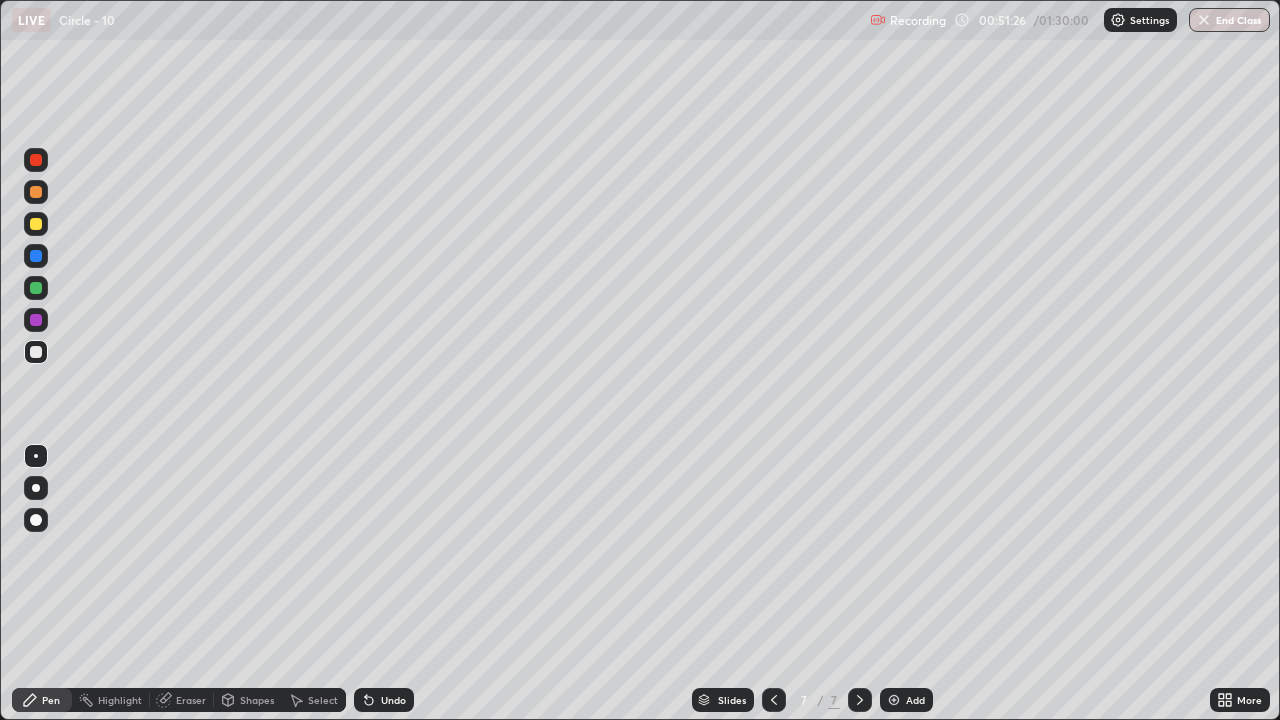 click at bounding box center (894, 700) 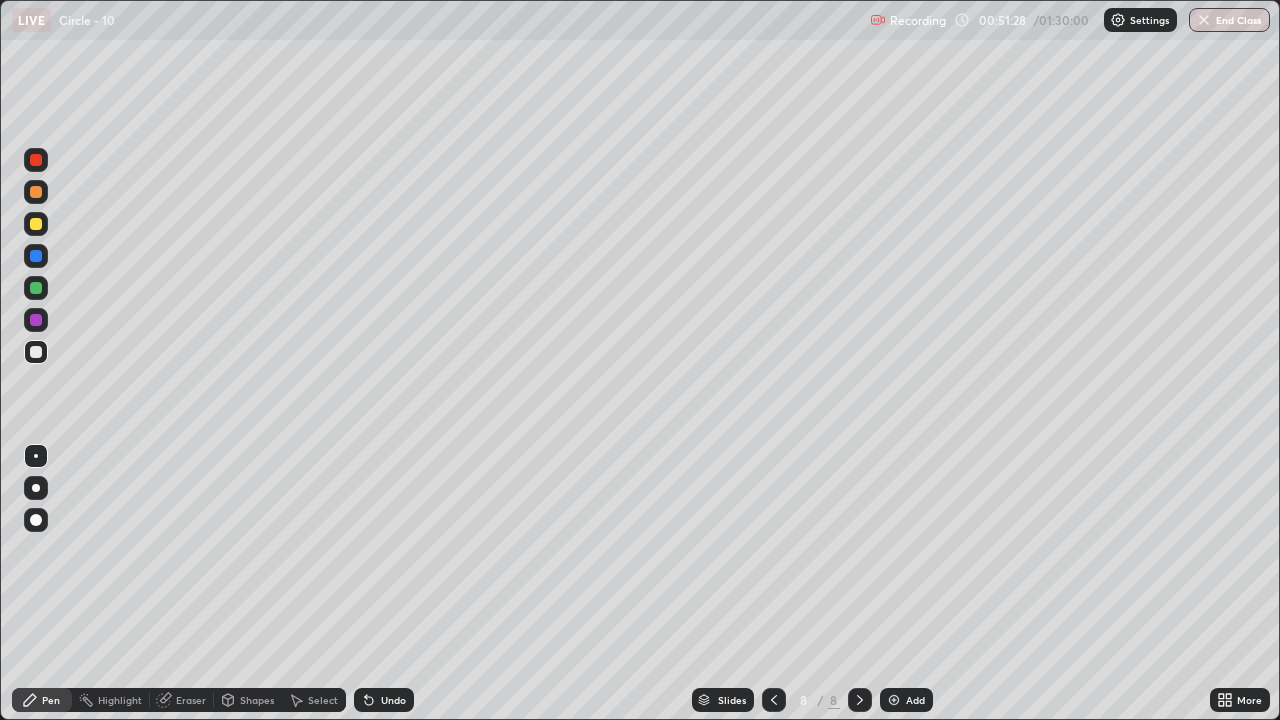 click on "Shapes" at bounding box center [257, 700] 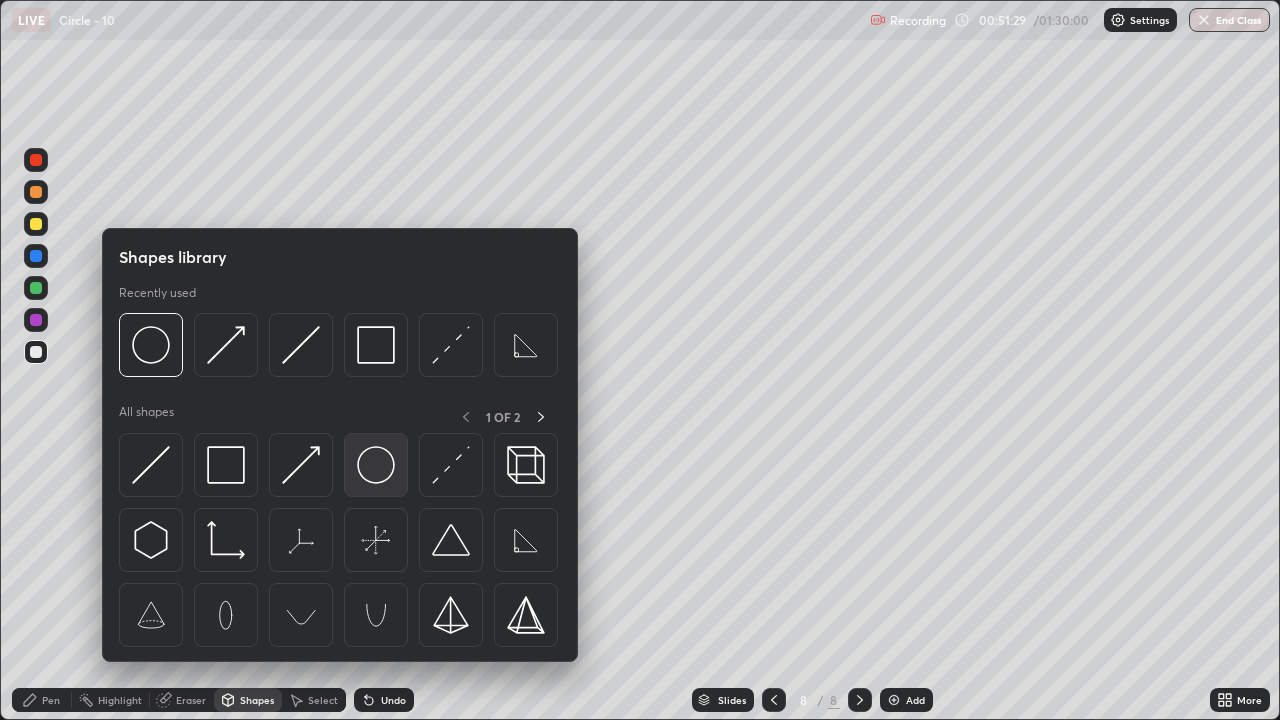 click at bounding box center [376, 465] 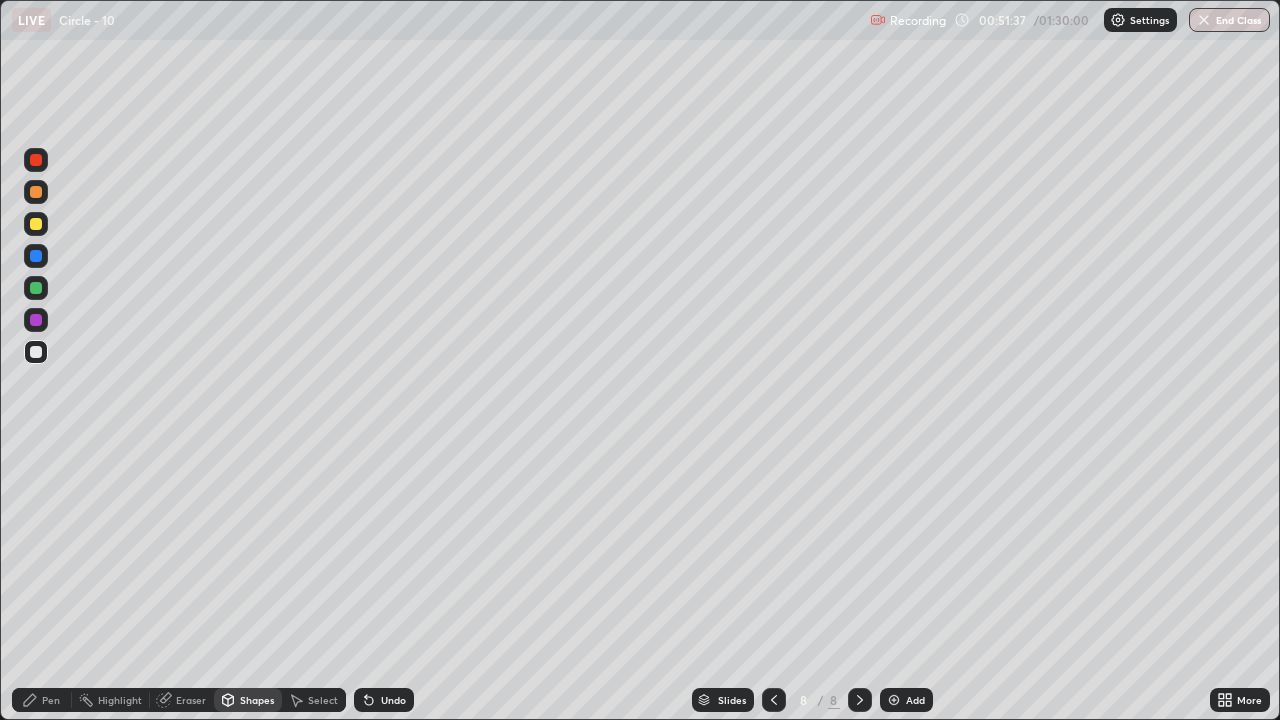 click on "Select" at bounding box center (323, 700) 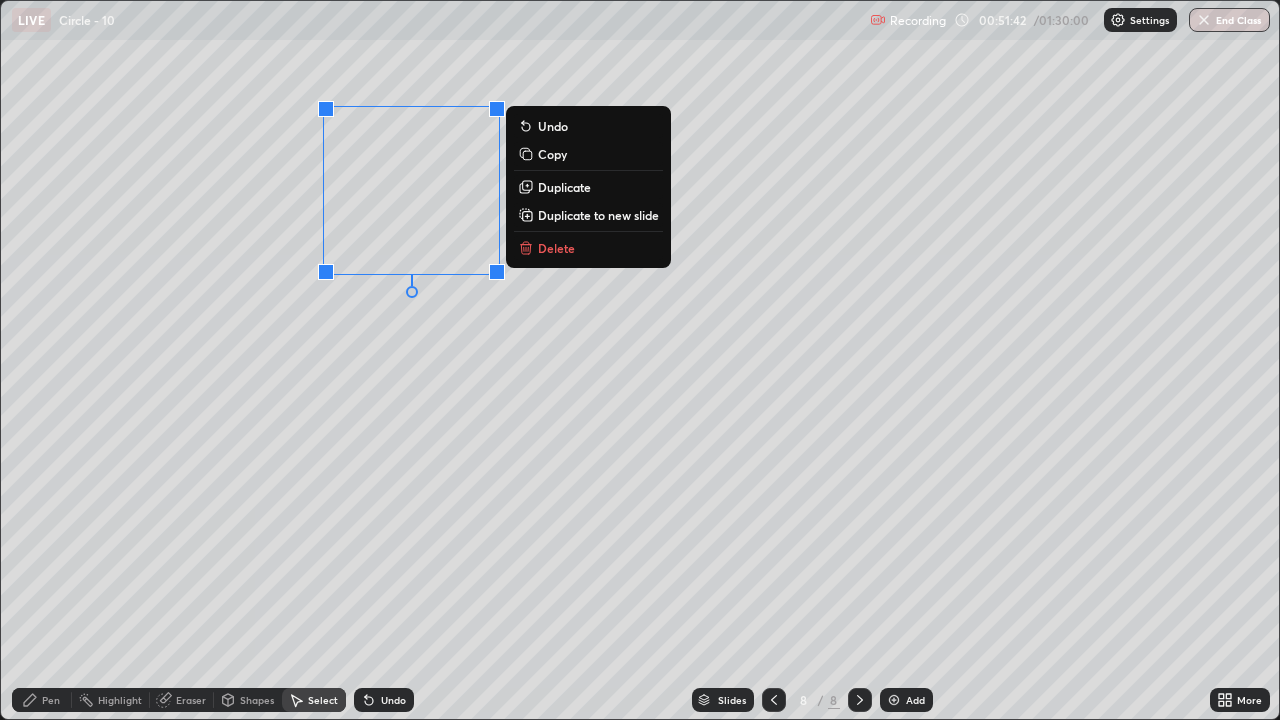 click on "0 ° Undo Copy Duplicate Duplicate to new slide Delete" at bounding box center [640, 360] 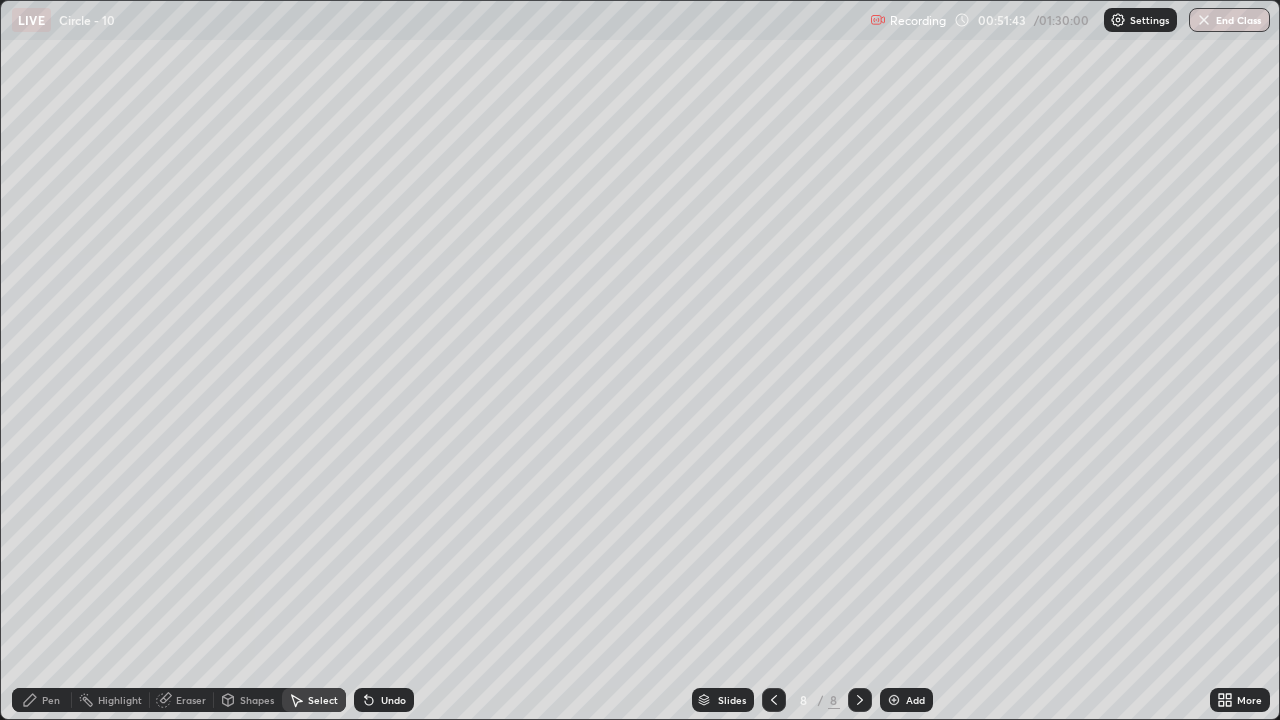 click on "Pen" at bounding box center (51, 700) 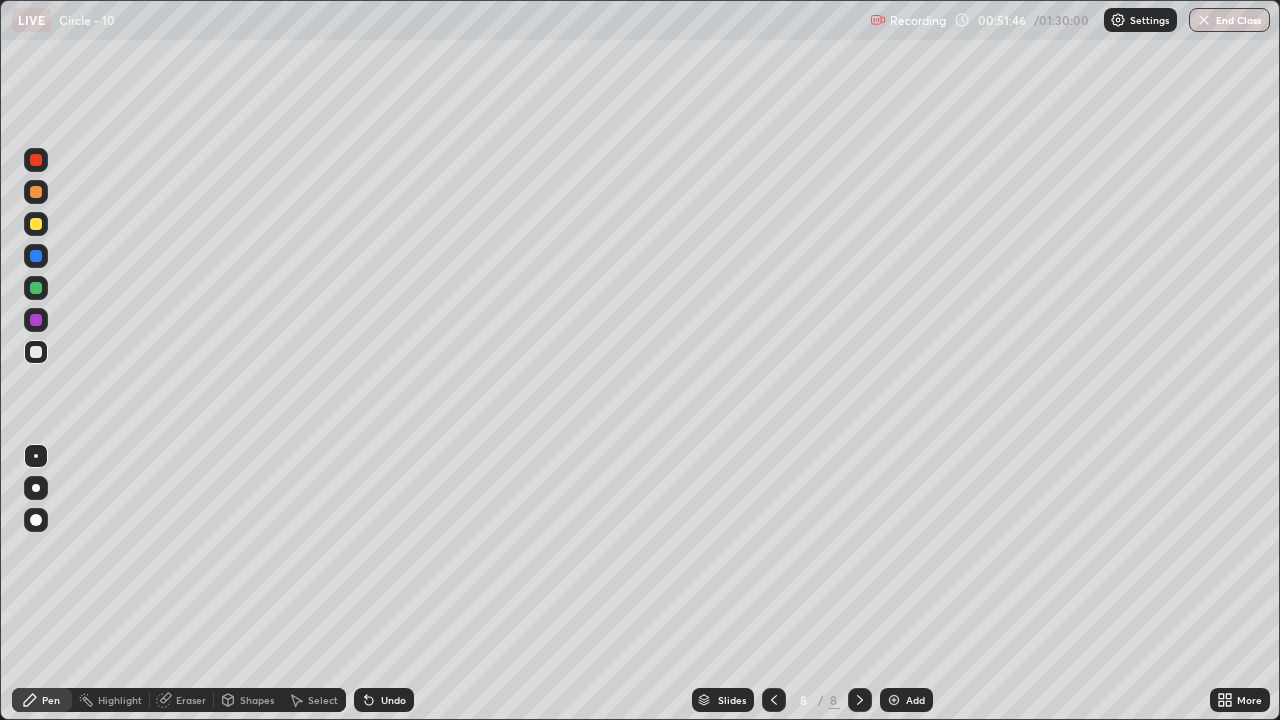 click on "Shapes" at bounding box center [257, 700] 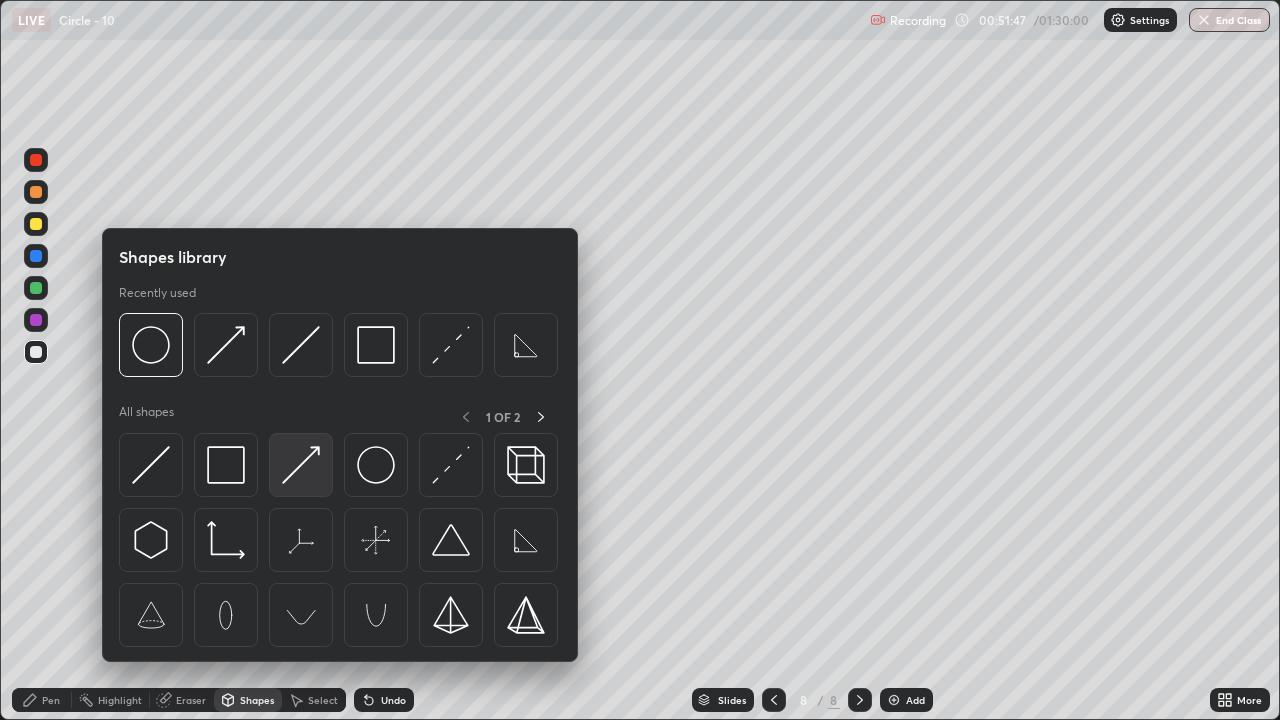 click at bounding box center (301, 465) 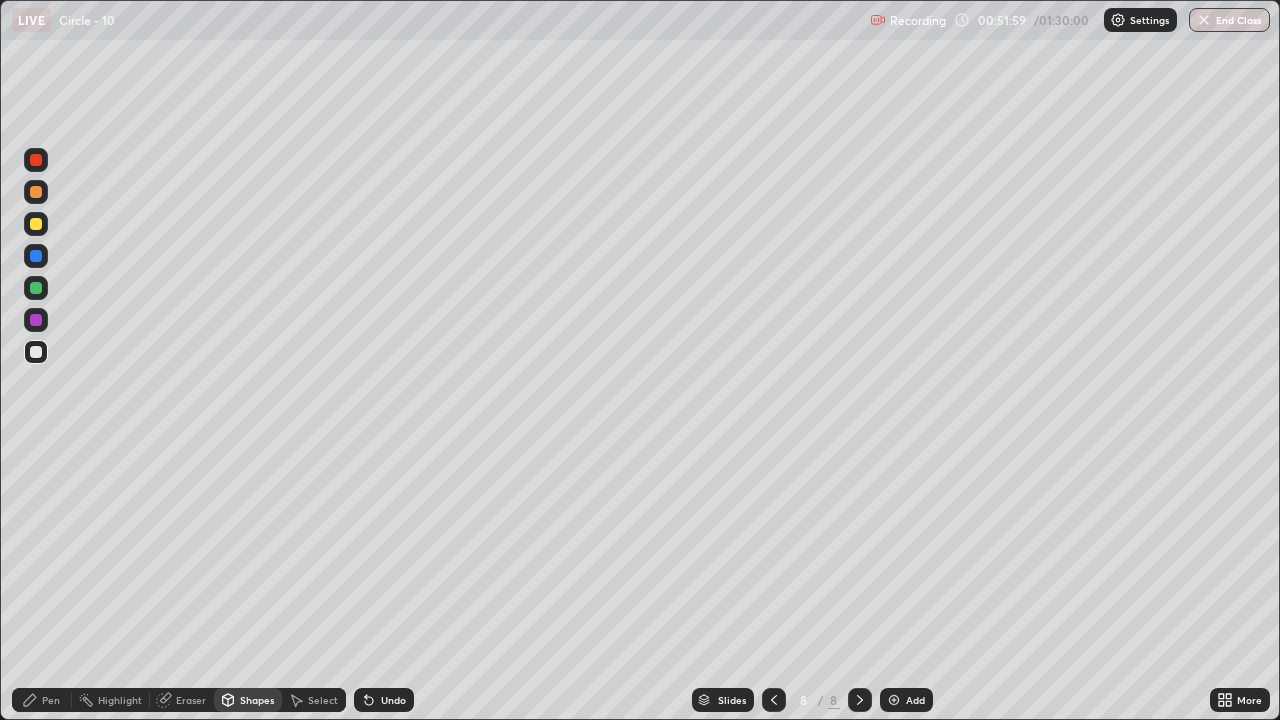 click on "Pen" at bounding box center (42, 700) 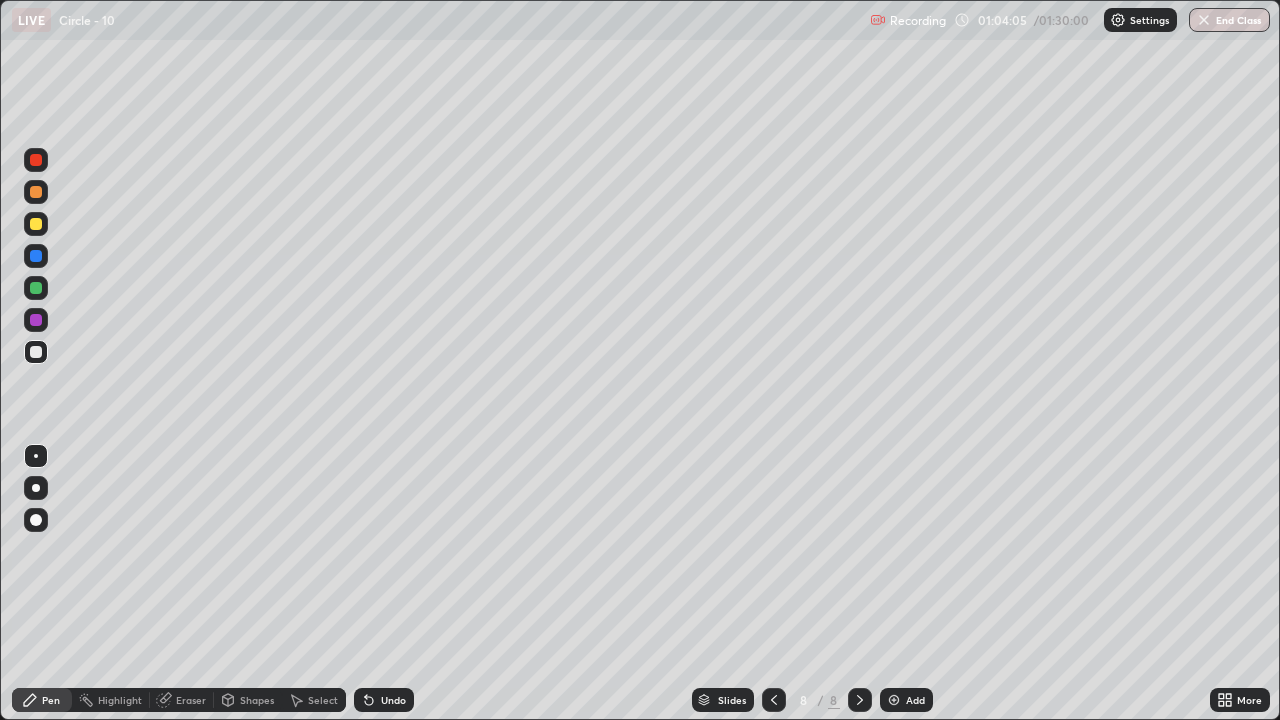 click on "Add" at bounding box center [915, 700] 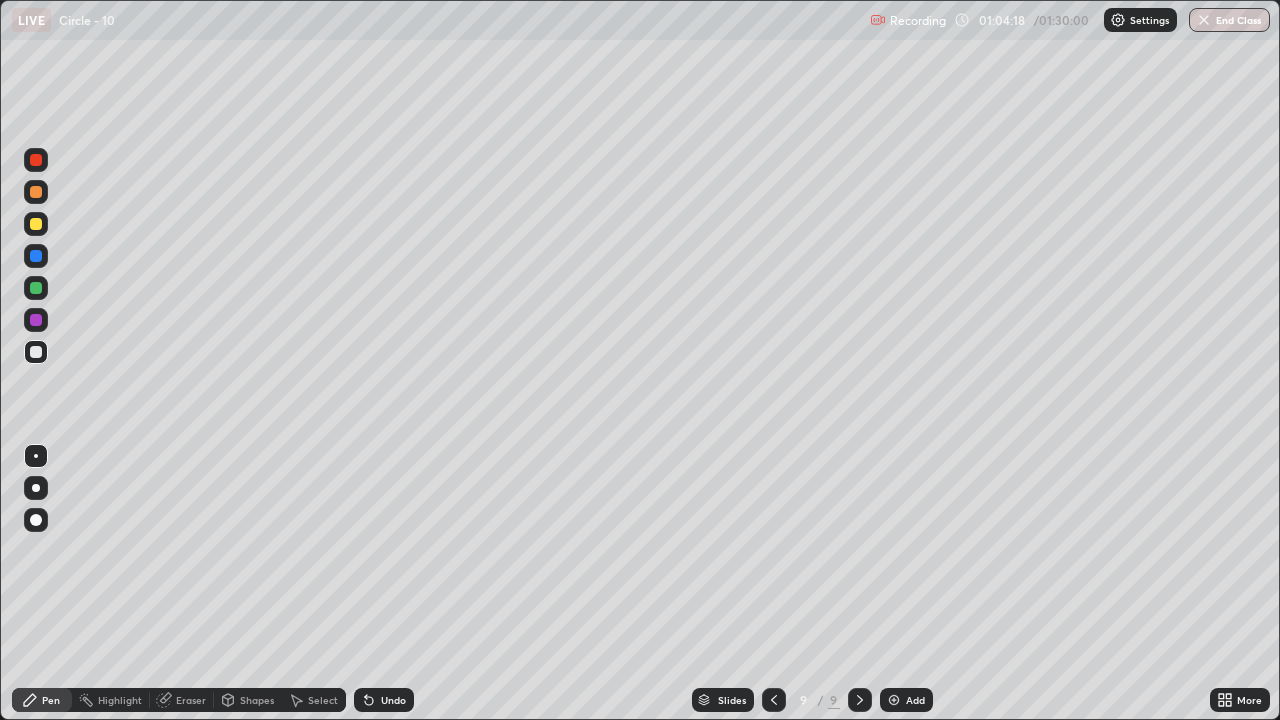 click on "Undo" at bounding box center (393, 700) 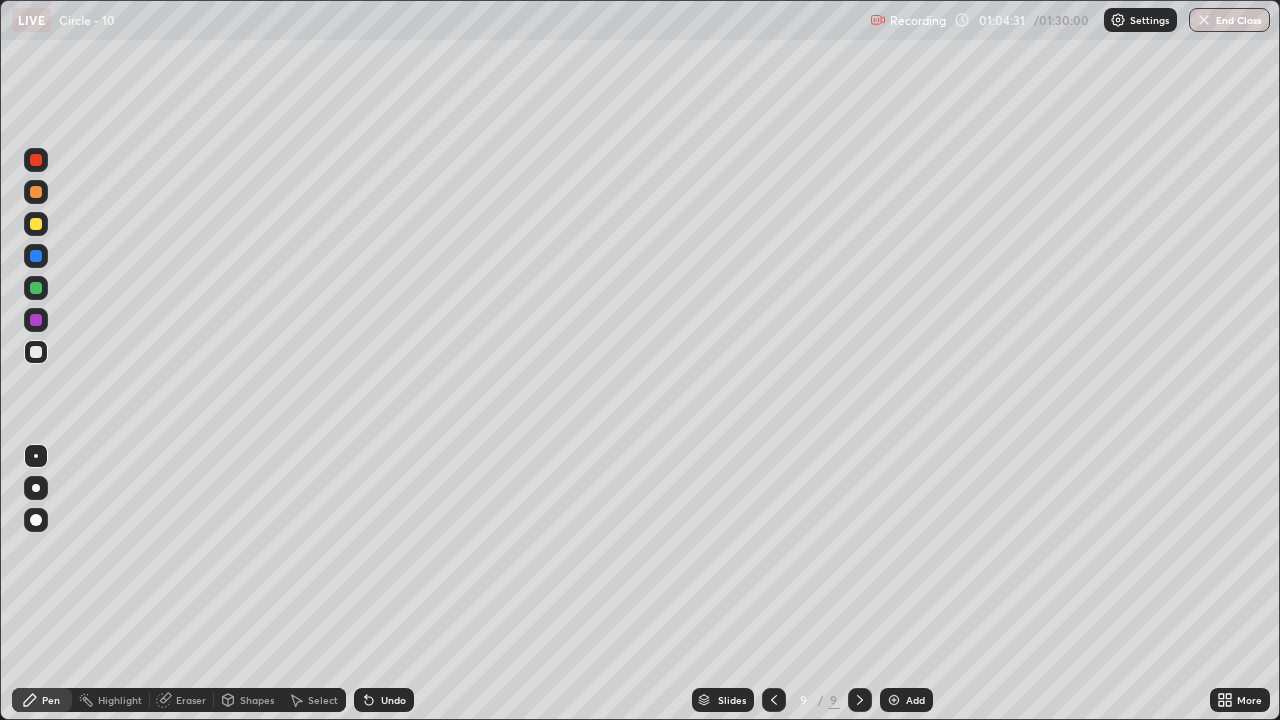 click on "Shapes" at bounding box center (248, 700) 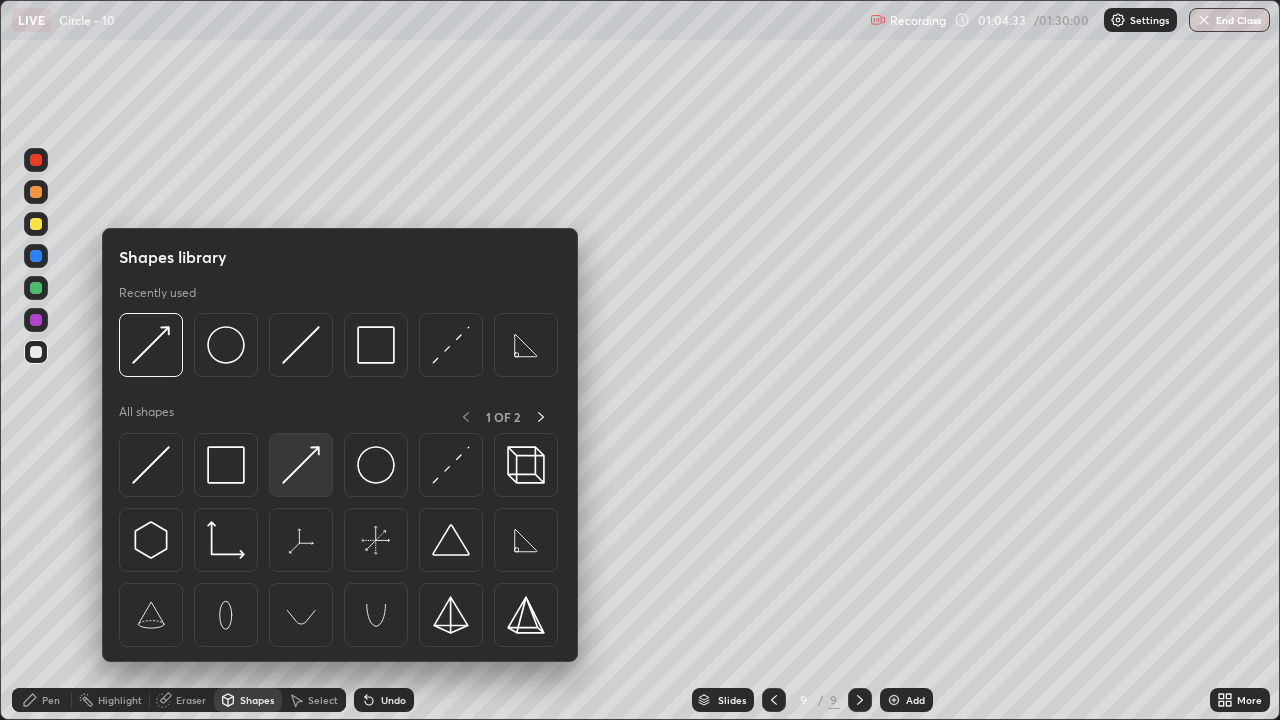 click at bounding box center [301, 465] 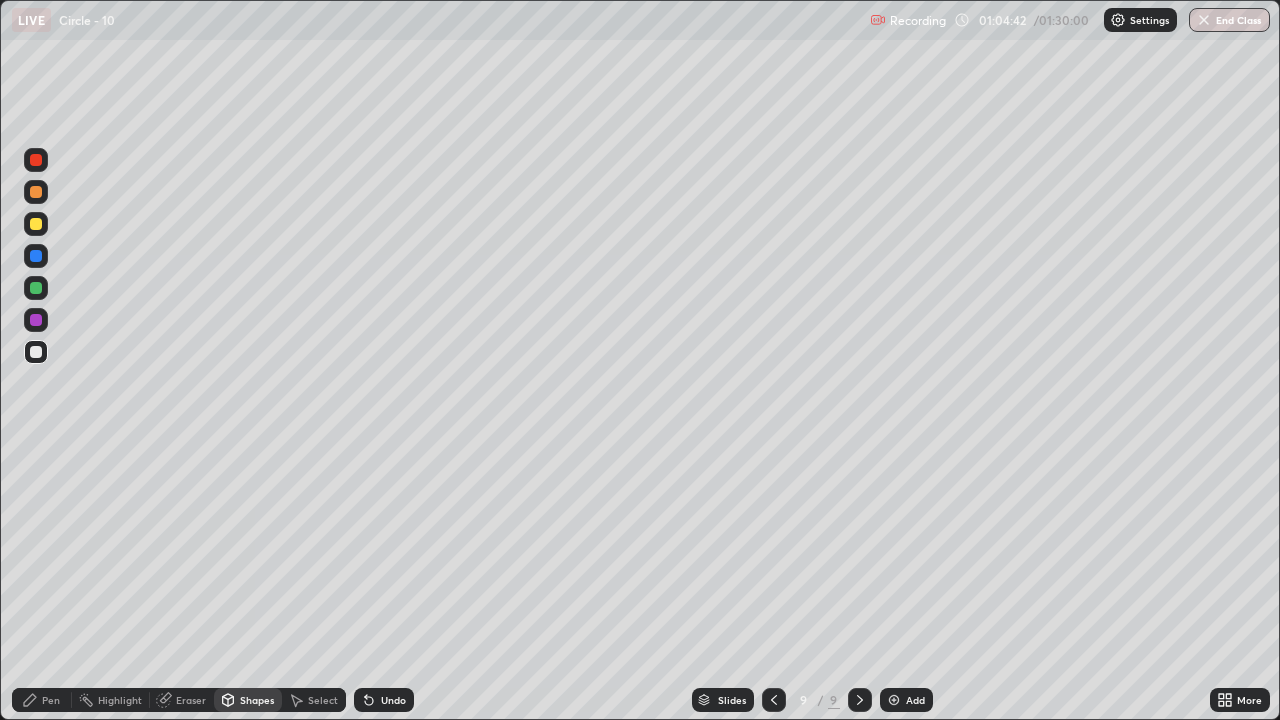 click on "Shapes" at bounding box center (257, 700) 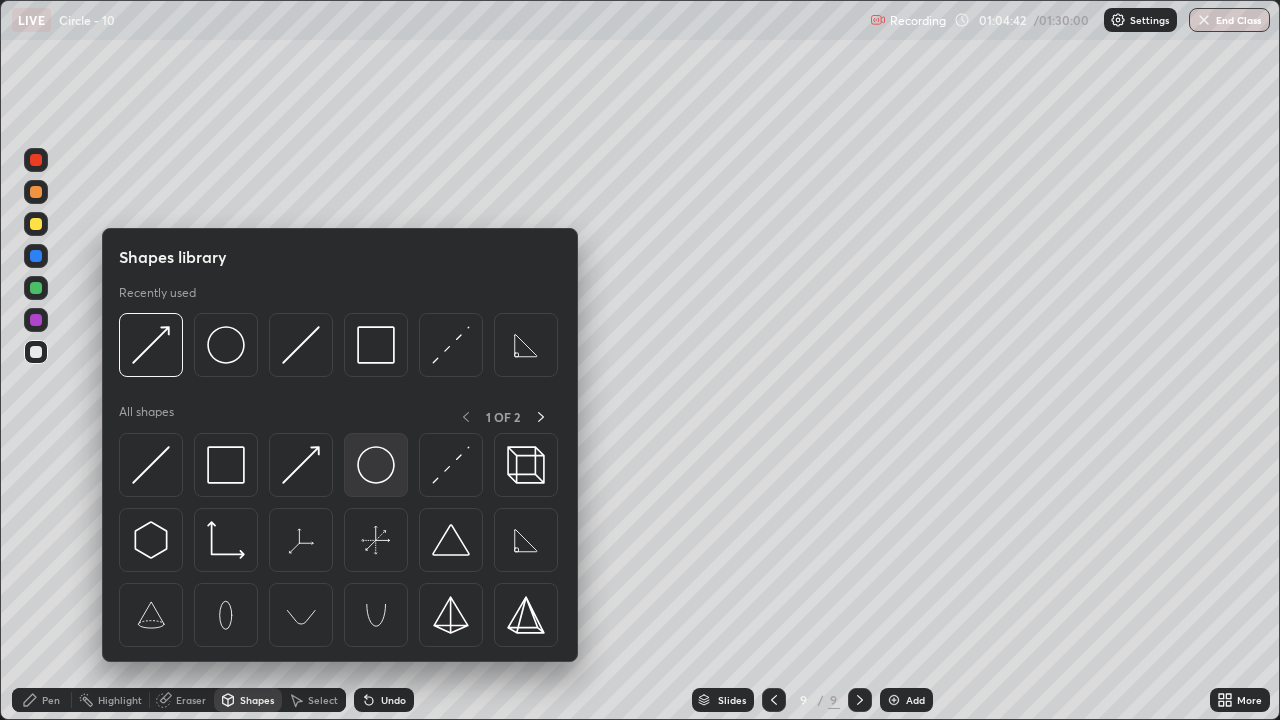click at bounding box center (376, 465) 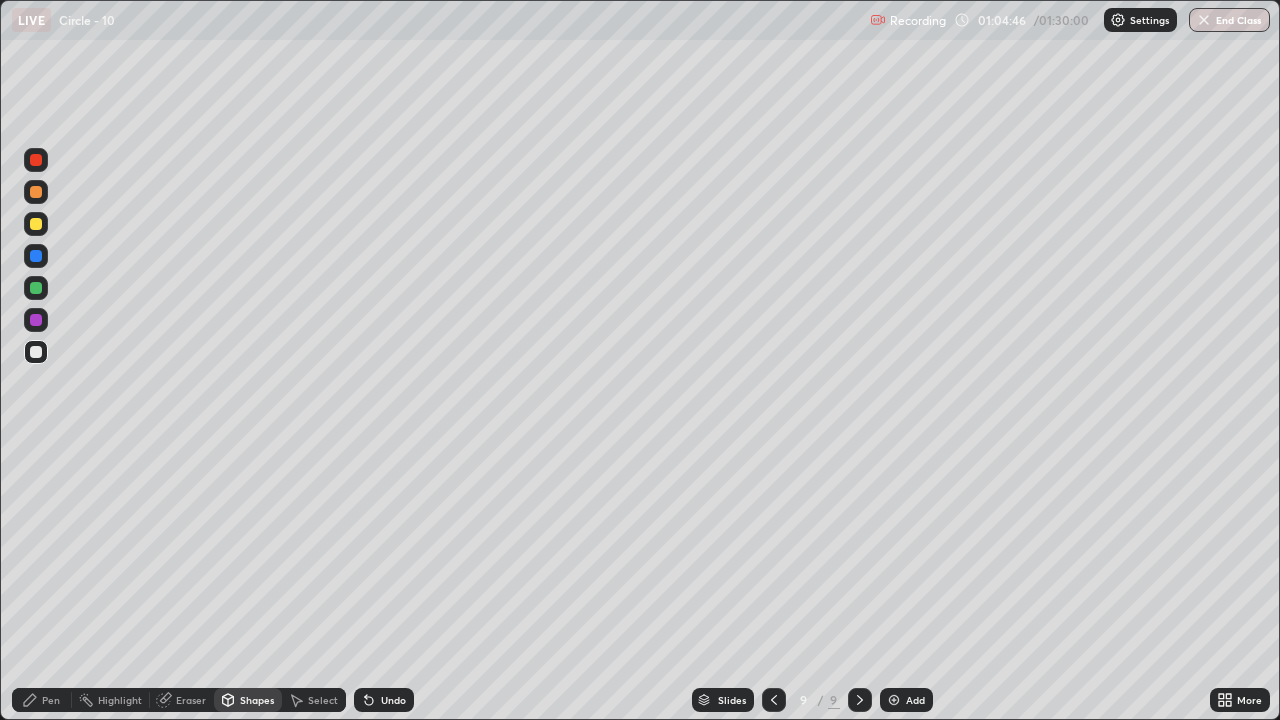 click on "Select" at bounding box center [323, 700] 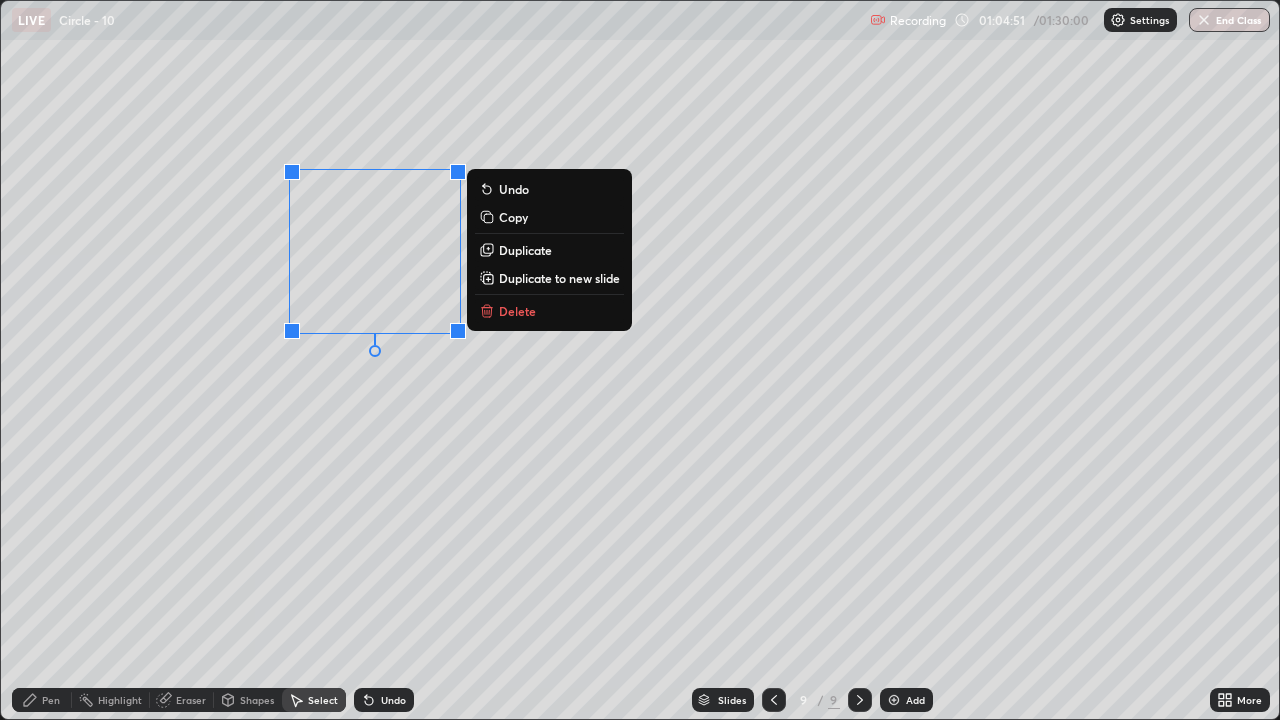 click on "0 ° Undo Copy Duplicate Duplicate to new slide Delete" at bounding box center (640, 360) 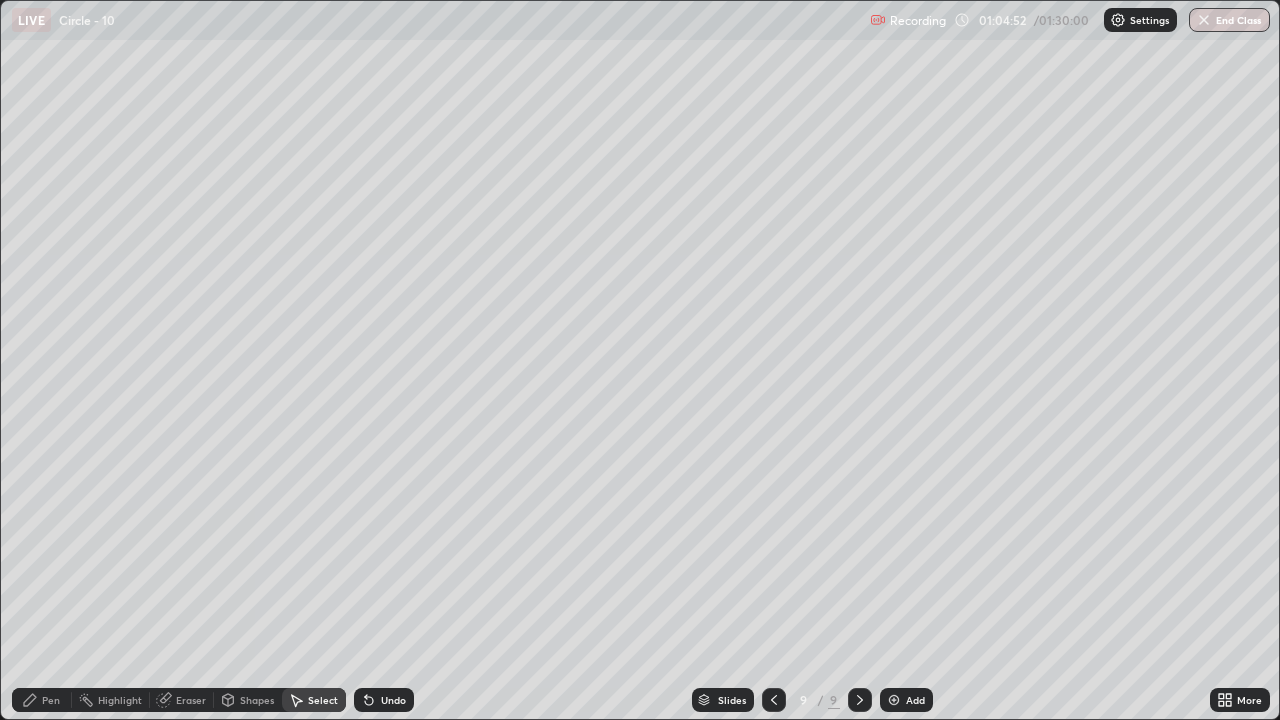 click on "Shapes" at bounding box center [257, 700] 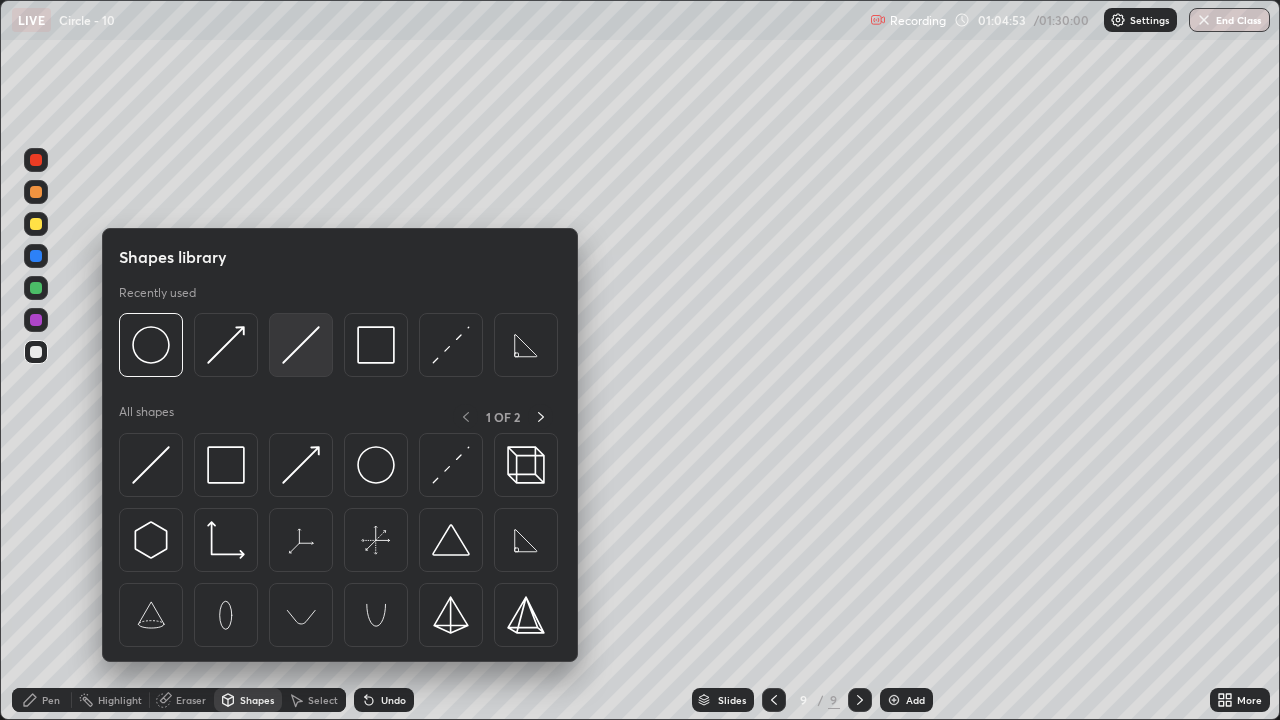 click at bounding box center (301, 345) 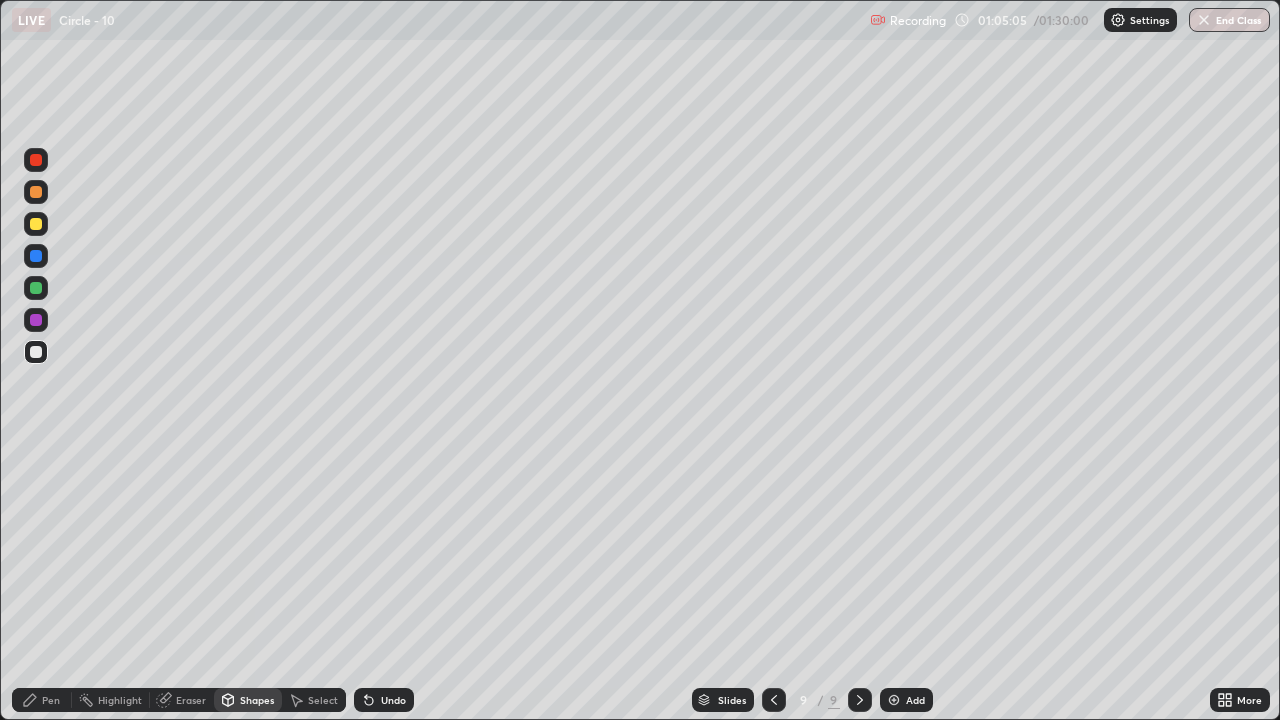 click 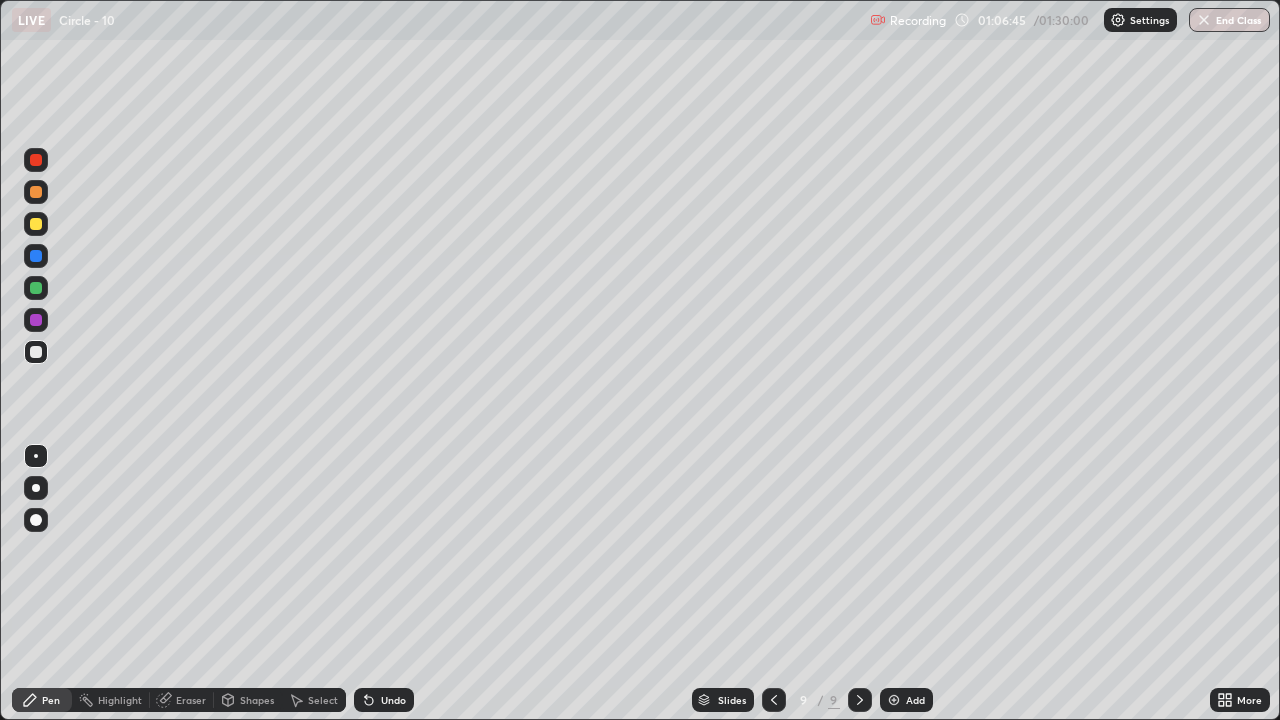 click at bounding box center (36, 224) 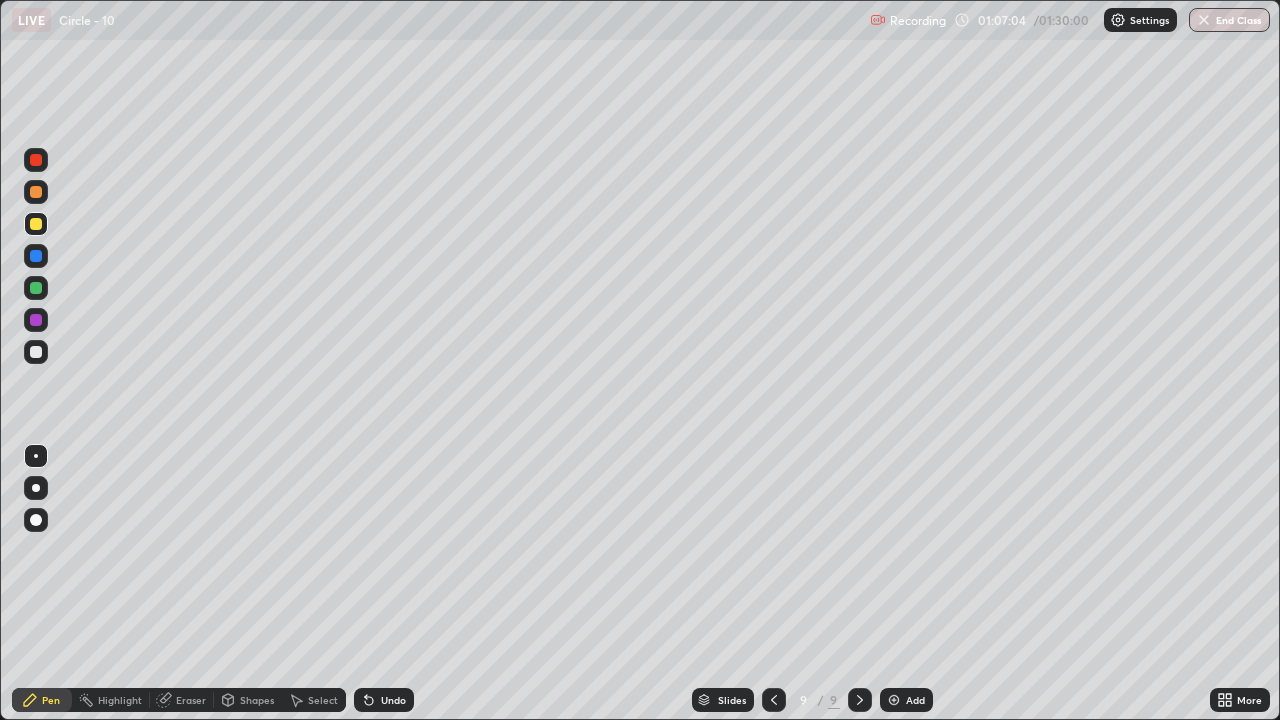 click at bounding box center (36, 352) 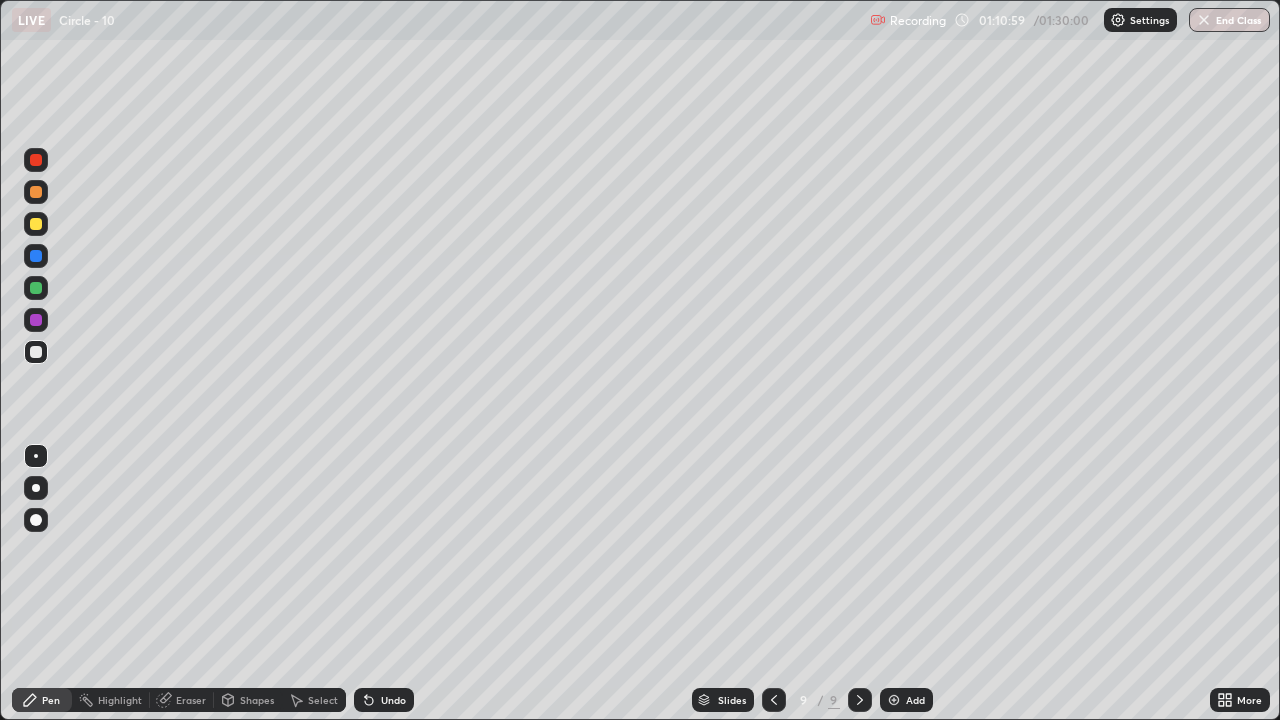click at bounding box center (36, 352) 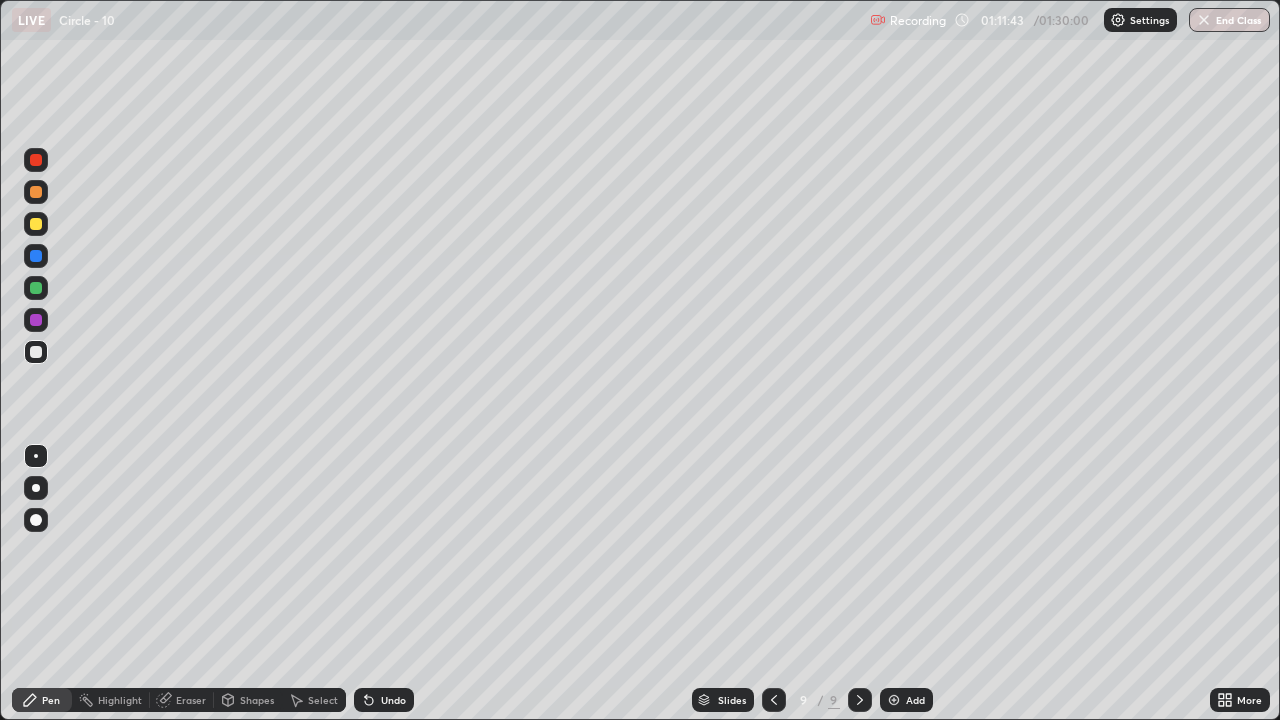 click at bounding box center [36, 352] 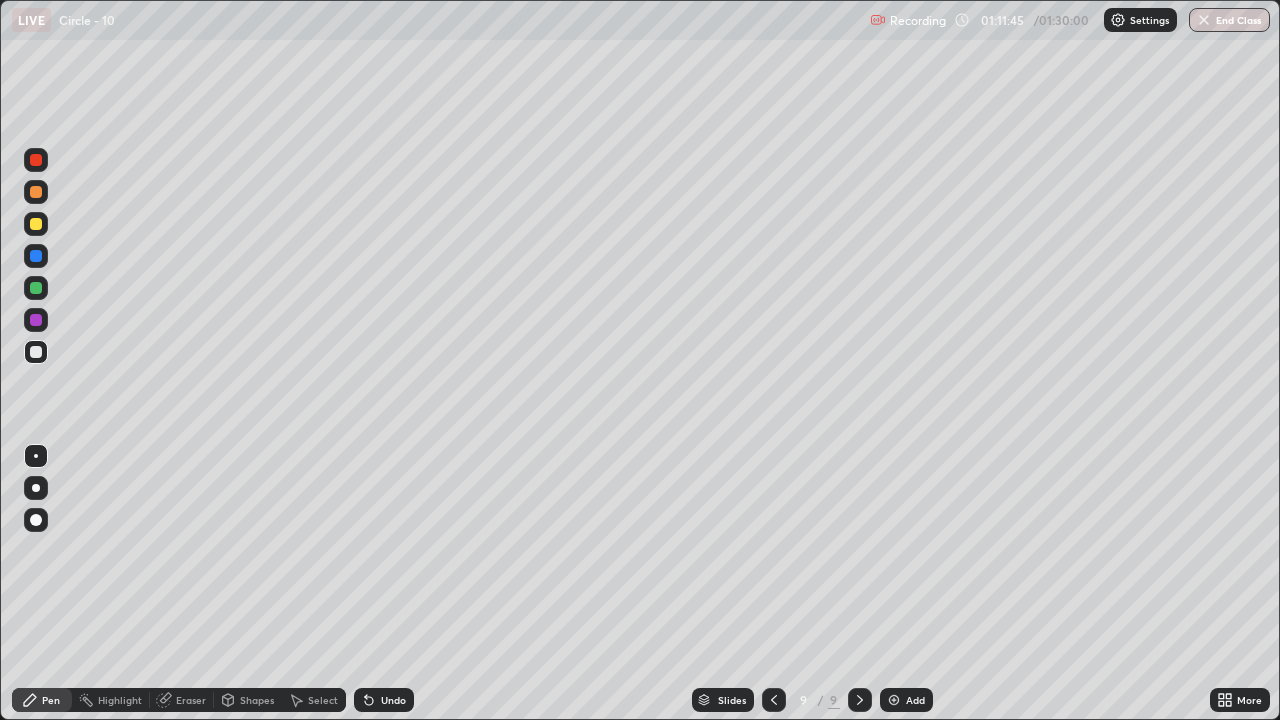 click at bounding box center [36, 320] 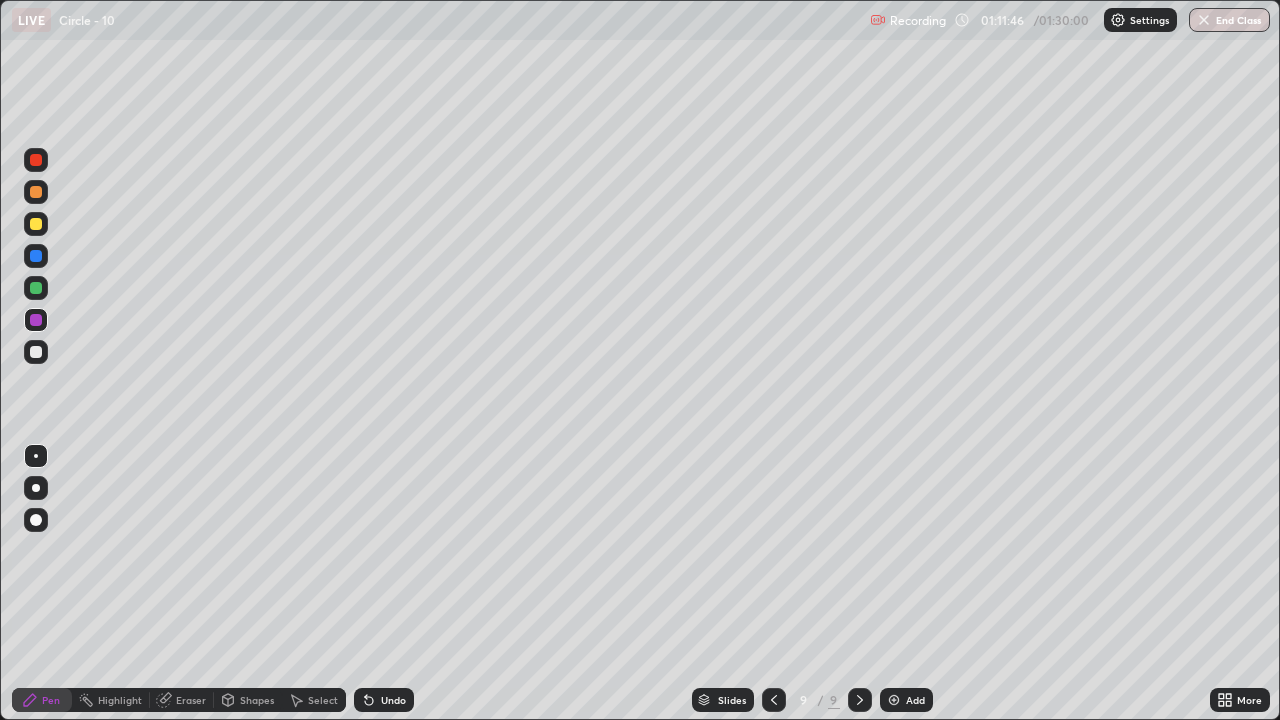 click at bounding box center [36, 224] 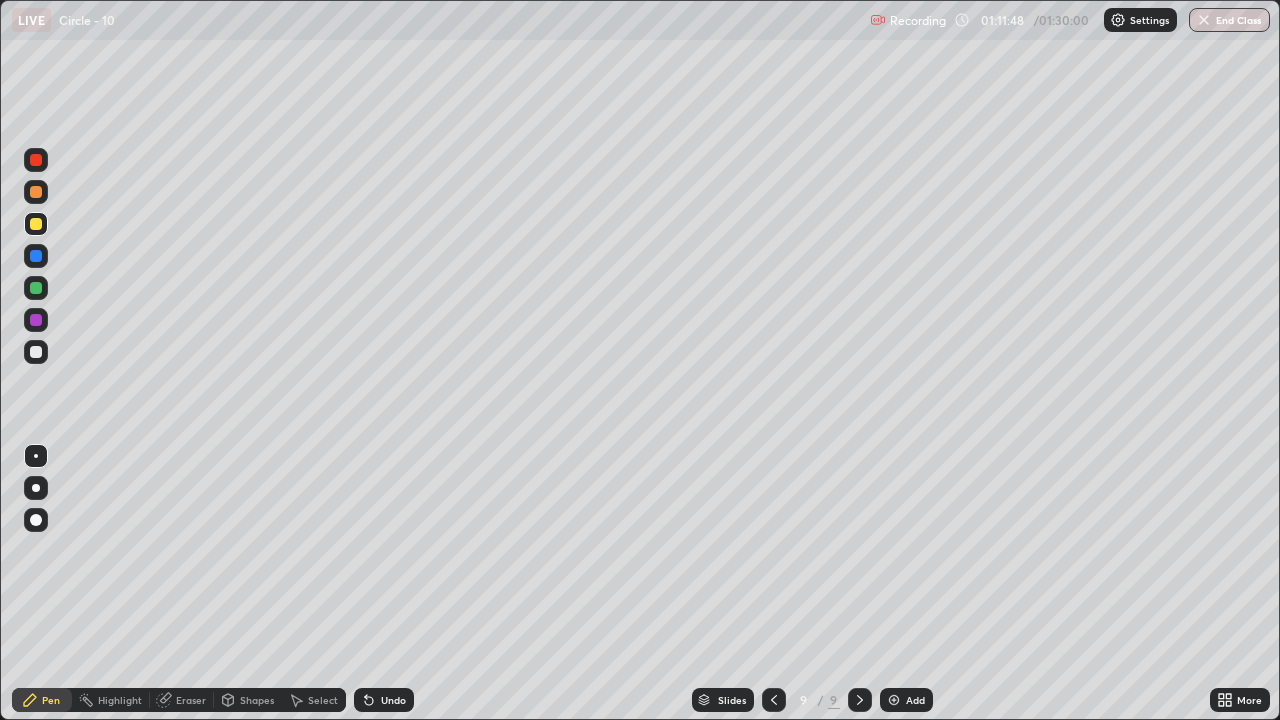 click at bounding box center [36, 192] 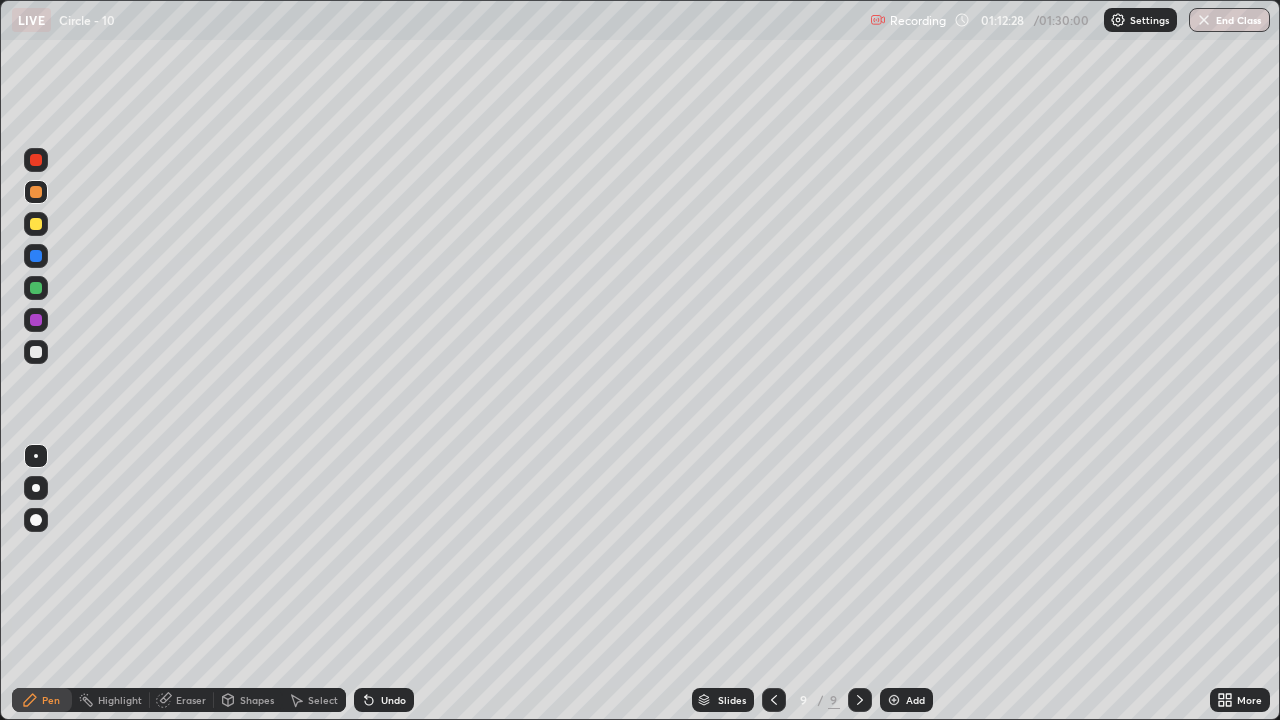 click 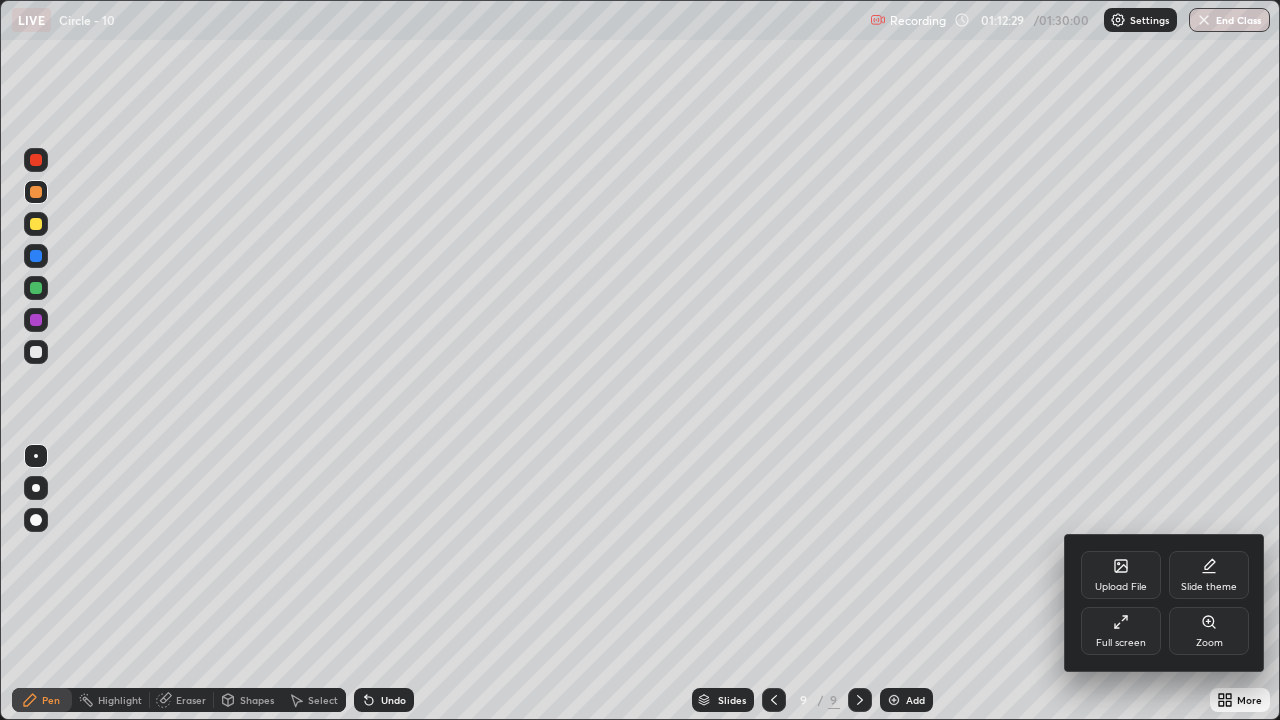 click on "Full screen" at bounding box center [1121, 631] 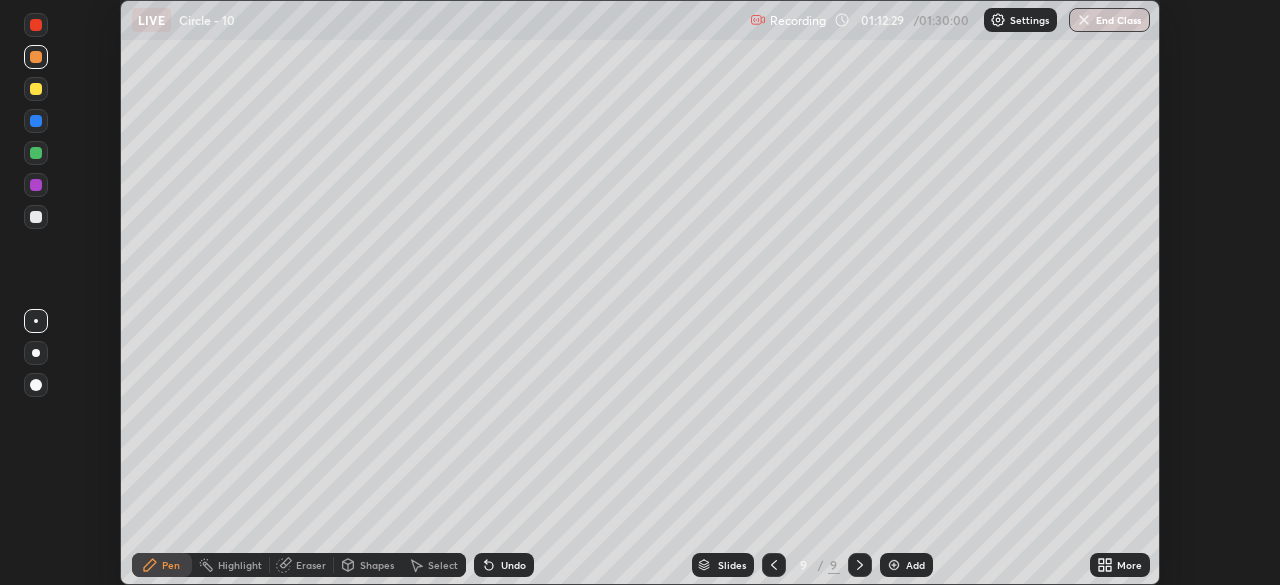 scroll, scrollTop: 585, scrollLeft: 1280, axis: both 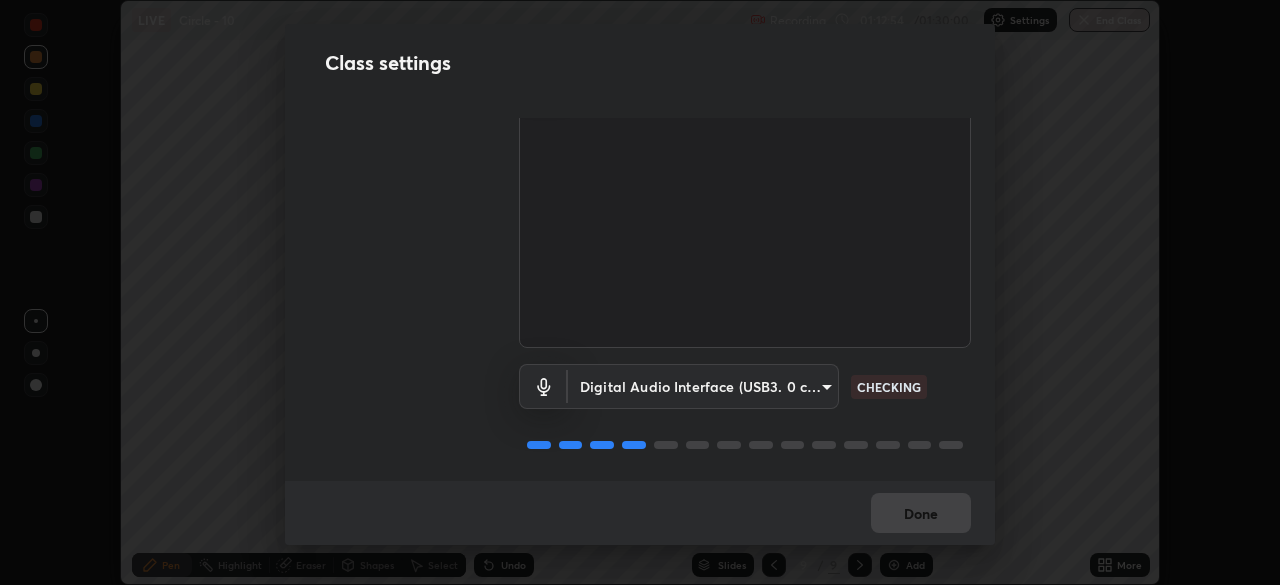 click on "Erase all LIVE Circle - 10 Recording 01:12:54 /  01:30:00 Settings End Class Setting up your live class Circle - 10 • L72 of Course On Mathematics for JEE Conquer 1 2026 Naseem Alam Pen Highlight Eraser Shapes Select Undo Slides 9 / 9 Add More No doubts shared Encourage your learners to ask a doubt for better clarity Report an issue Reason for reporting Buffering Chat not working Audio - Video sync issue Educator video quality low ​ Attach an image Report Class settings Audio & Video USB3. 0 capture (534d:2109) 5b0ce39d11be3a435715daab6ad7fa25508616855f5d18a60cdf0faa8df0ce2b CHECKING Digital Audio Interface (USB3. 0 capture) 71fed962e4479aa471978983e502007eb62408f3e4339a7e0acd8532d65ddef6 CHECKING Done" at bounding box center [640, 292] 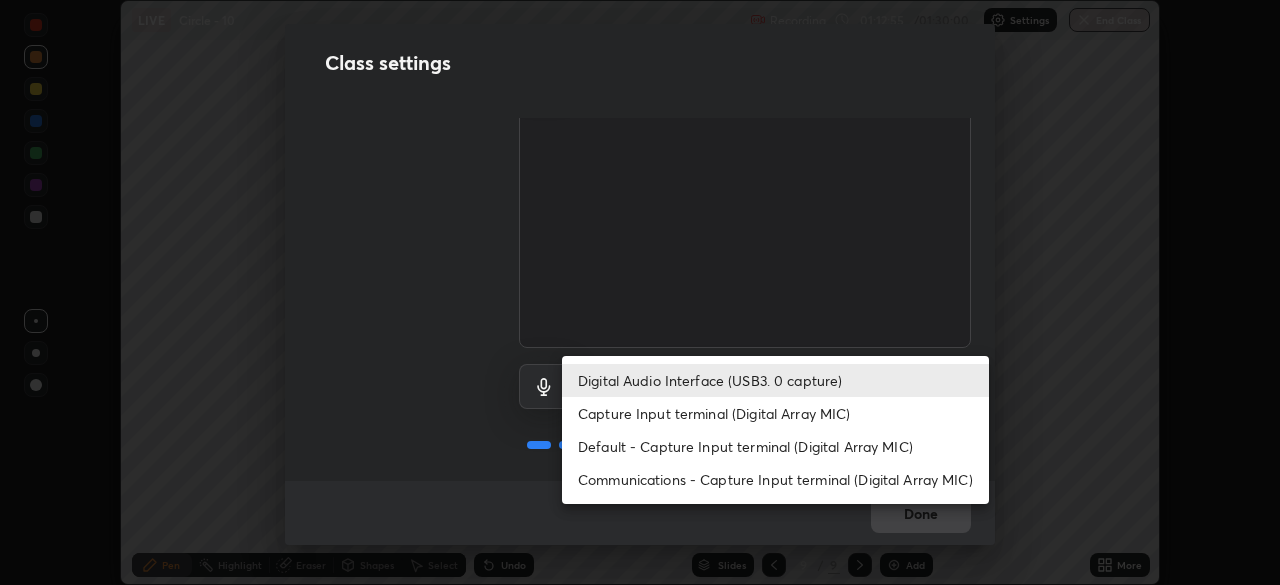 click on "Capture Input terminal (Digital Array MIC)" at bounding box center (775, 413) 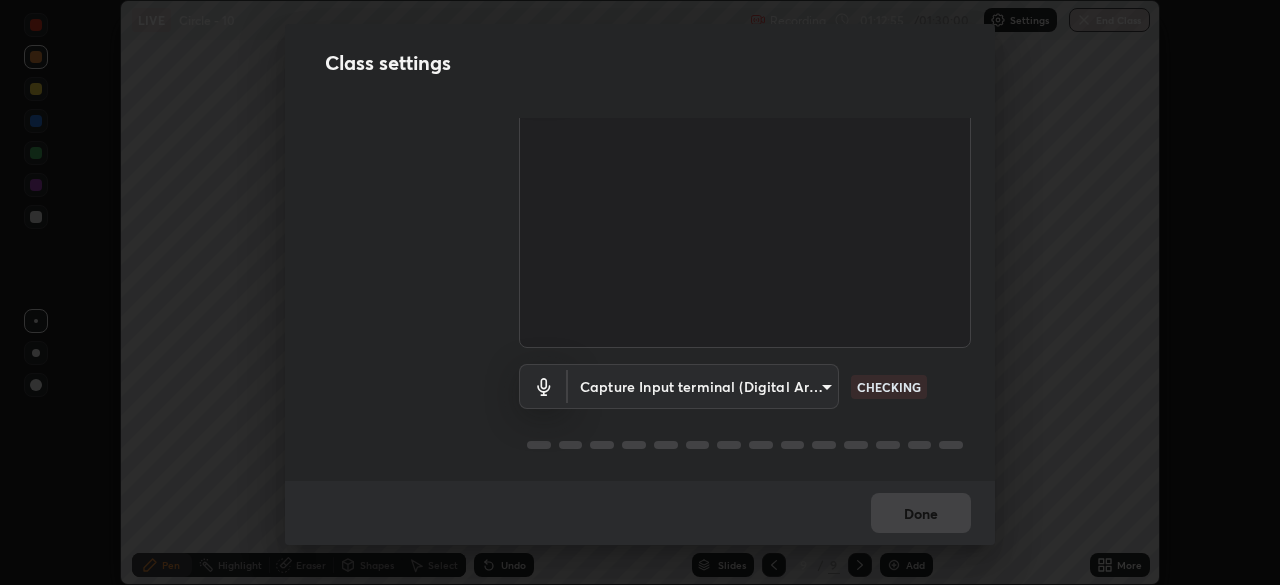 click on "Erase all LIVE Circle - 10 Recording 01:12:55 /  01:30:00 Settings End Class Setting up your live class Circle - 10 • L72 of Course On Mathematics for JEE Conquer 1 2026 Naseem Alam Pen Highlight Eraser Shapes Select Undo Slides 9 / 9 Add More No doubts shared Encourage your learners to ask a doubt for better clarity Report an issue Reason for reporting Buffering Chat not working Audio - Video sync issue Educator video quality low ​ Attach an image Report Class settings Audio & Video USB3. 0 capture (534d:2109) 5b0ce39d11be3a435715daab6ad7fa25508616855f5d18a60cdf0faa8df0ce2b CHECKING Capture Input terminal (Digital Array MIC) 0cc9bf99e685aedc504070095158a94fd7fd61247a0d39e092e81423dc6161b0 CHECKING Done Digital Audio Interface (USB3. 0 capture) Capture Input terminal (Digital Array MIC) Default - Capture Input terminal (Digital Array MIC) Communications - Capture Input terminal (Digital Array MIC)" at bounding box center [640, 292] 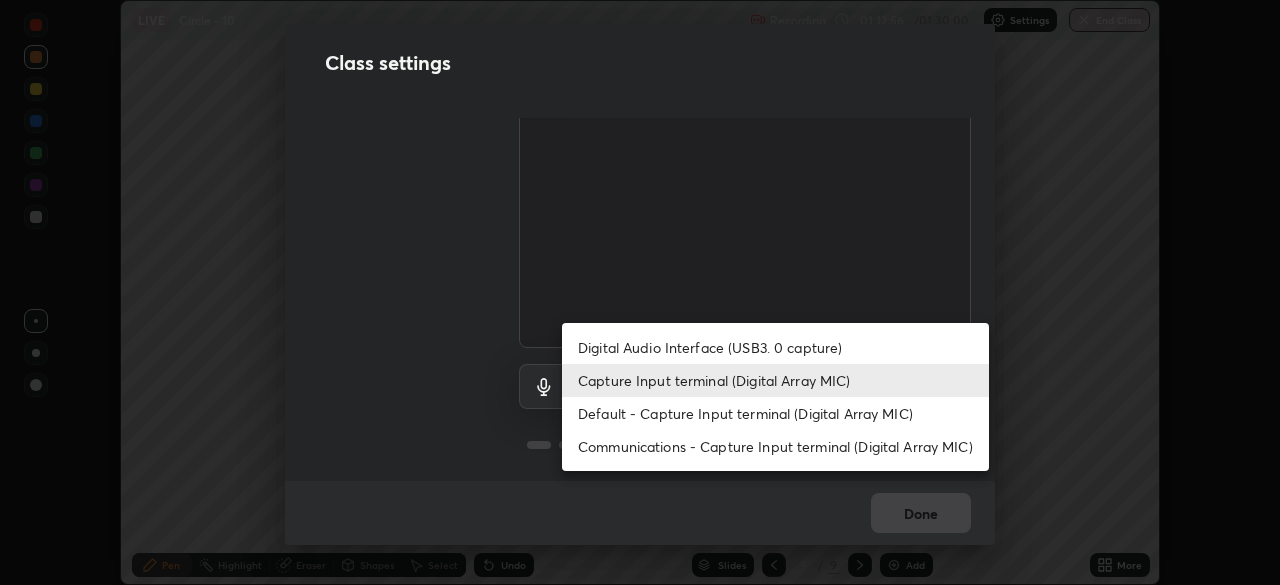 click on "Digital Audio Interface (USB3. 0 capture)" at bounding box center [775, 347] 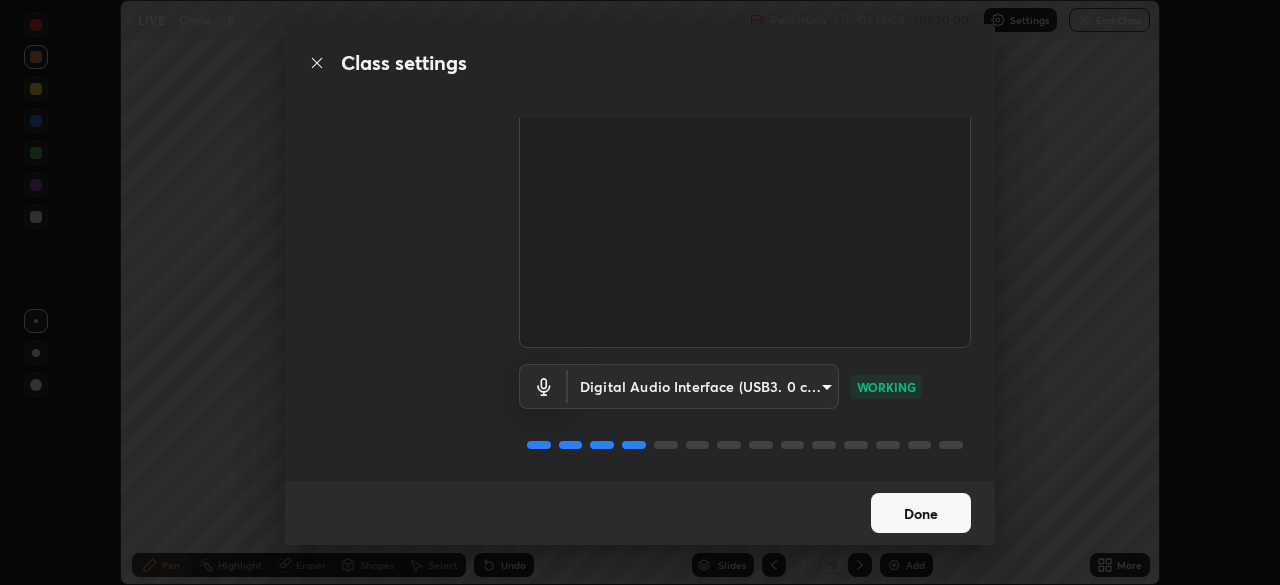 click on "Done" at bounding box center [921, 513] 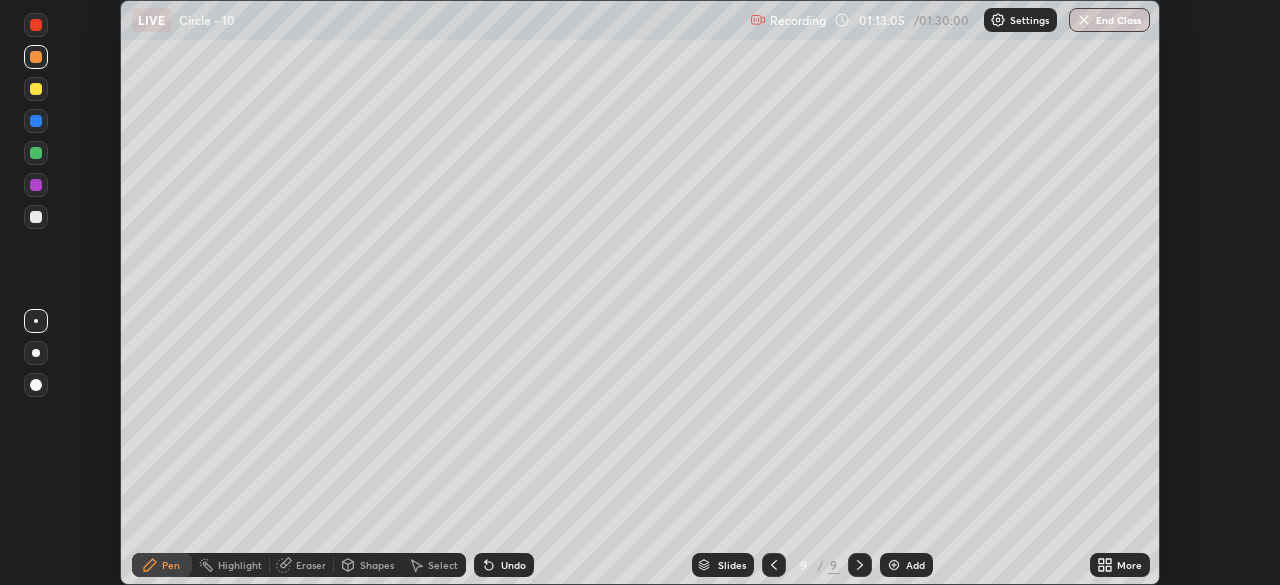 click 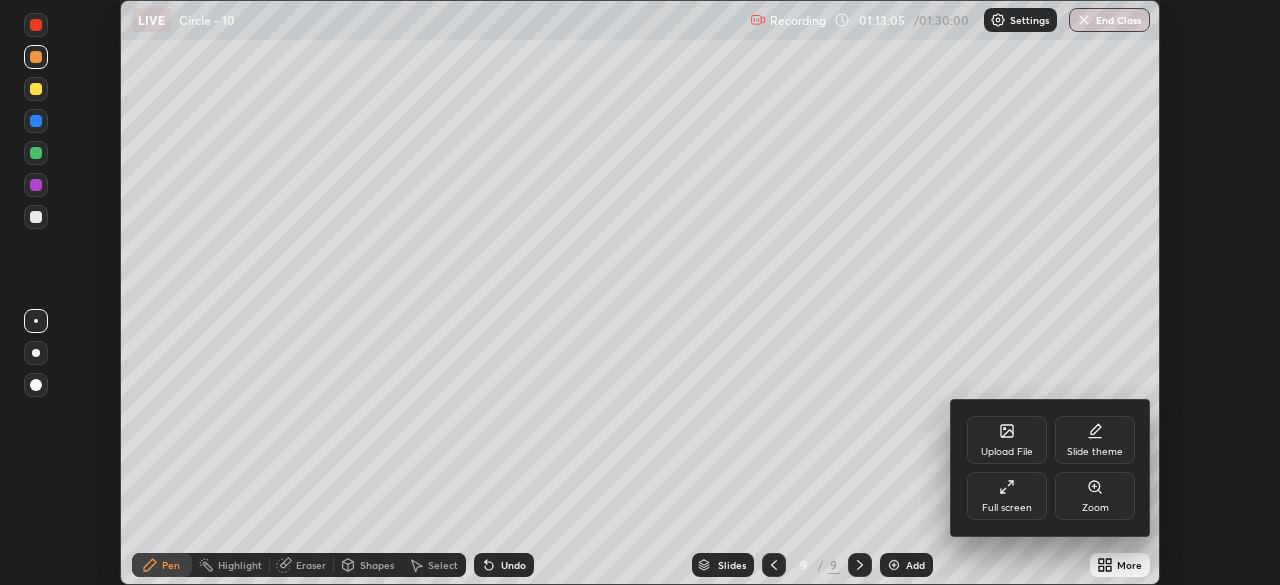 click on "Full screen" at bounding box center (1007, 496) 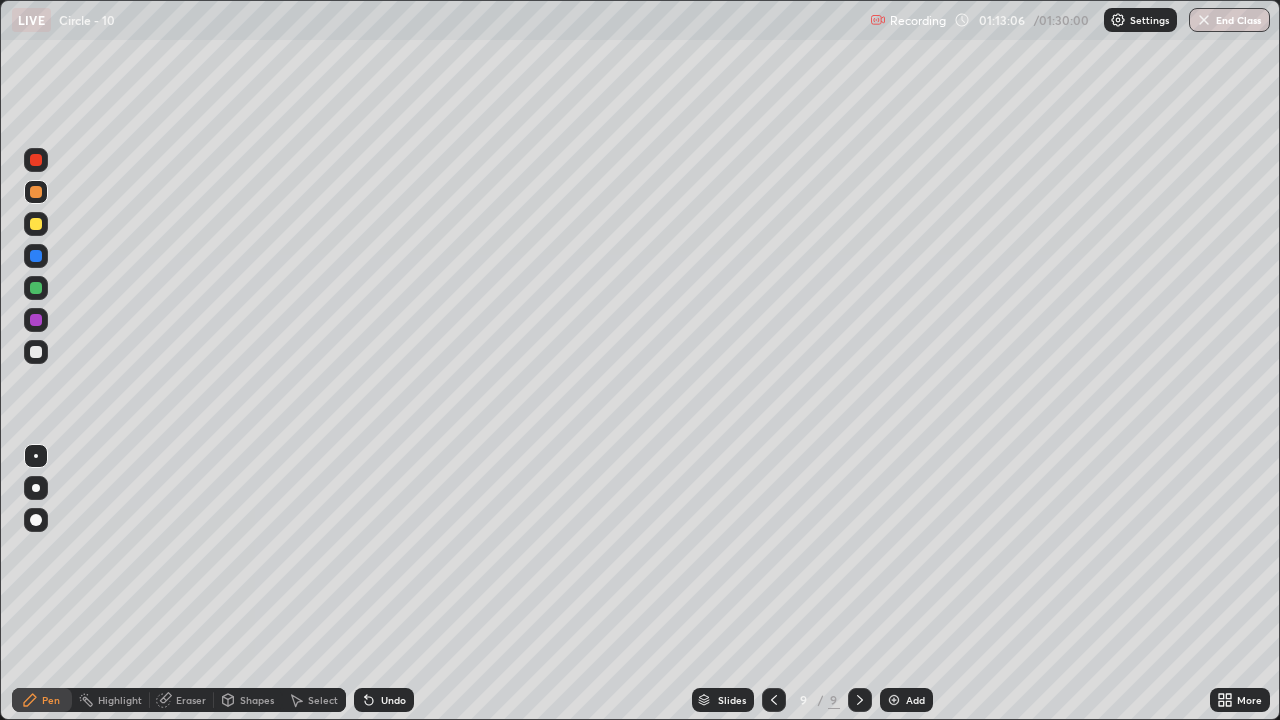 scroll, scrollTop: 99280, scrollLeft: 98720, axis: both 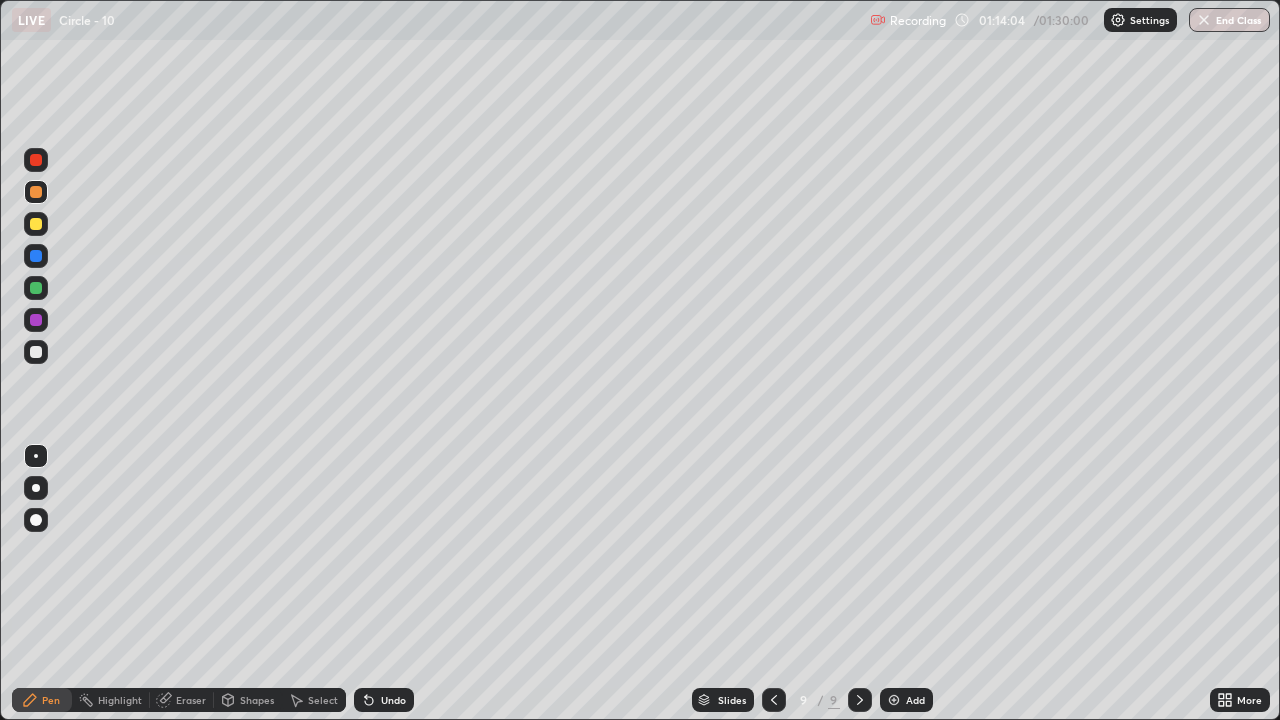 click at bounding box center (36, 224) 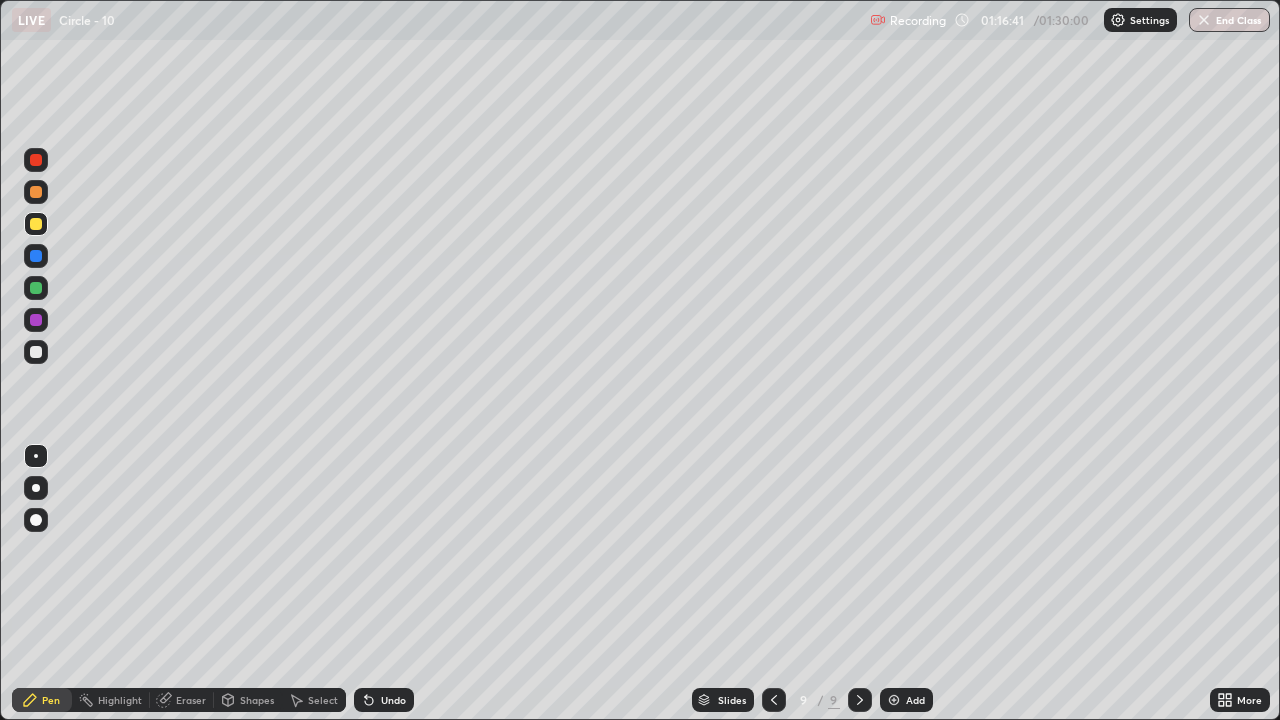 click at bounding box center [894, 700] 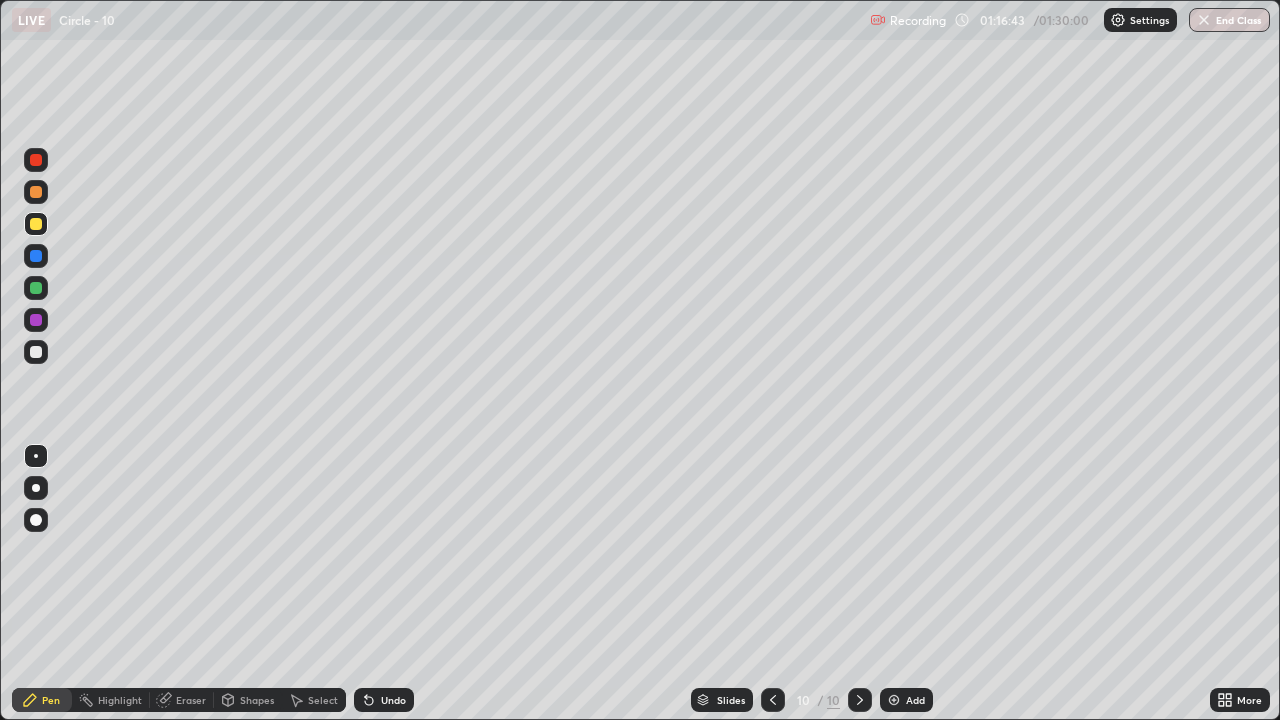 click at bounding box center [36, 352] 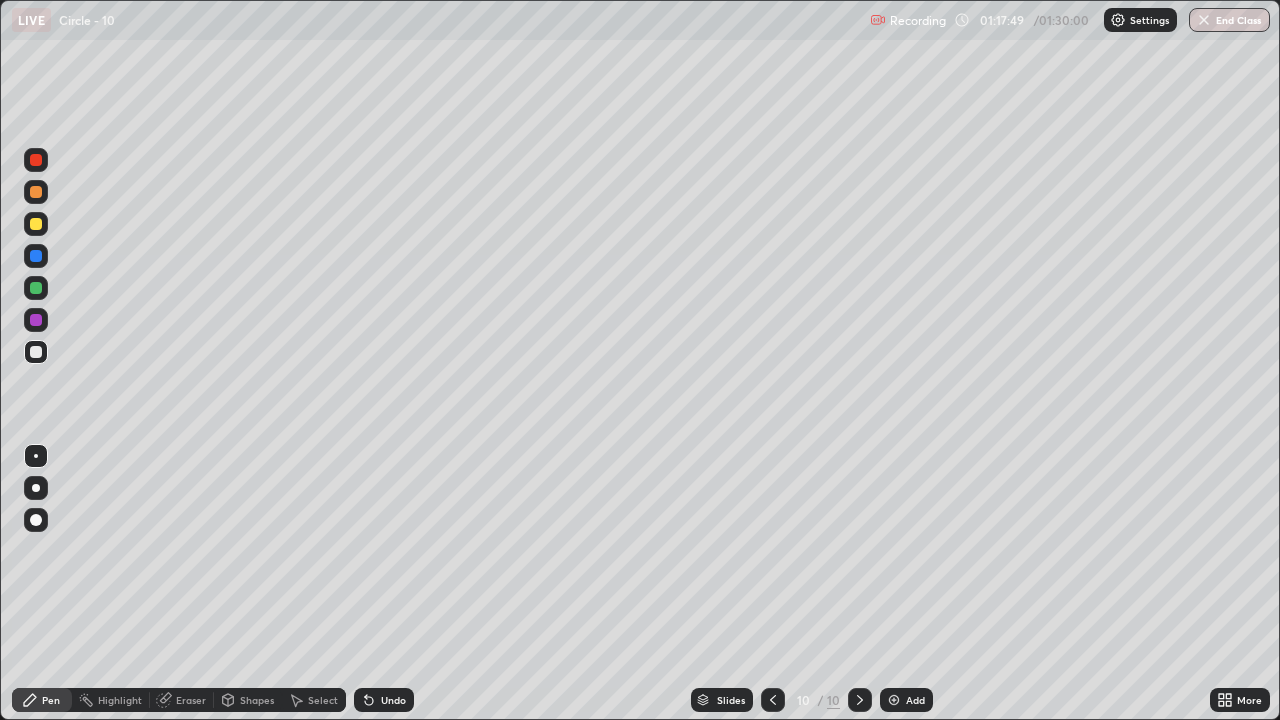 click at bounding box center [36, 224] 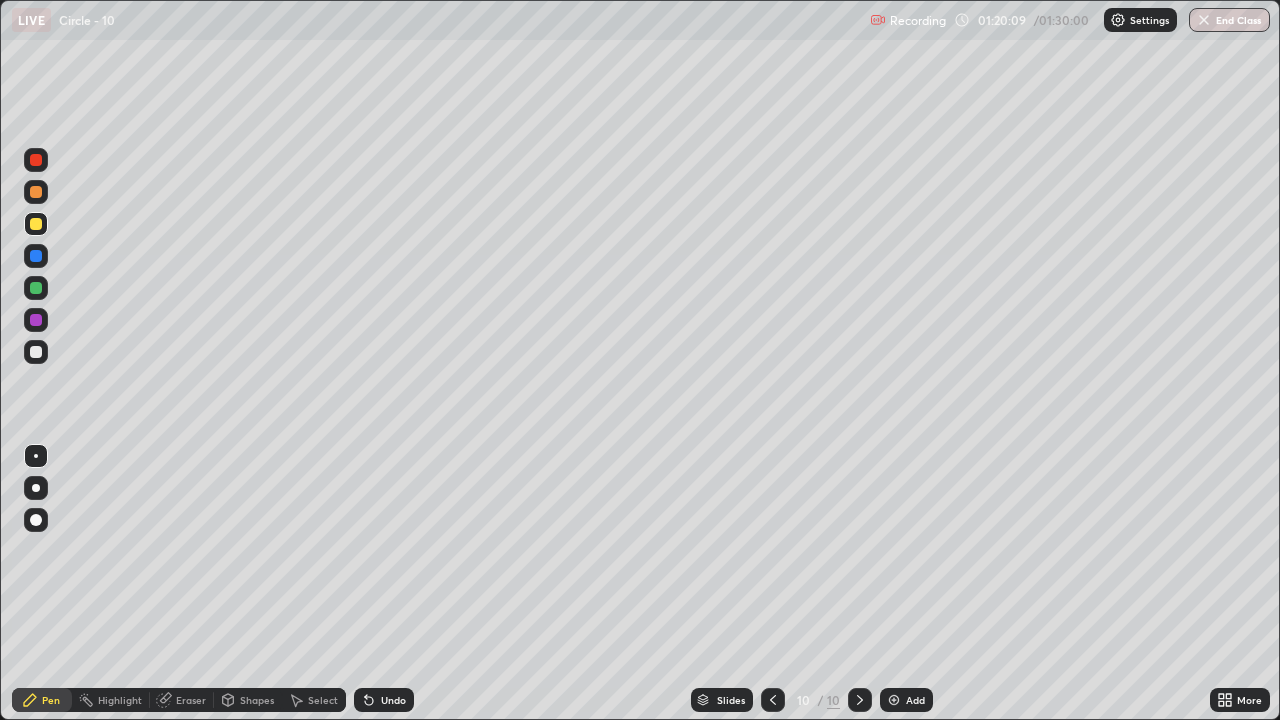 click on "Undo" at bounding box center (393, 700) 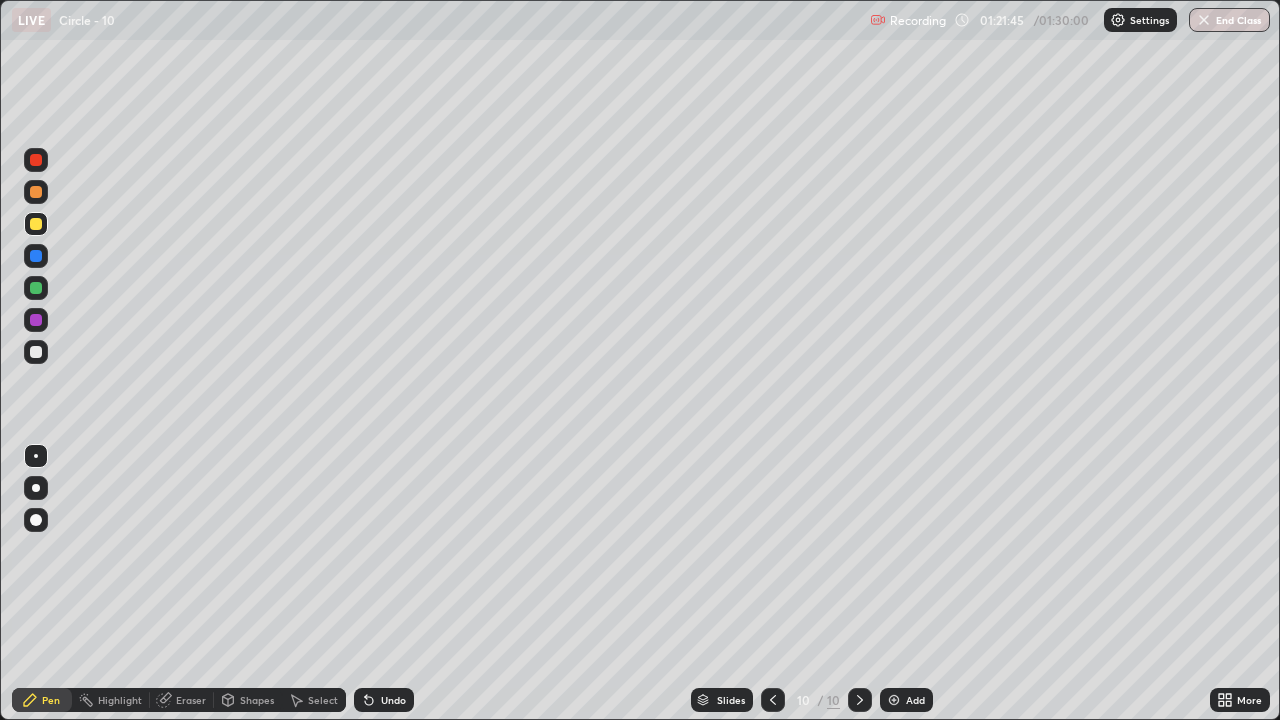 click on "Add" at bounding box center [915, 700] 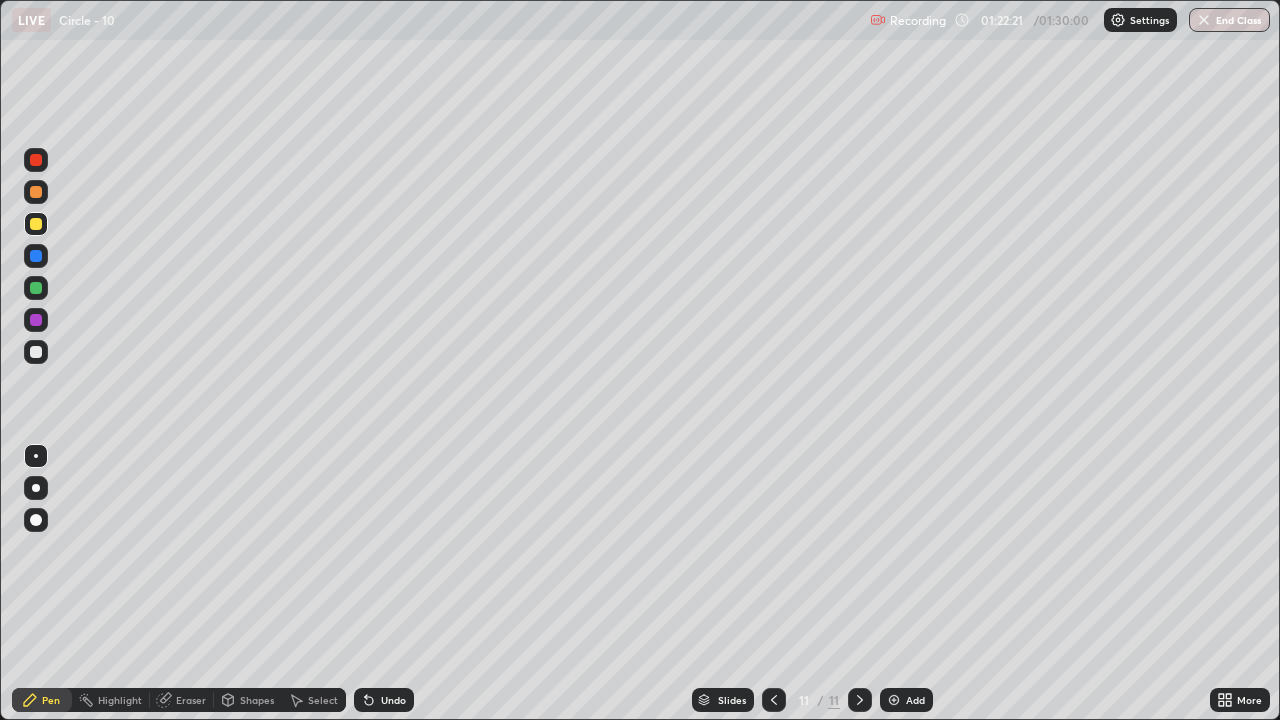 click at bounding box center [36, 352] 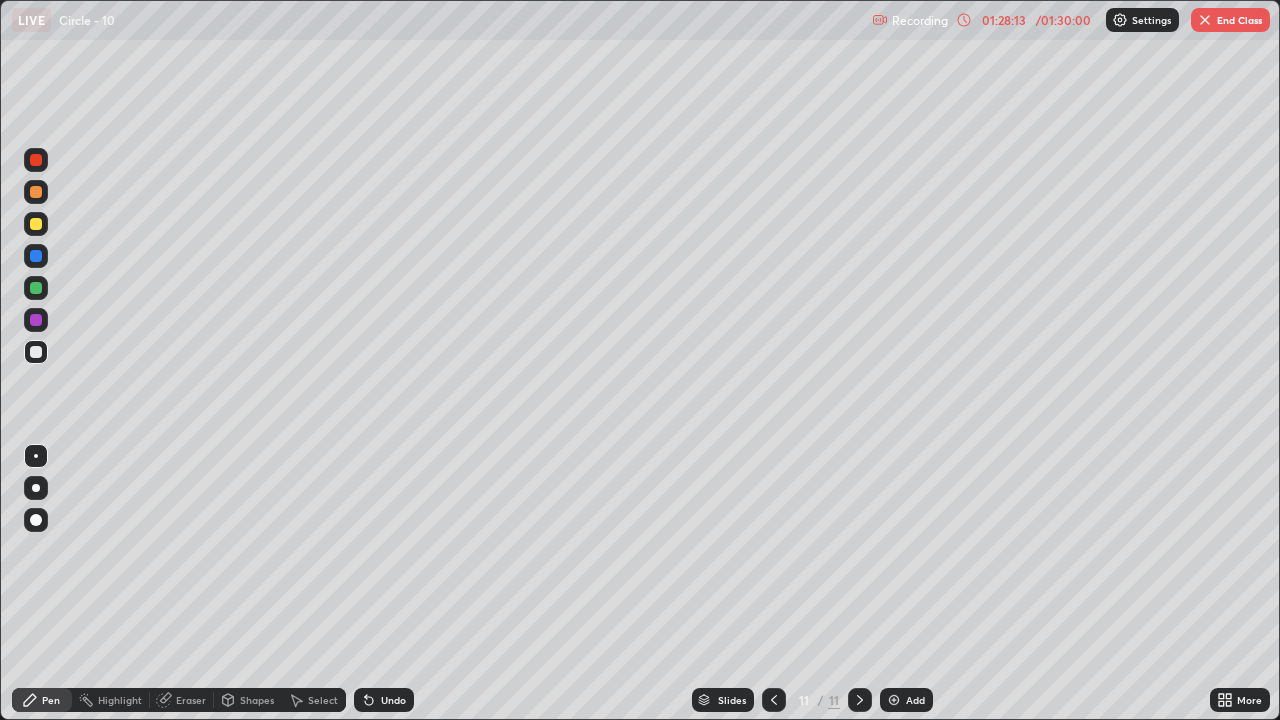click on "Undo" at bounding box center (393, 700) 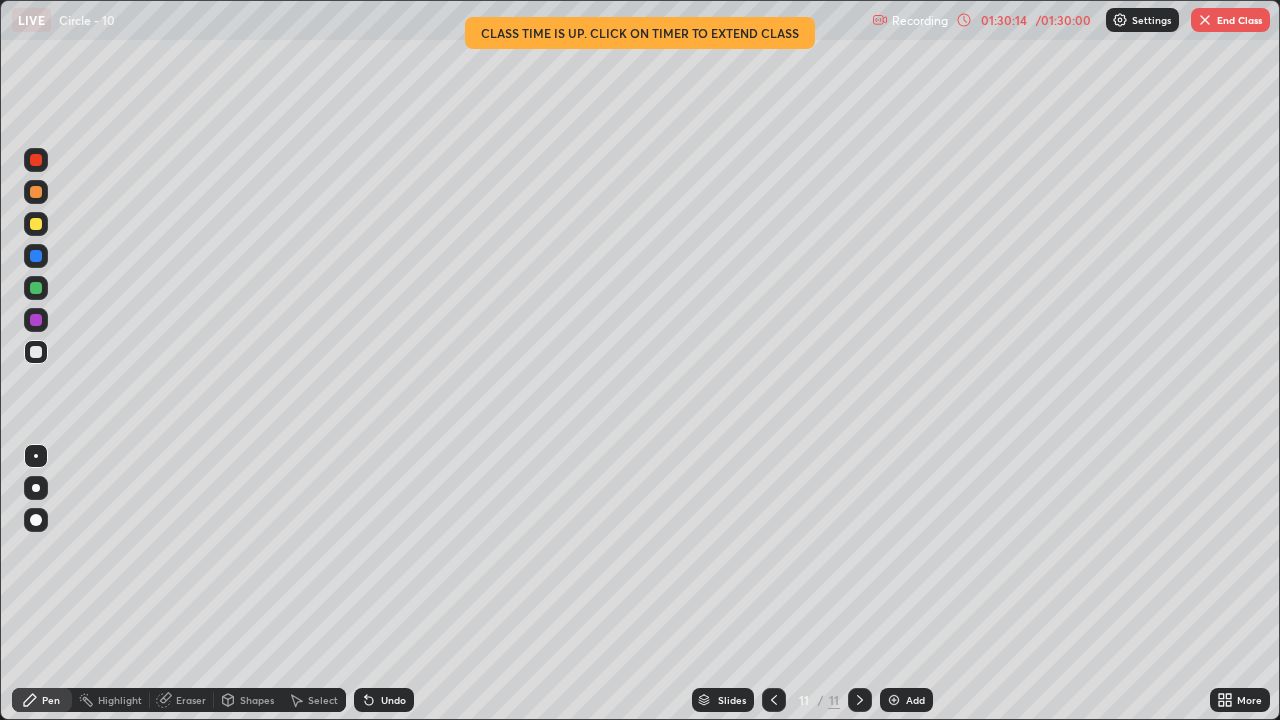 click on "Eraser" at bounding box center (191, 700) 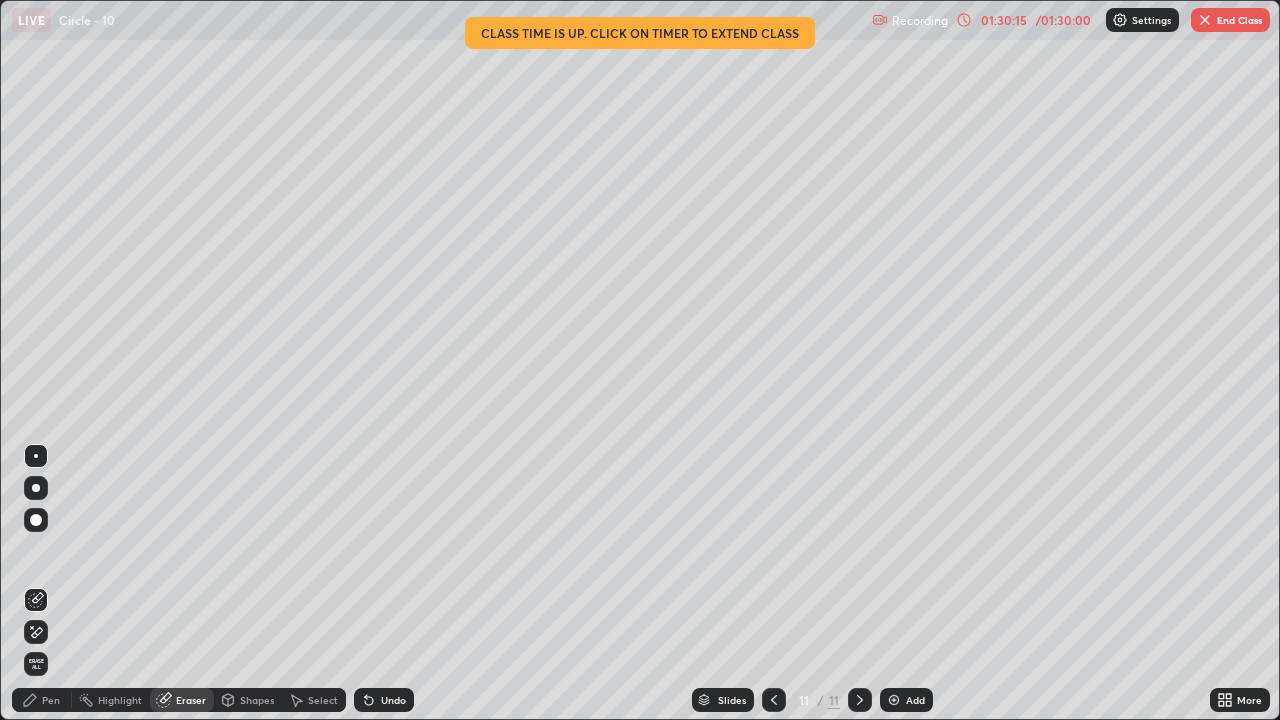 click on "Pen" at bounding box center [42, 700] 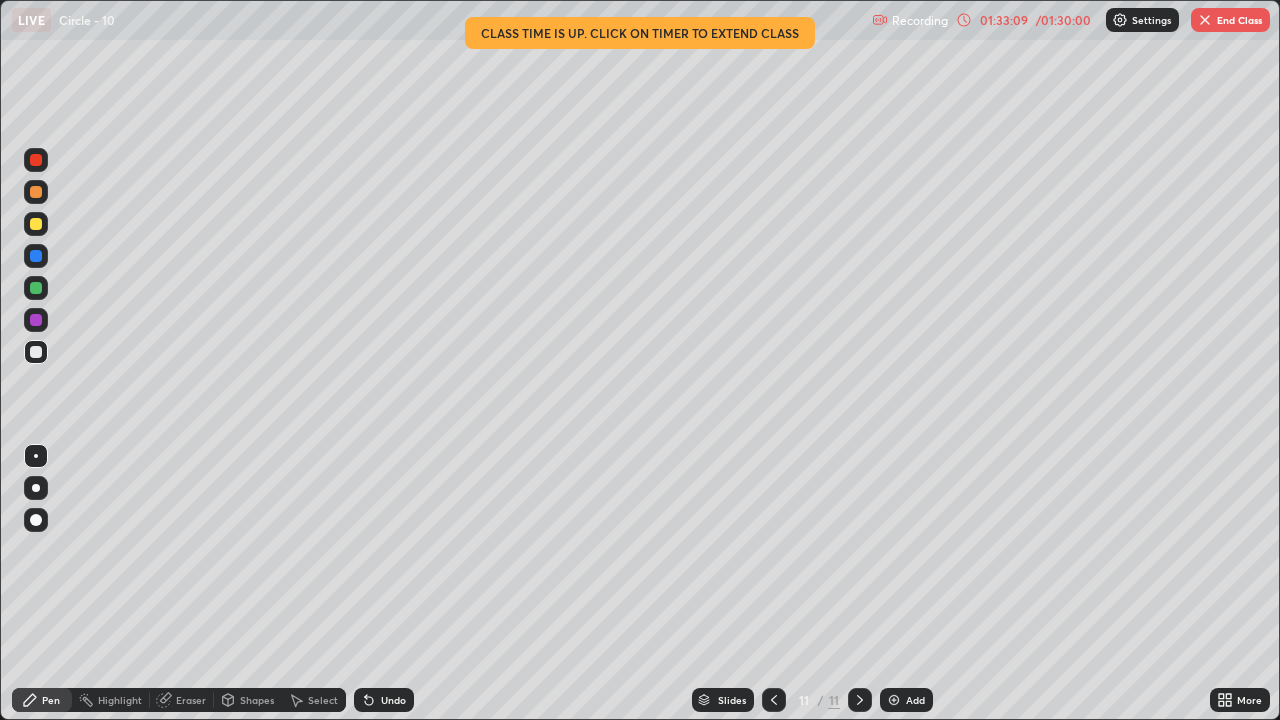 click on "Select" at bounding box center (323, 700) 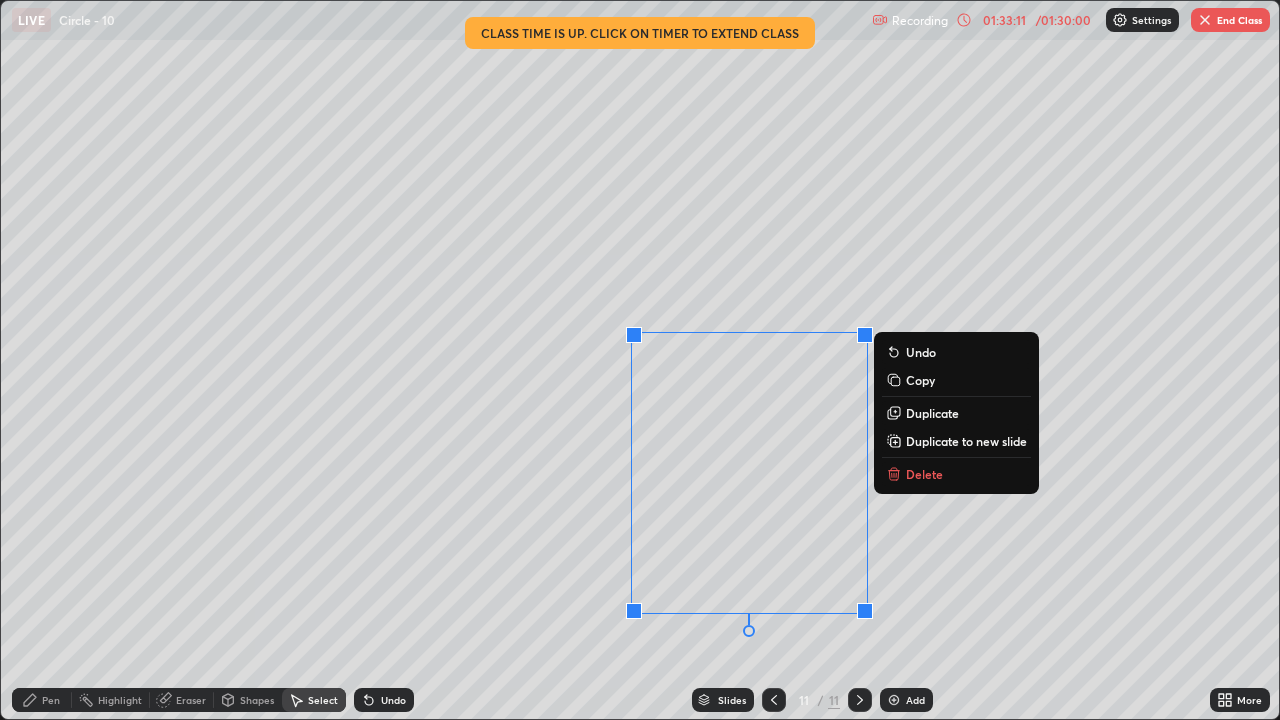 click on "Delete" at bounding box center [924, 474] 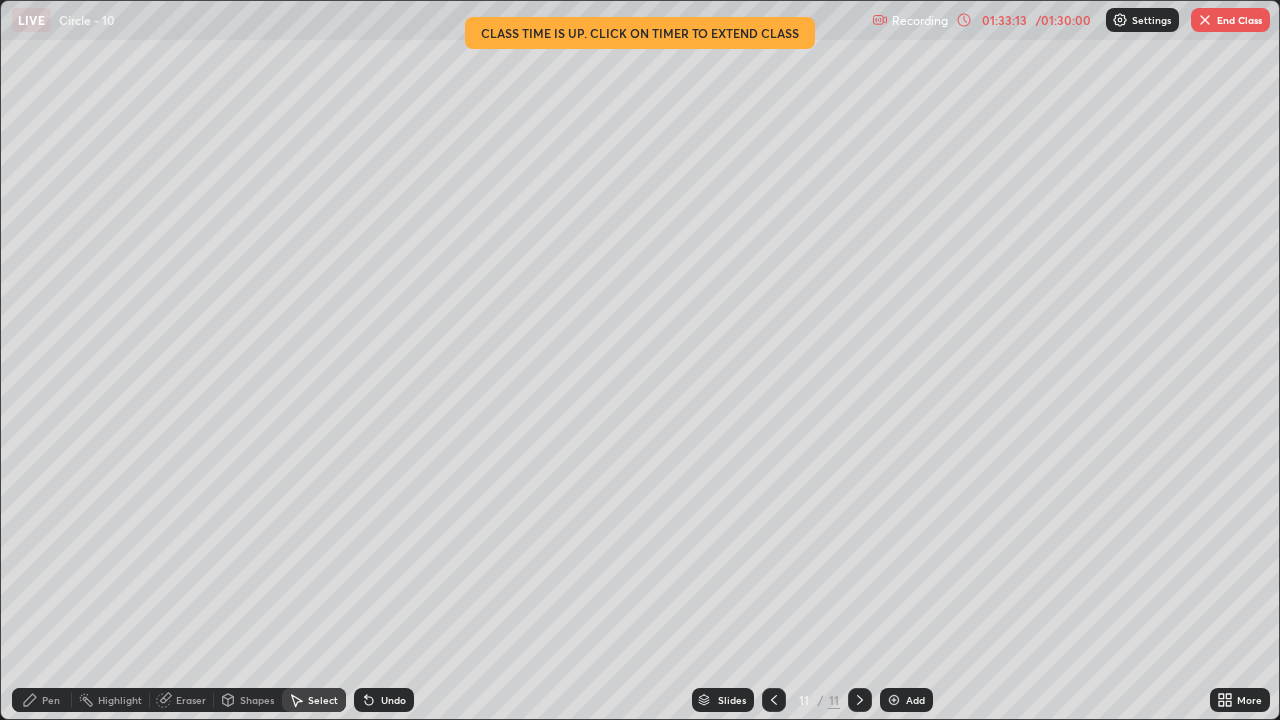 click on "Pen" at bounding box center (51, 700) 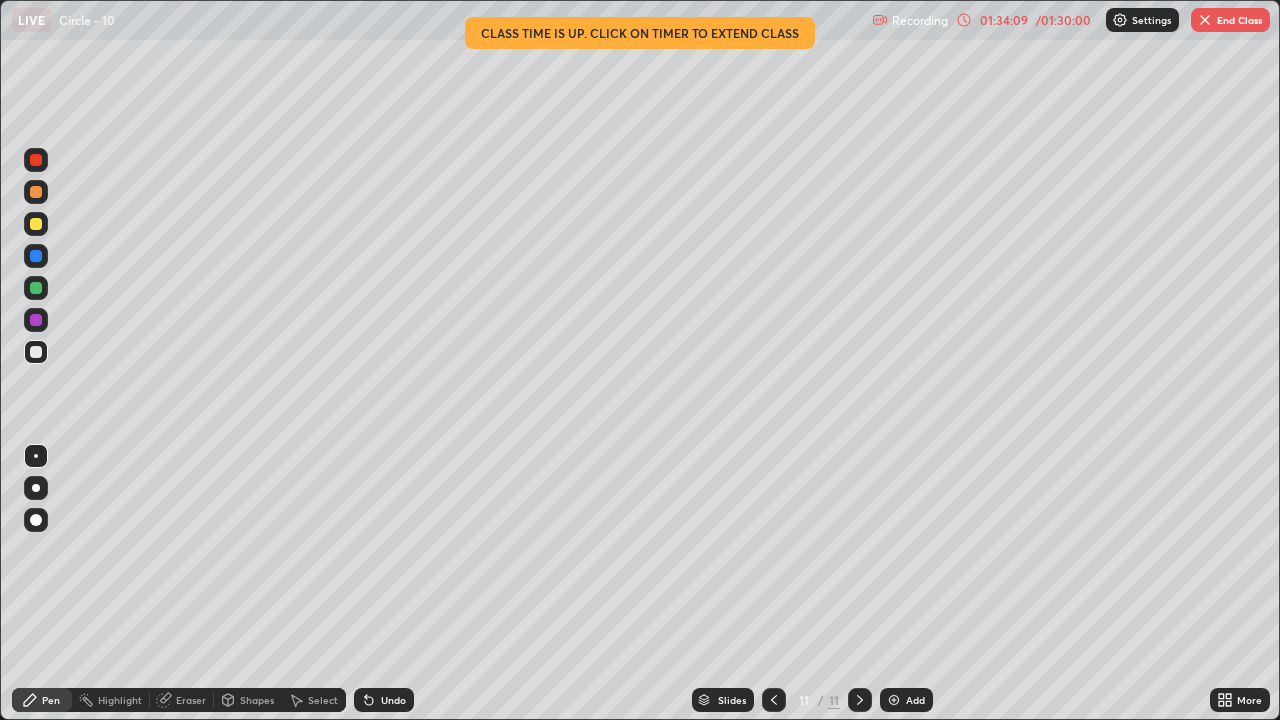click on "End Class" at bounding box center (1230, 20) 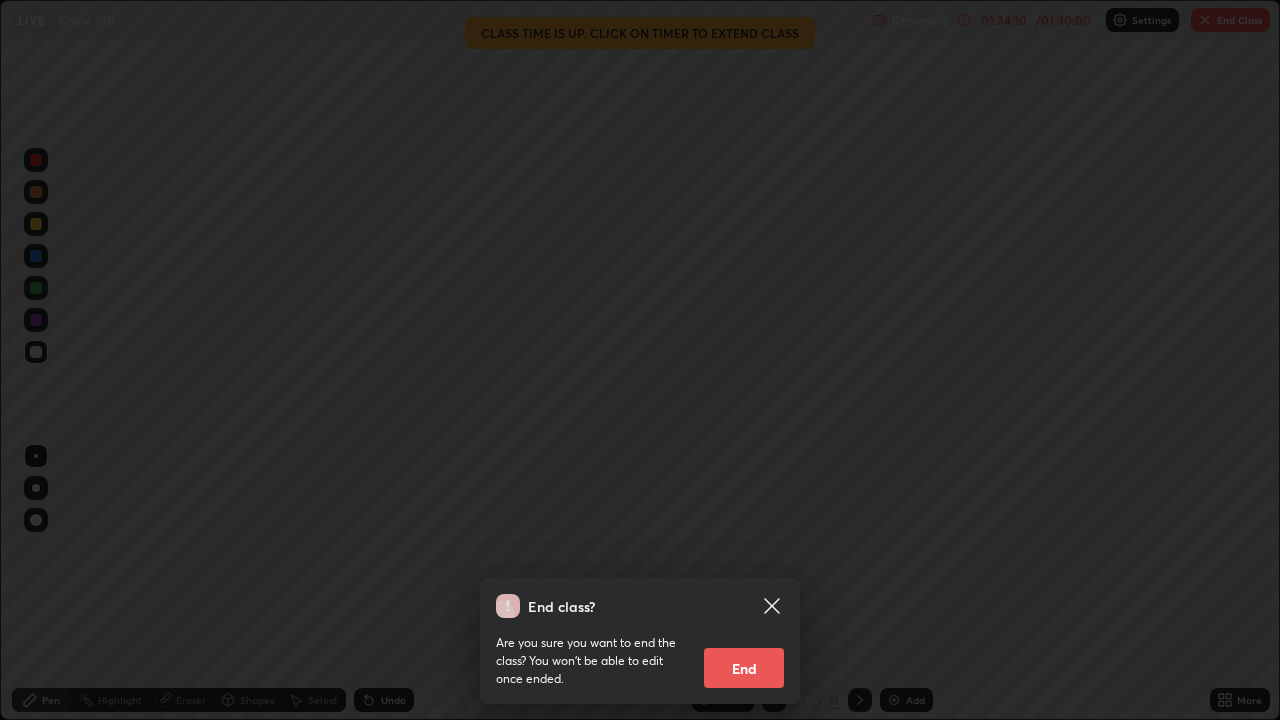 click on "End" at bounding box center [744, 668] 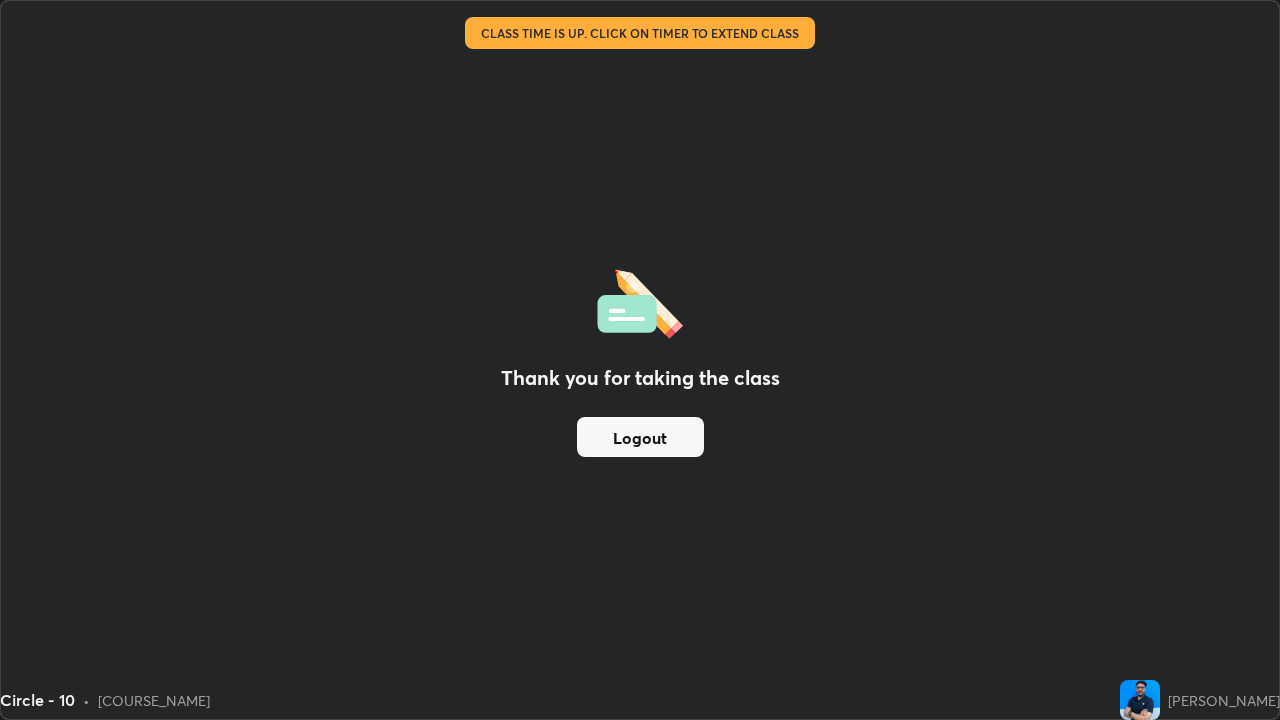 click on "Logout" at bounding box center (640, 437) 